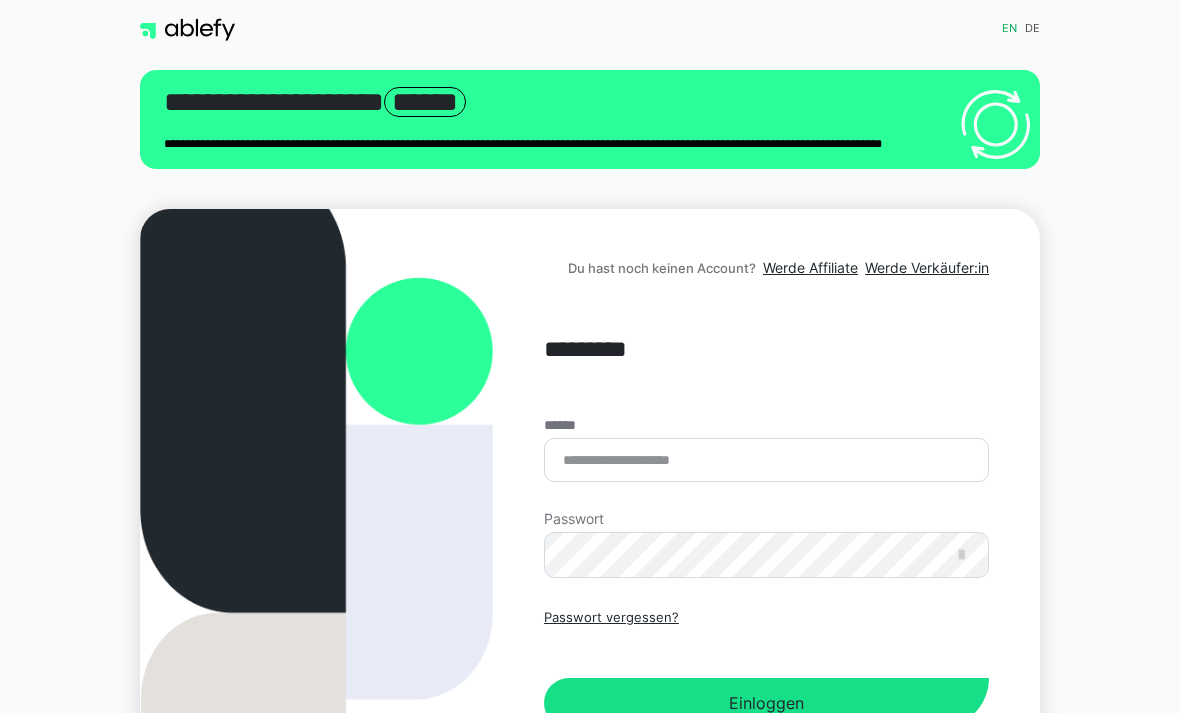 scroll, scrollTop: 0, scrollLeft: 0, axis: both 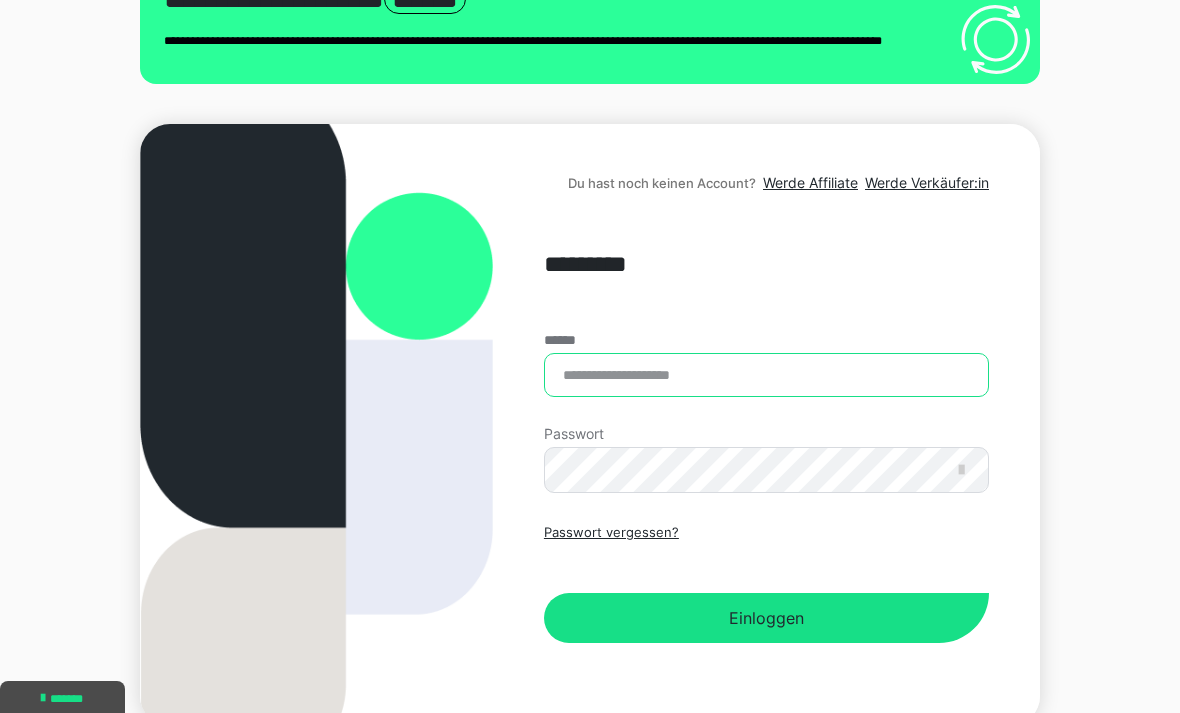 click on "******" at bounding box center (766, 375) 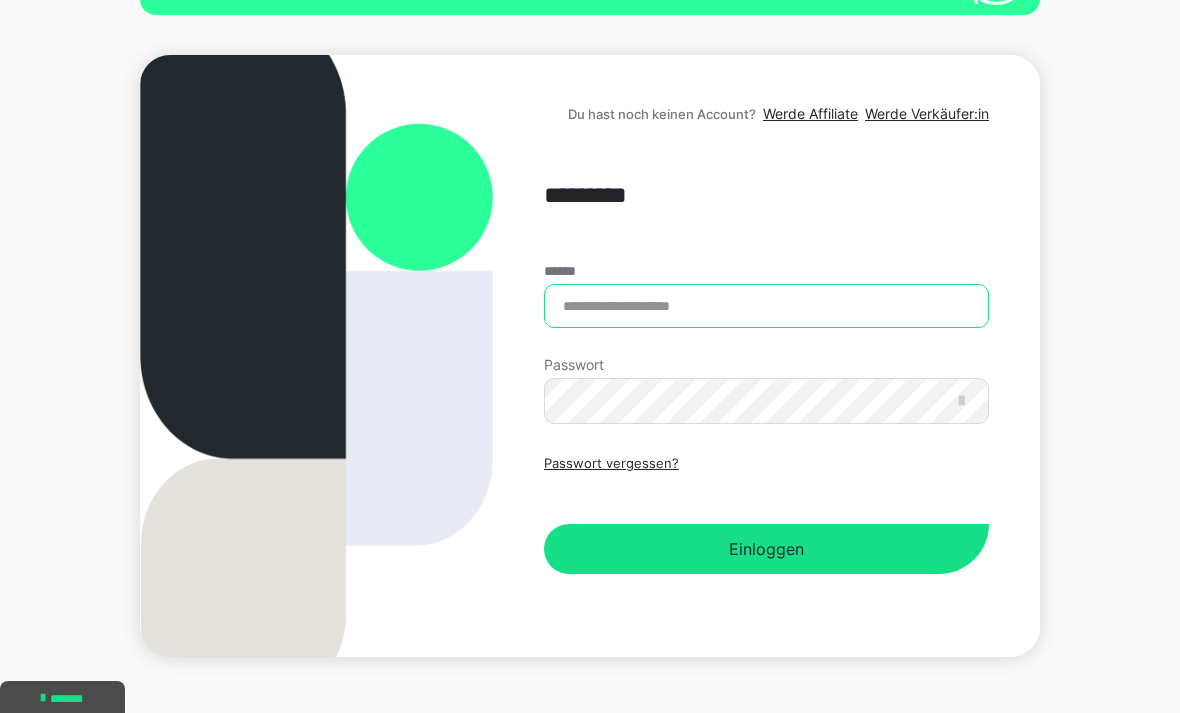 scroll, scrollTop: 0, scrollLeft: 0, axis: both 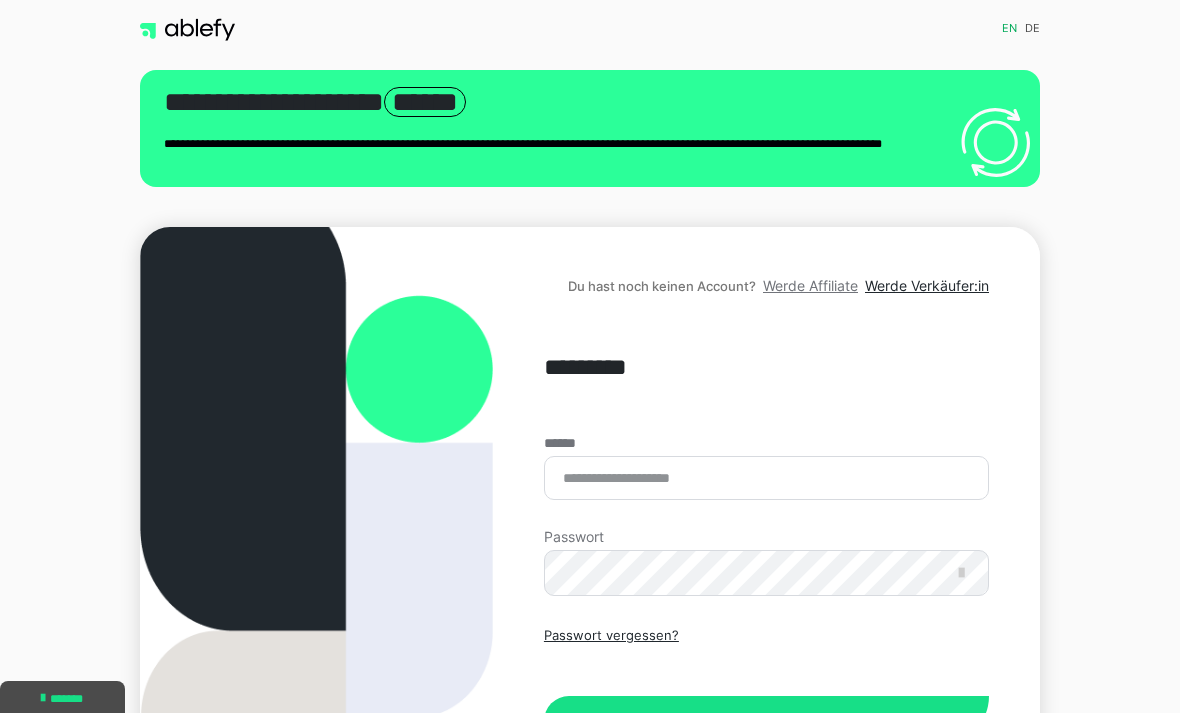 click on "Werde Affiliate" at bounding box center (810, 285) 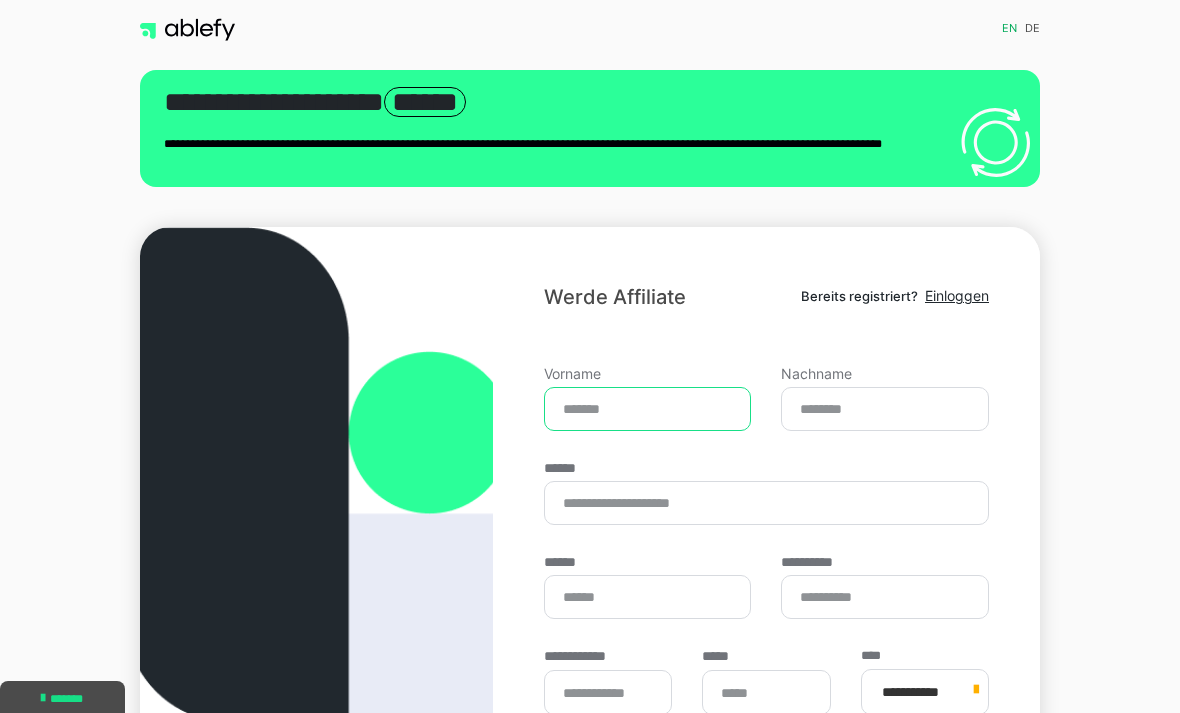 click on "Vorname" at bounding box center (648, 409) 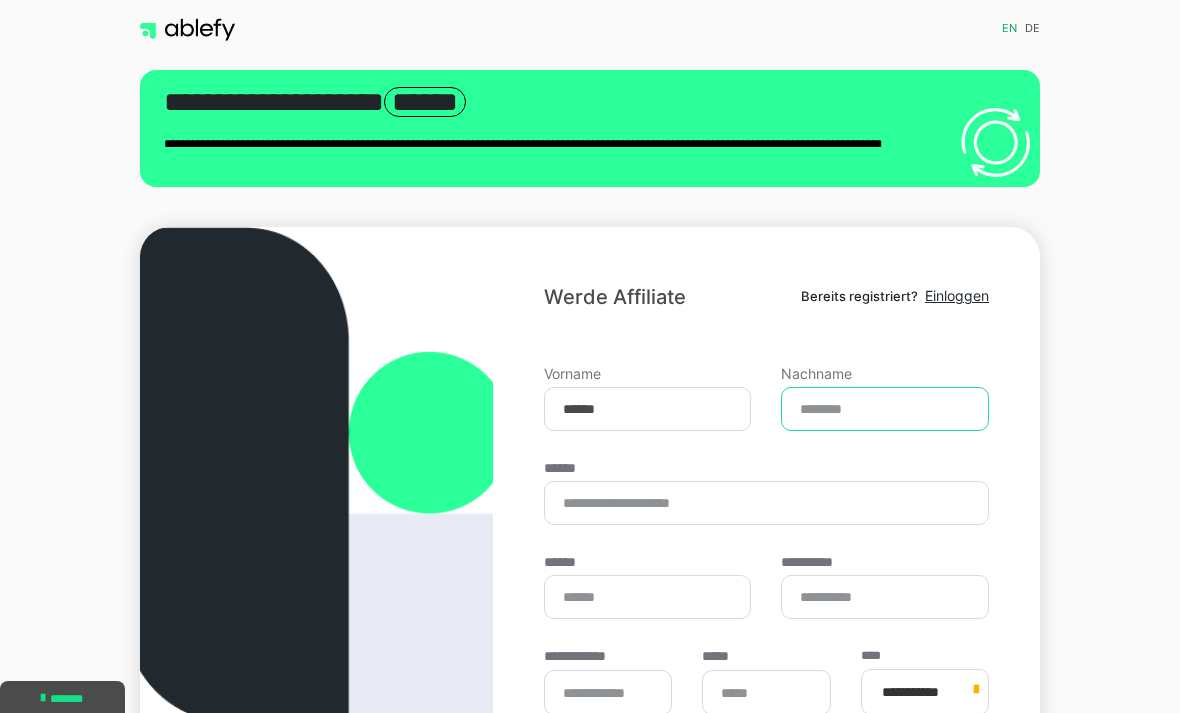 click on "Nachname" at bounding box center [885, 409] 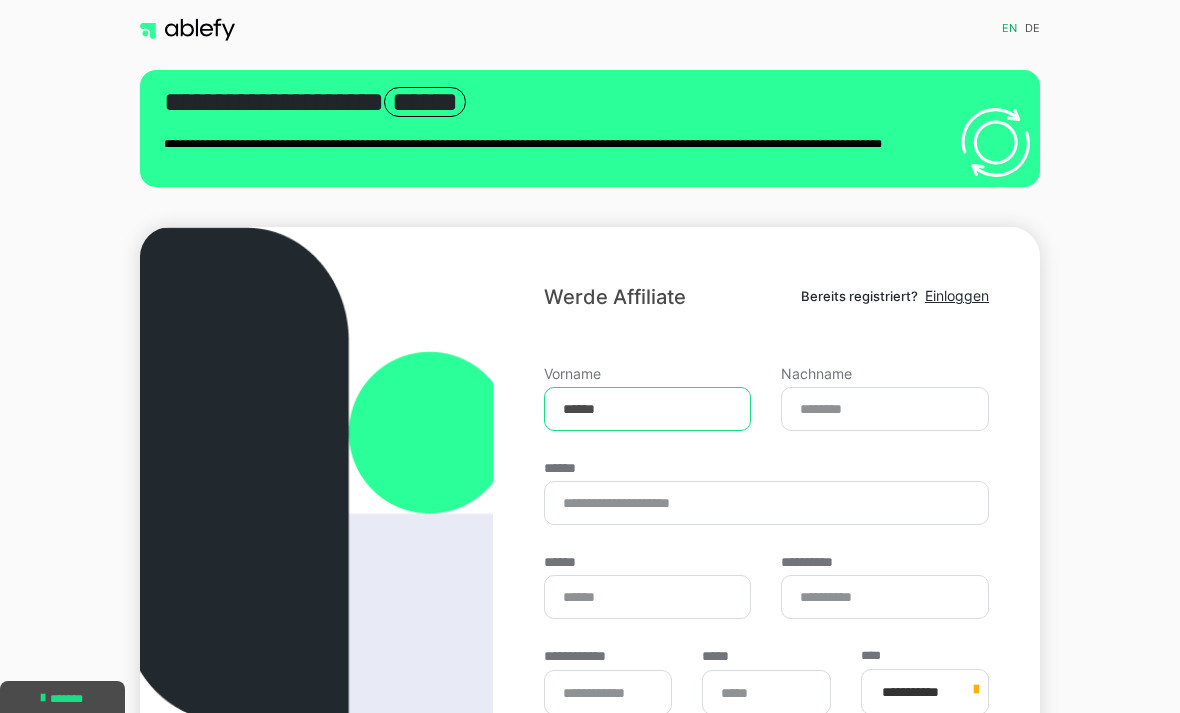 click on "******" at bounding box center (648, 409) 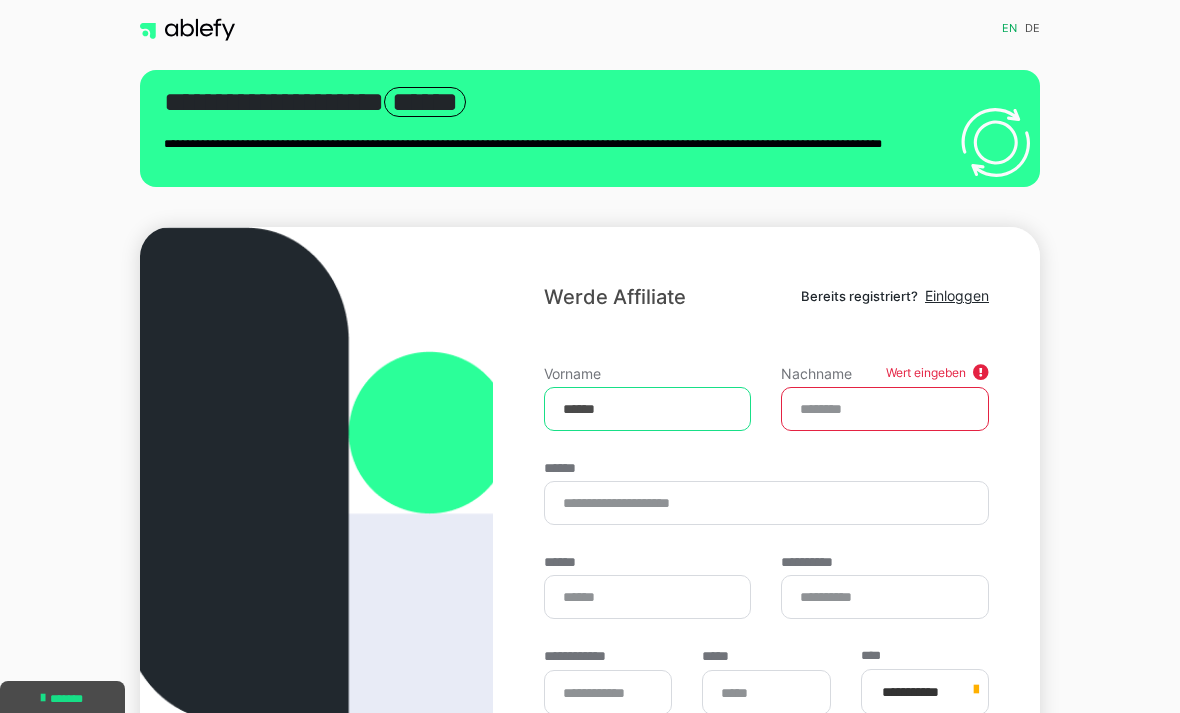 click on "******" at bounding box center [648, 409] 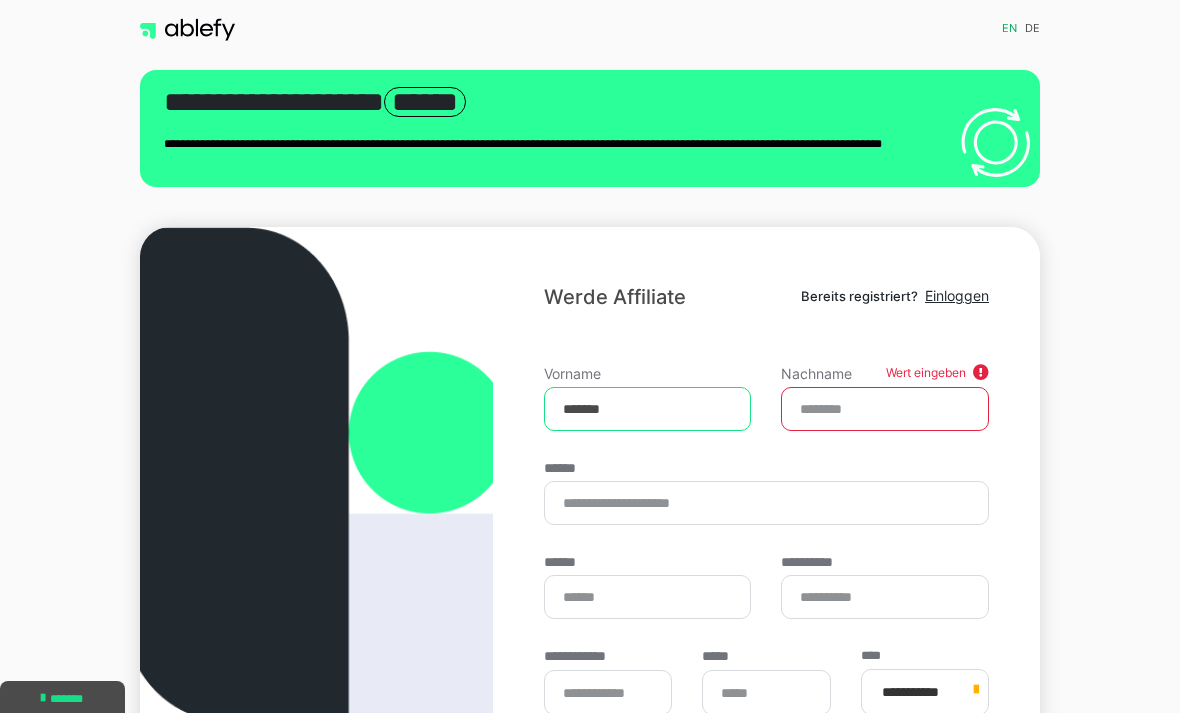 type on "*******" 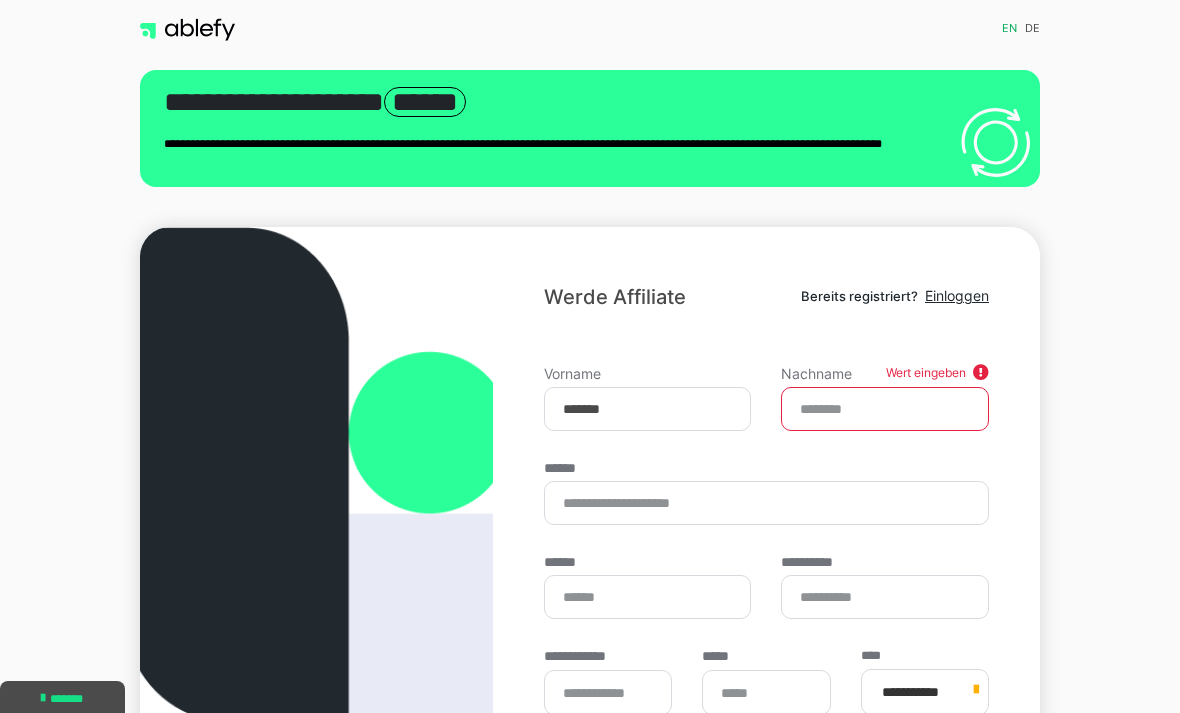 click on "Nachname" at bounding box center (885, 409) 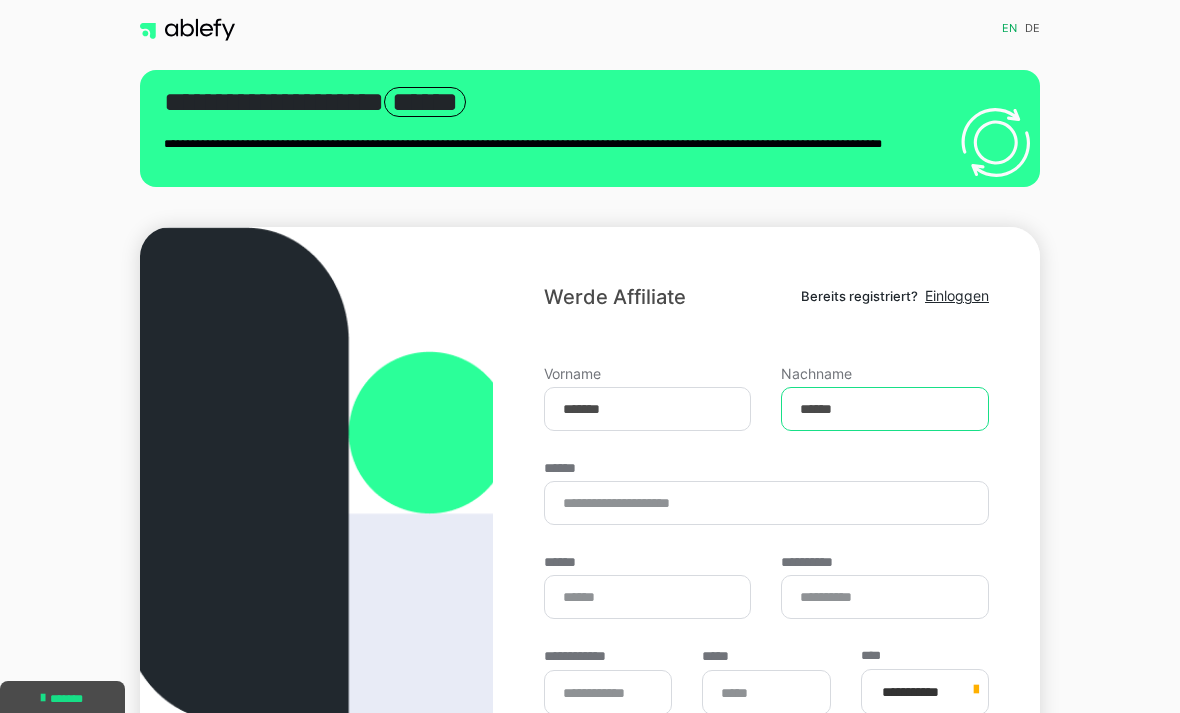 type on "******" 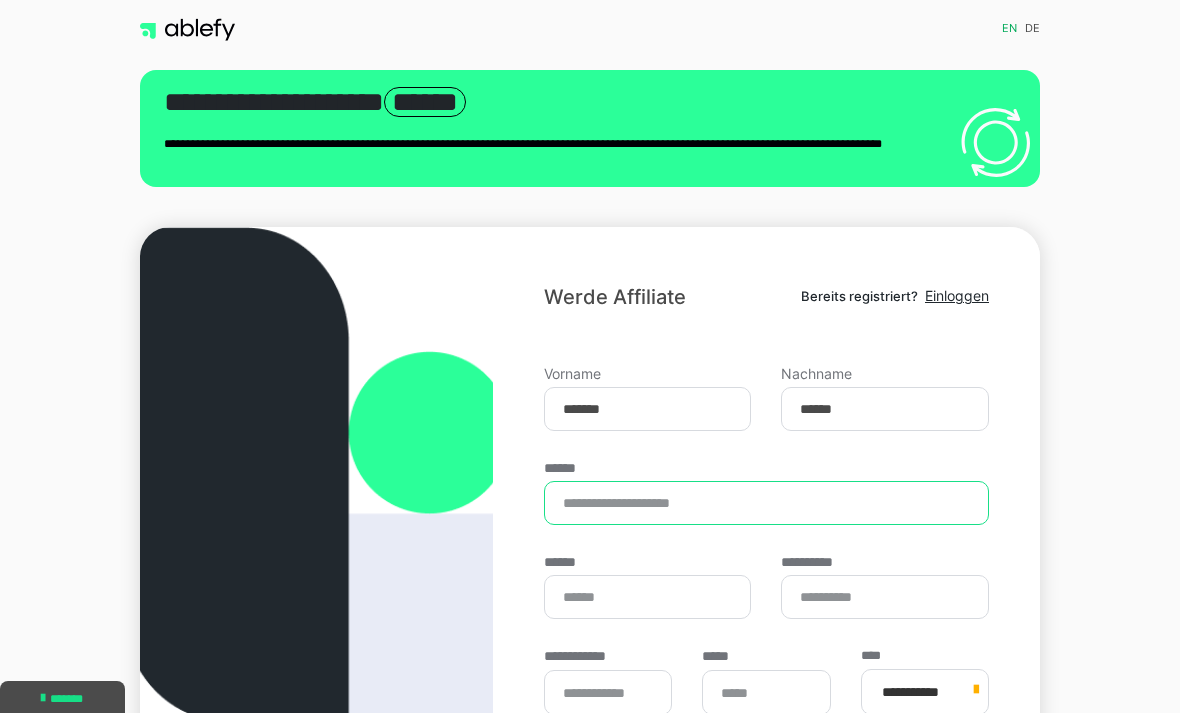click on "******" at bounding box center [766, 503] 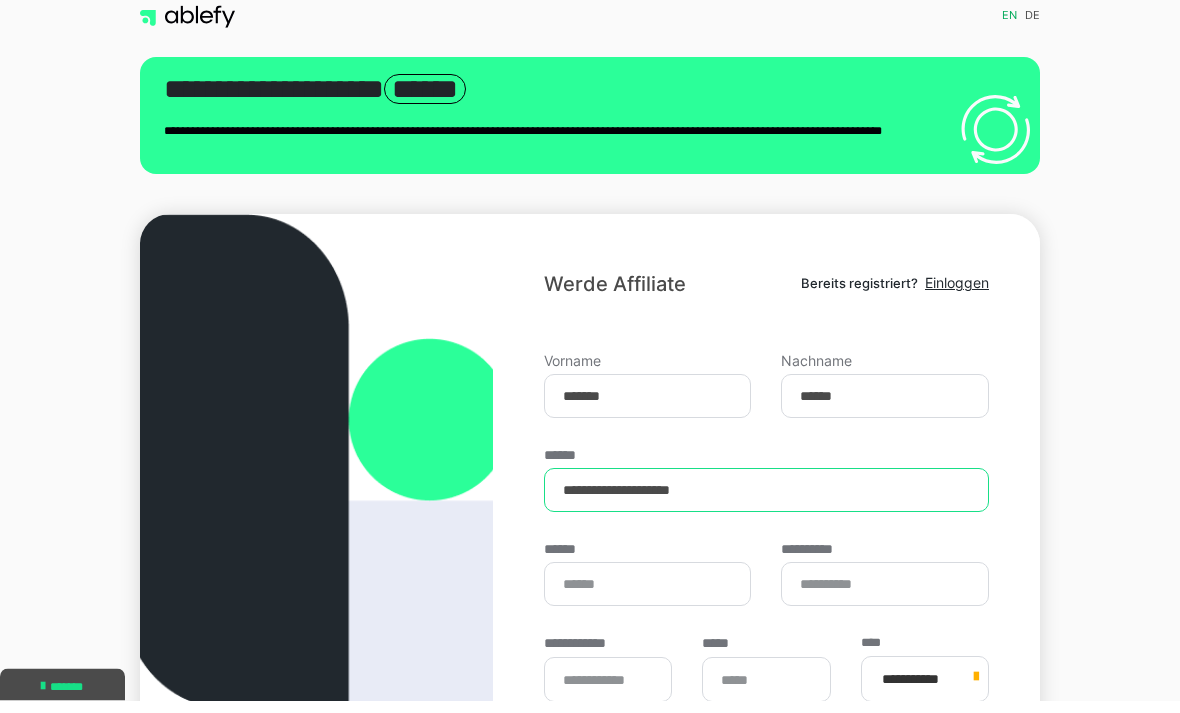 type on "**********" 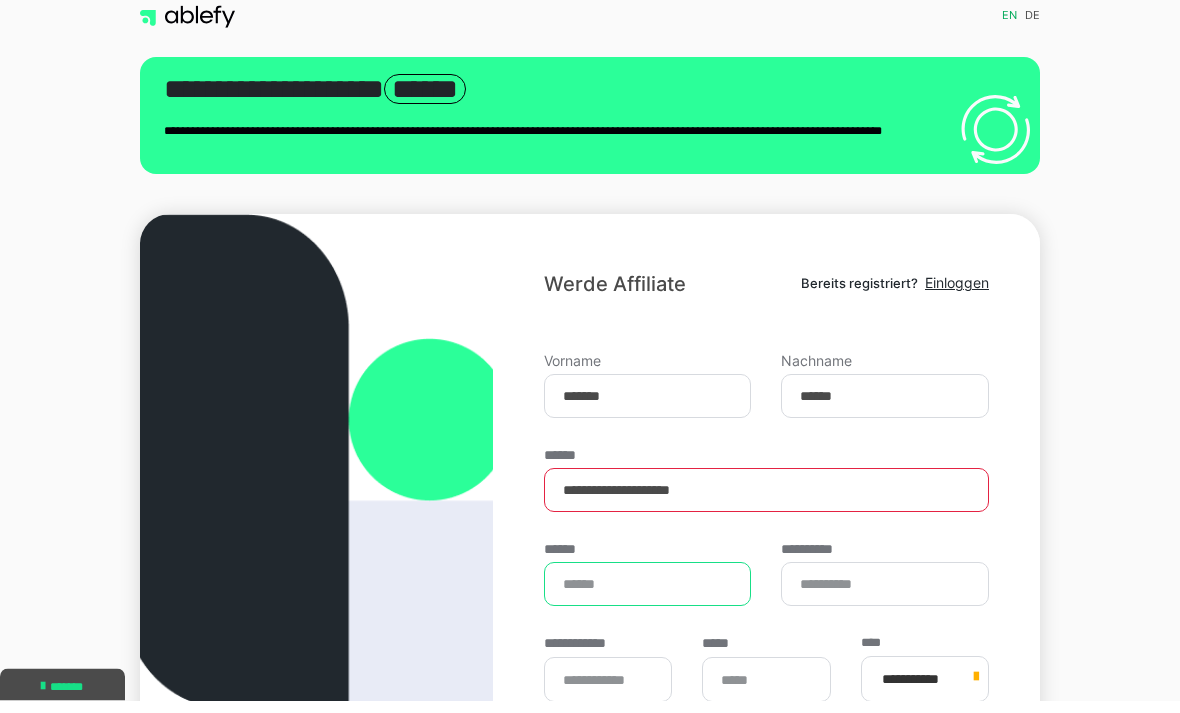 click on "******" at bounding box center (648, 597) 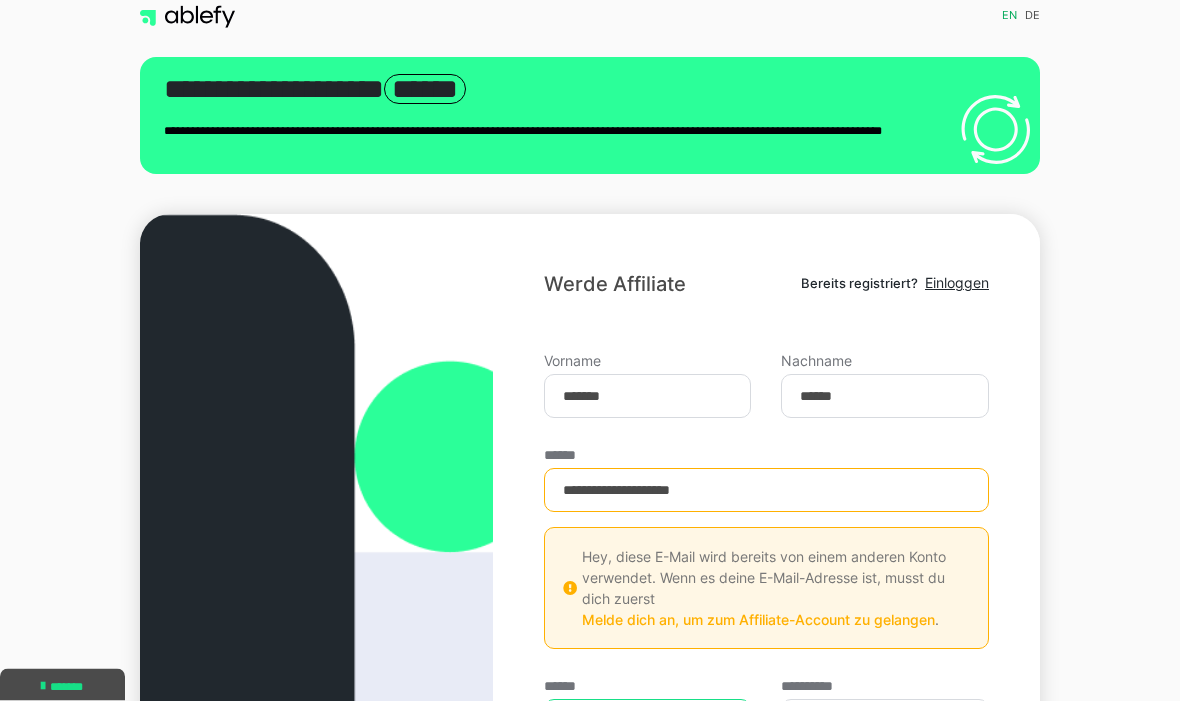 scroll, scrollTop: 316, scrollLeft: 0, axis: vertical 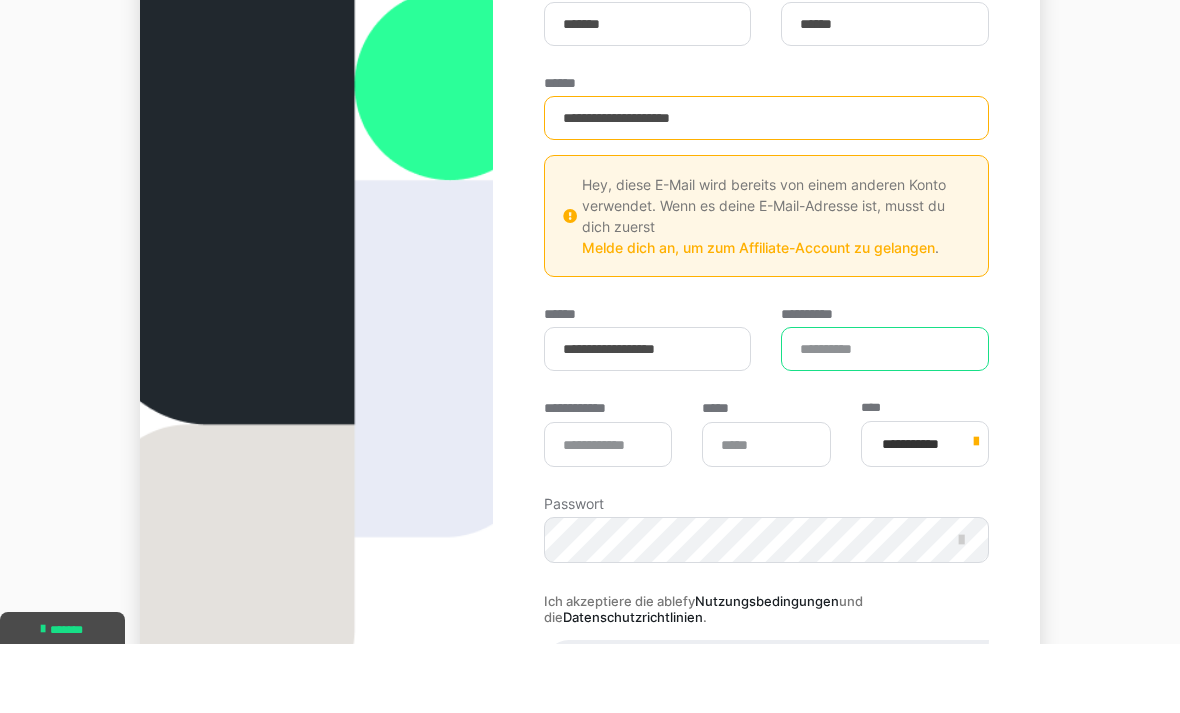click on "**********" at bounding box center [885, 418] 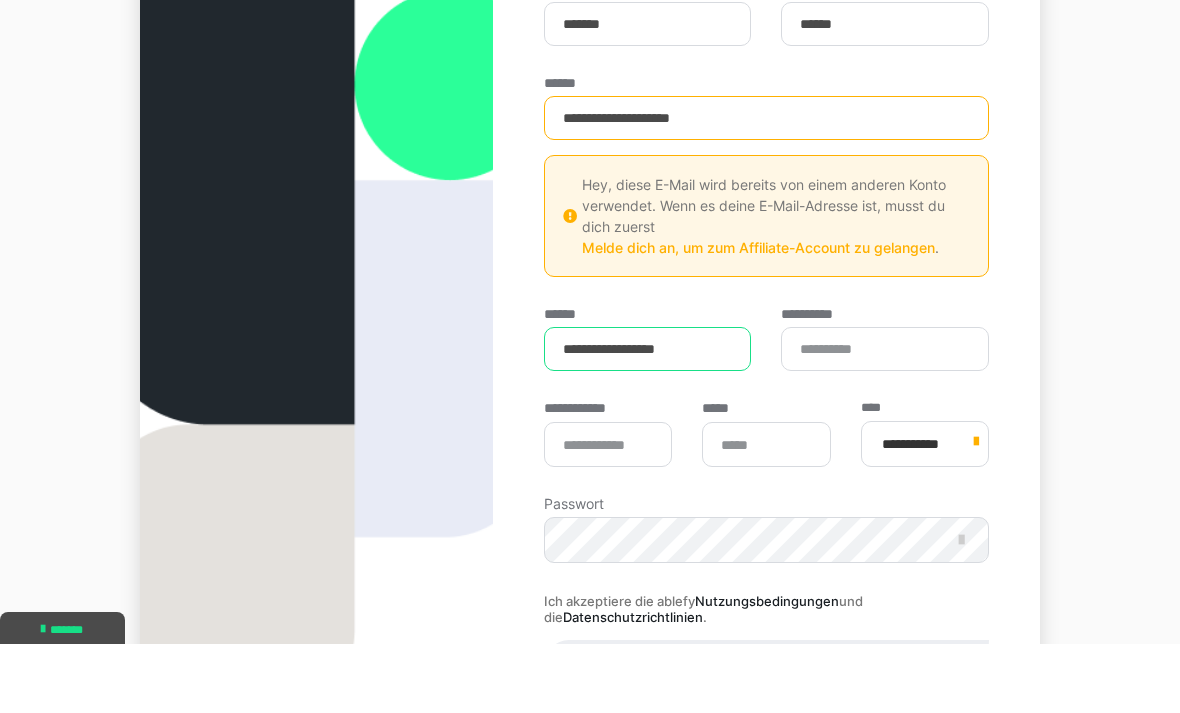 click on "**********" at bounding box center [648, 418] 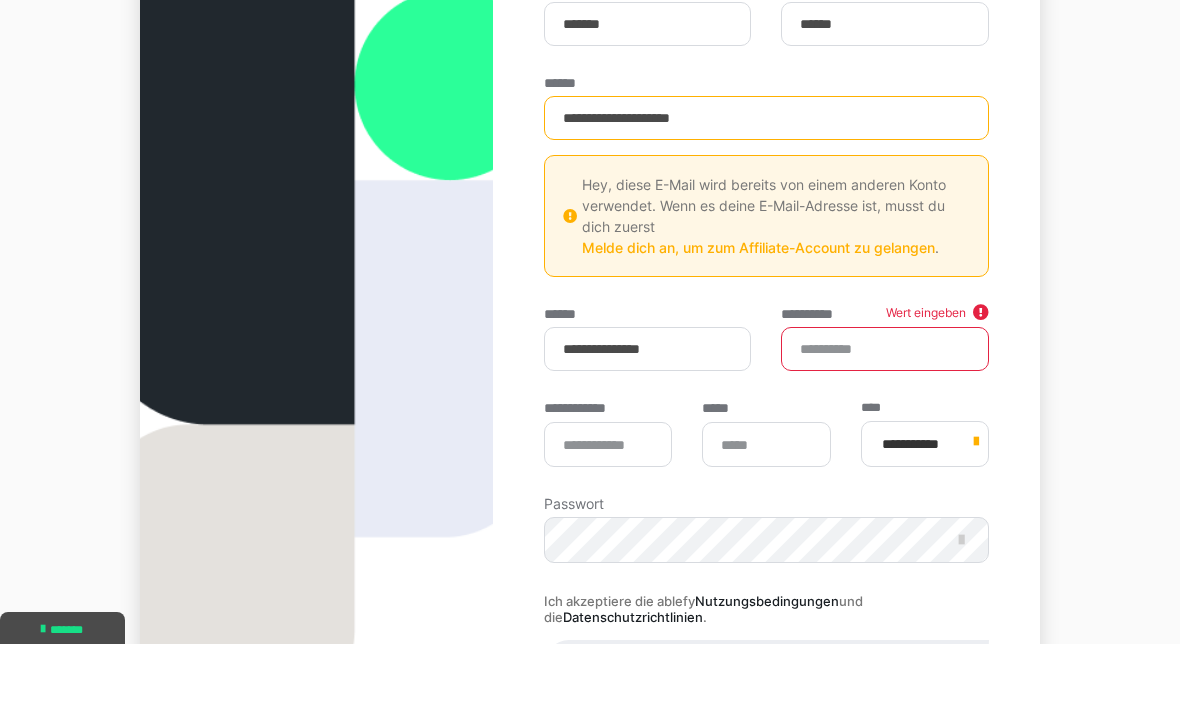 click on "**********" at bounding box center (885, 418) 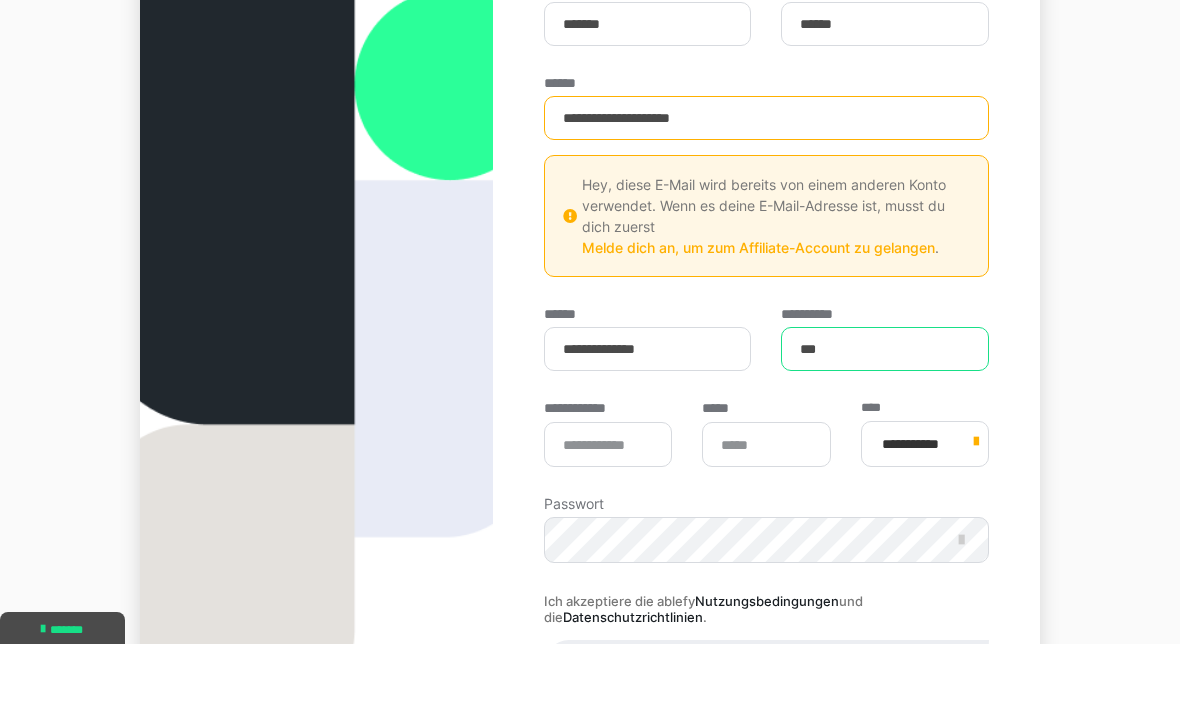 type on "***" 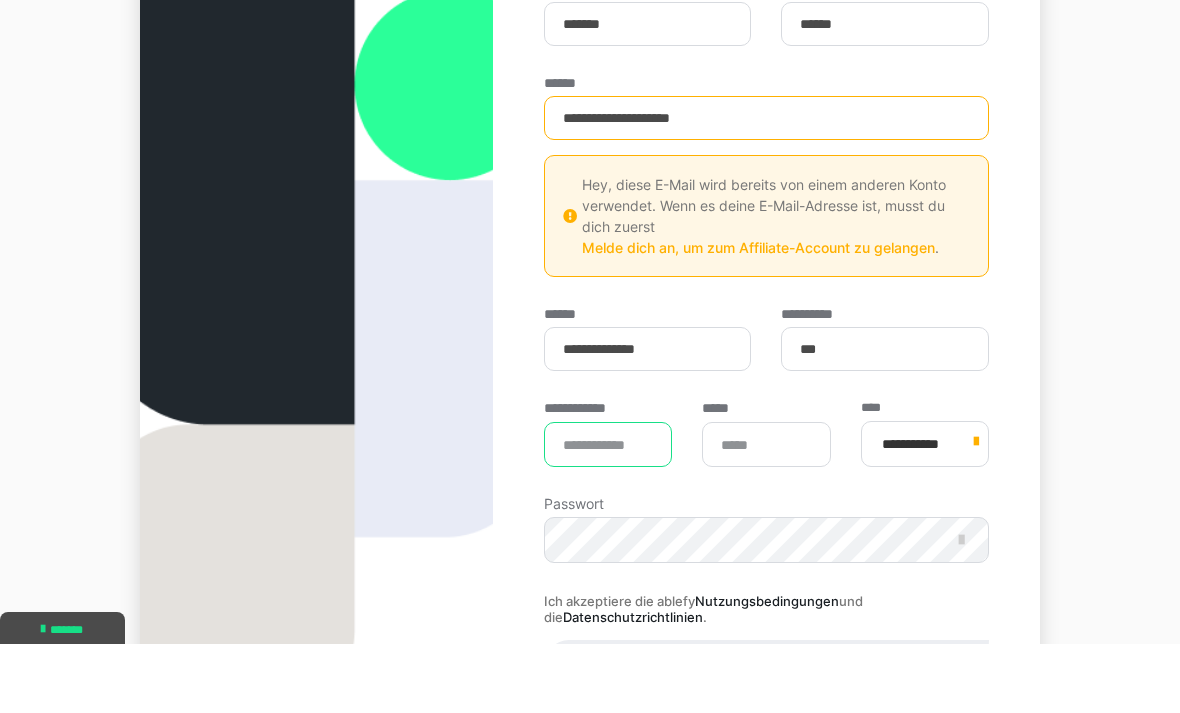 click on "**********" at bounding box center (608, 513) 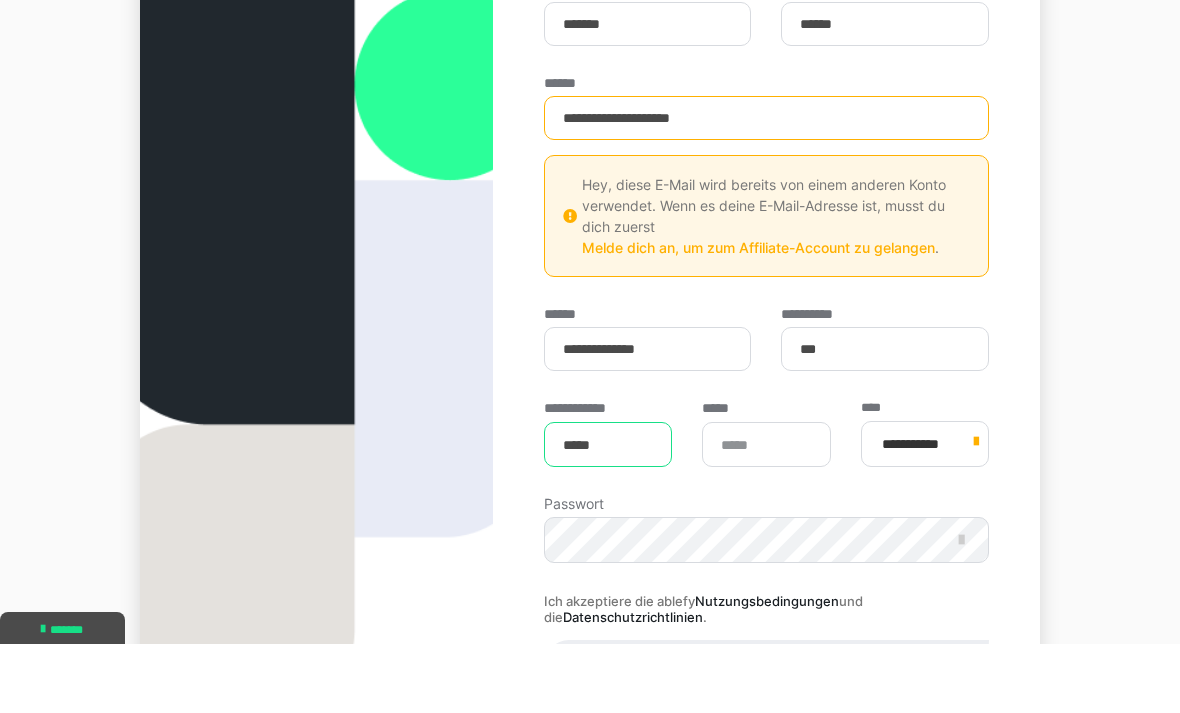 type on "*****" 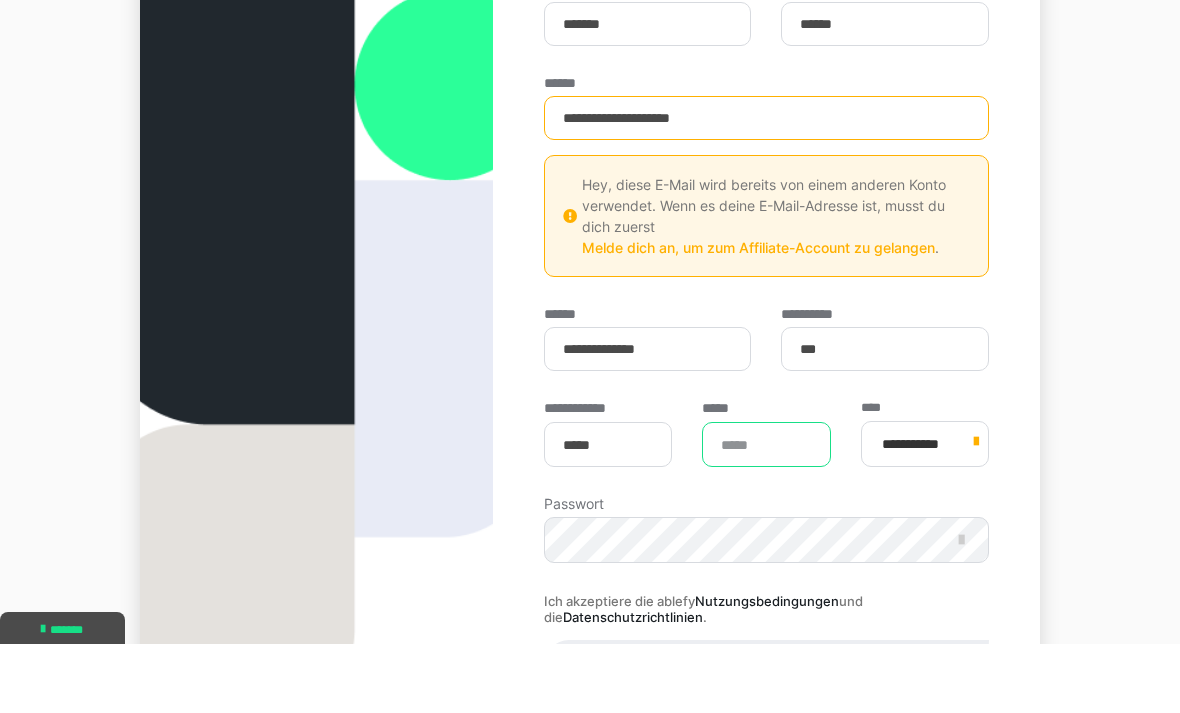 click on "*****" at bounding box center [766, 513] 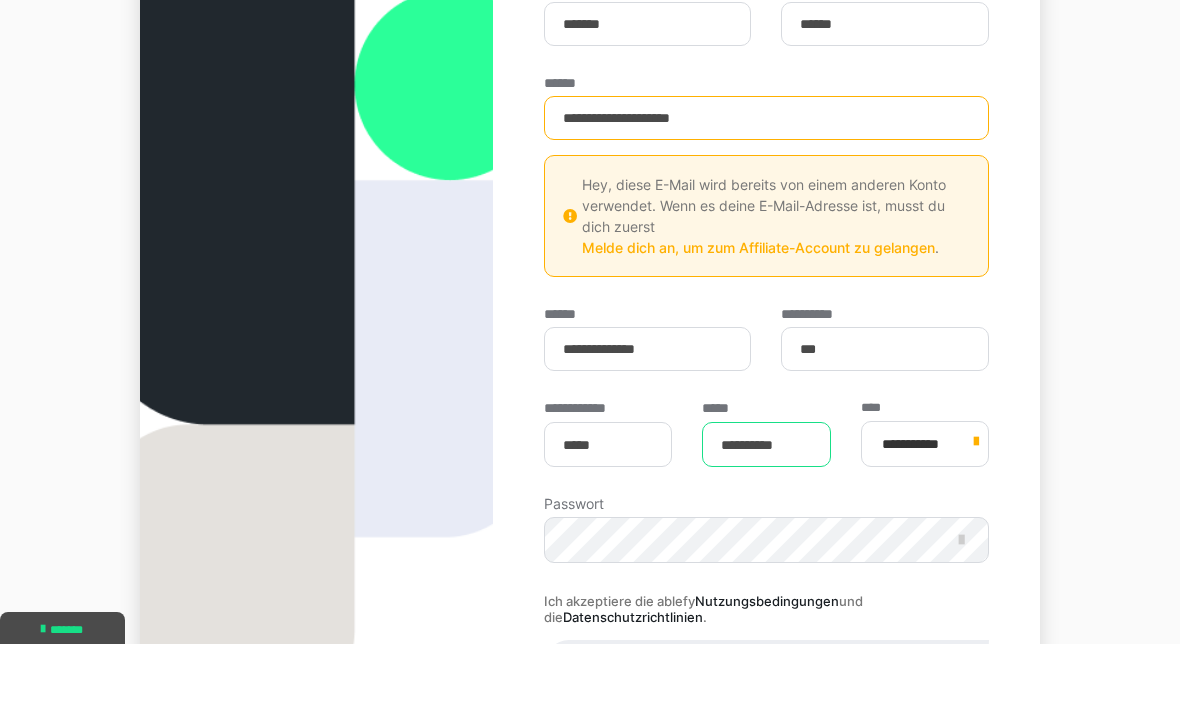 type on "**********" 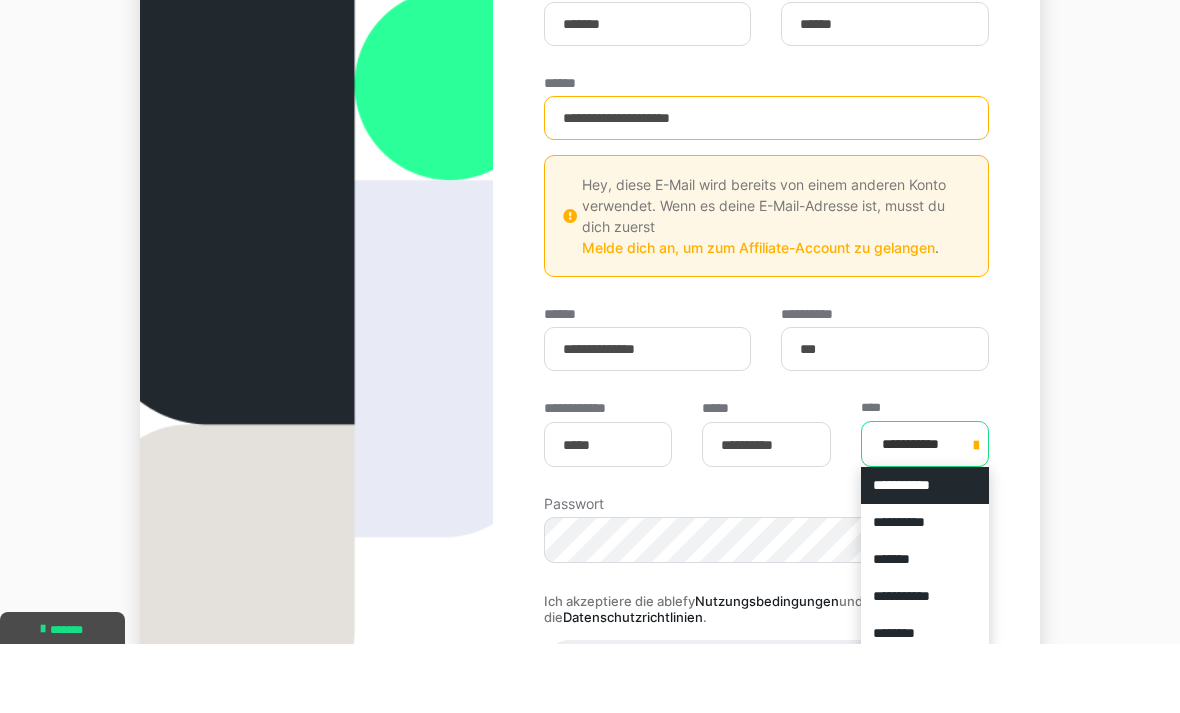 scroll, scrollTop: 385, scrollLeft: 0, axis: vertical 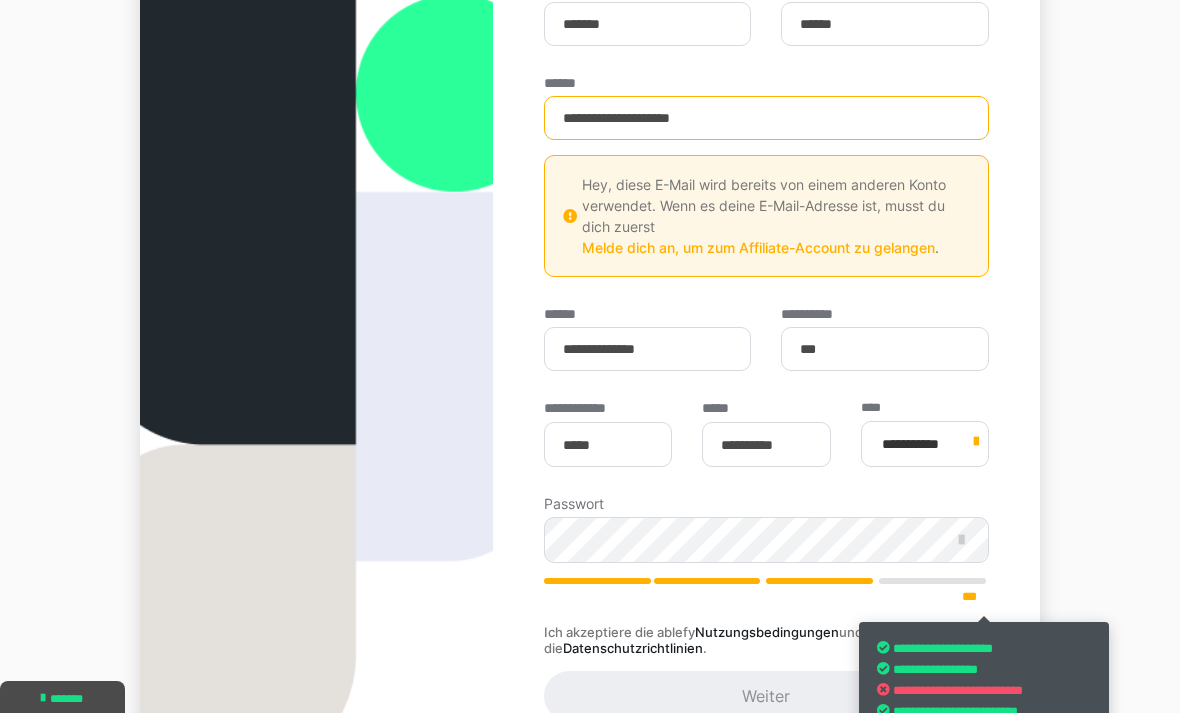click on "**********" at bounding box center [766, 434] 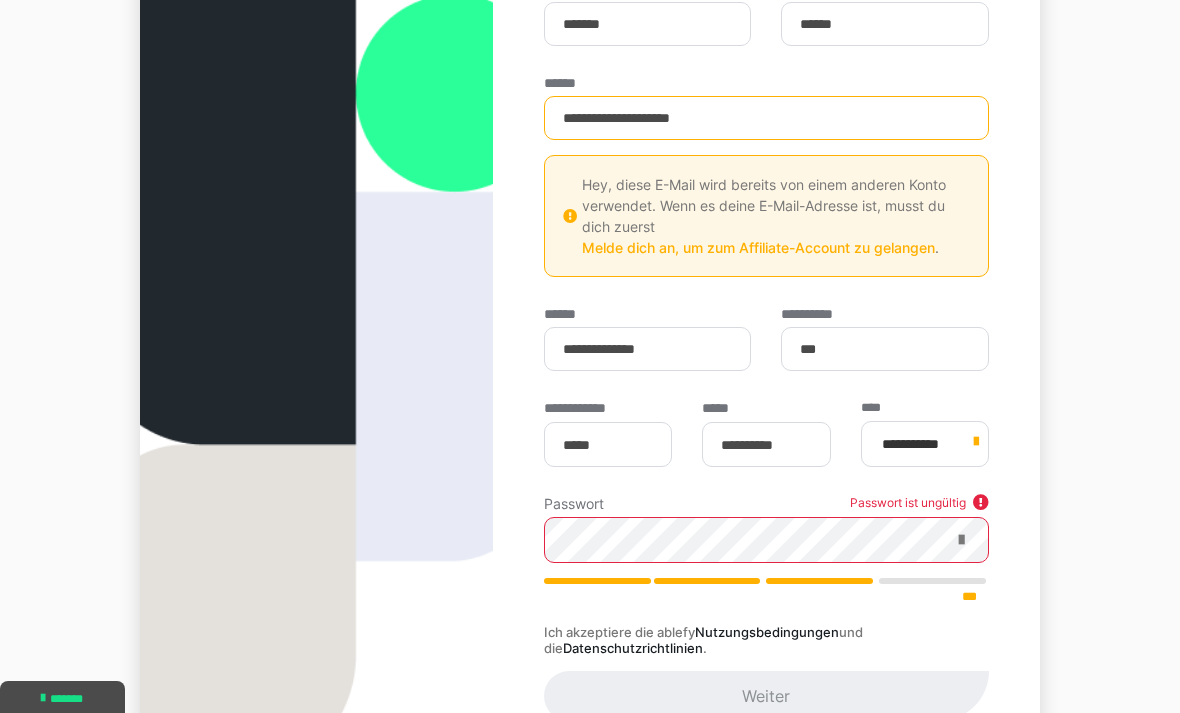click at bounding box center [961, 540] 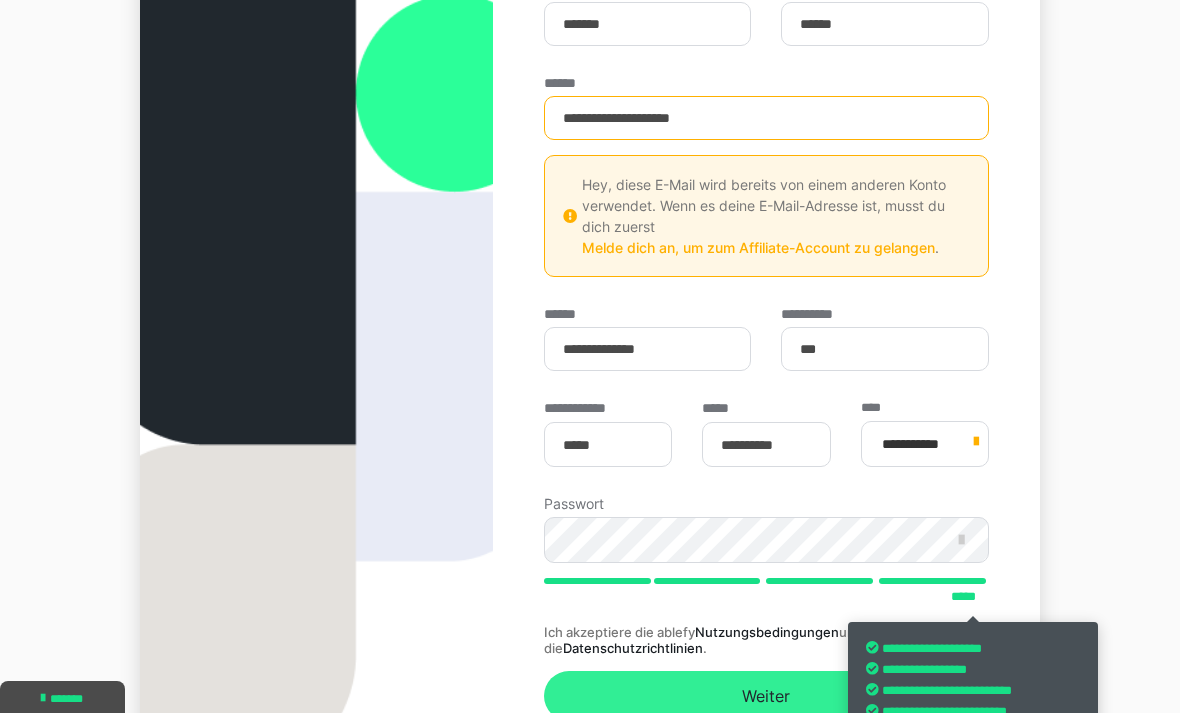 click on "Weiter" at bounding box center [766, 696] 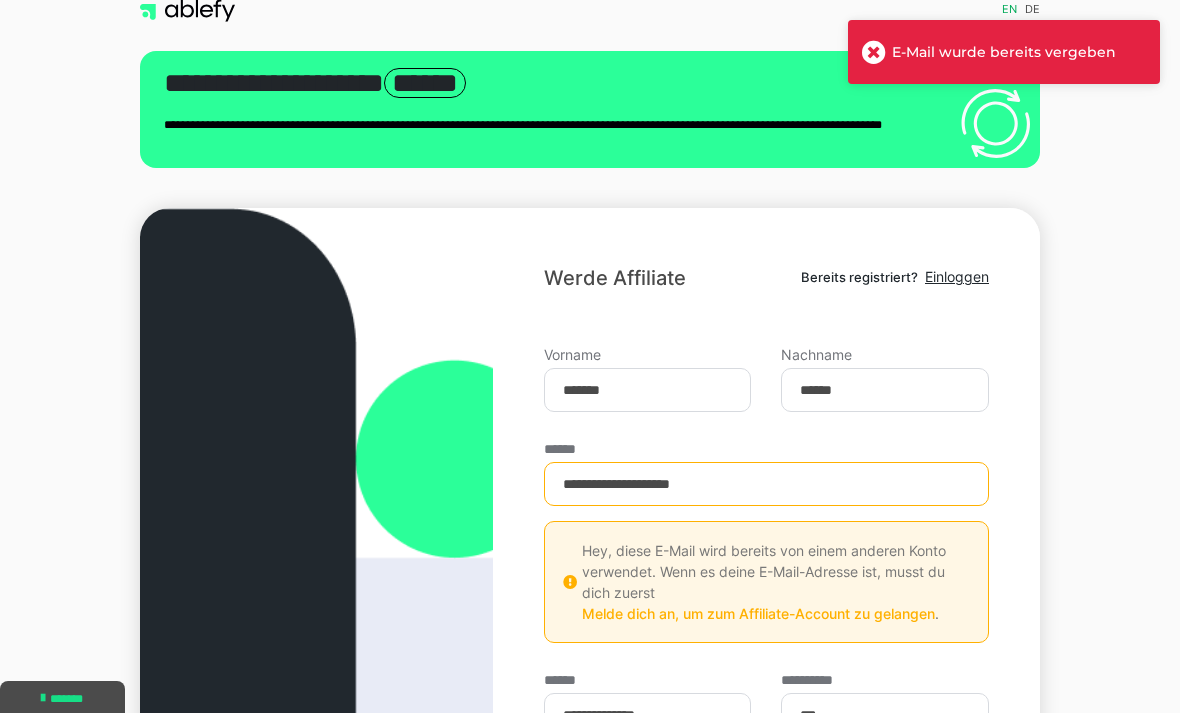 scroll, scrollTop: 0, scrollLeft: 0, axis: both 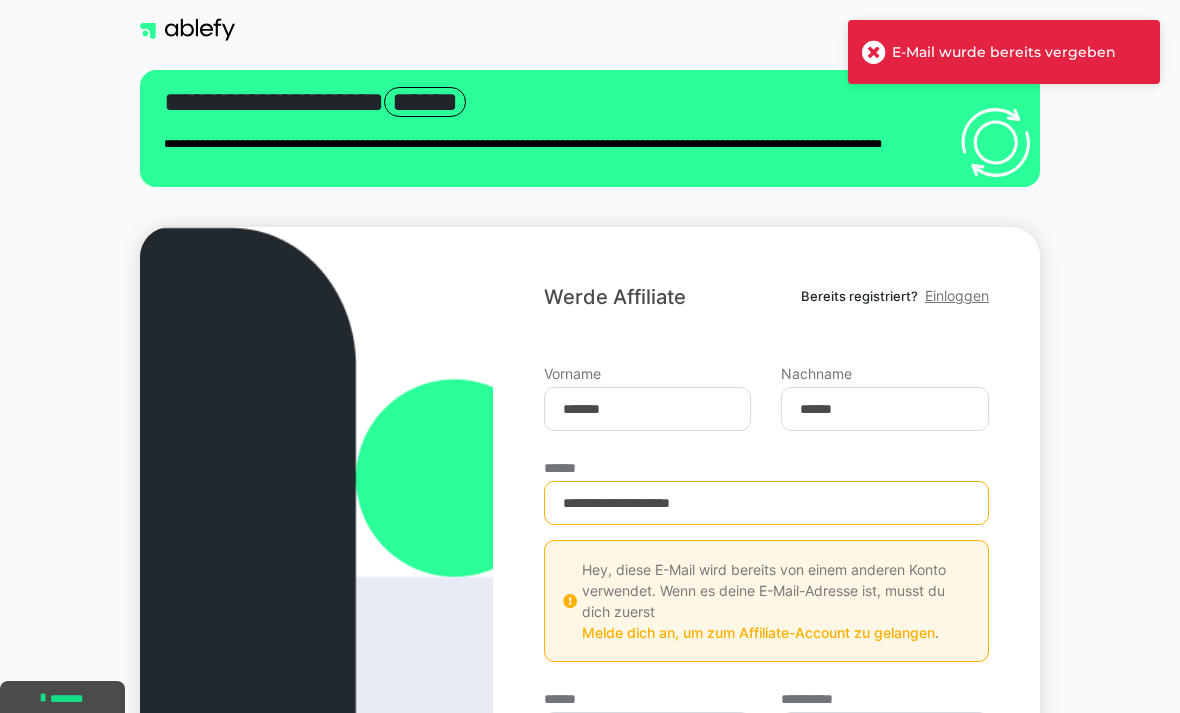 click on "Einloggen" at bounding box center [957, 295] 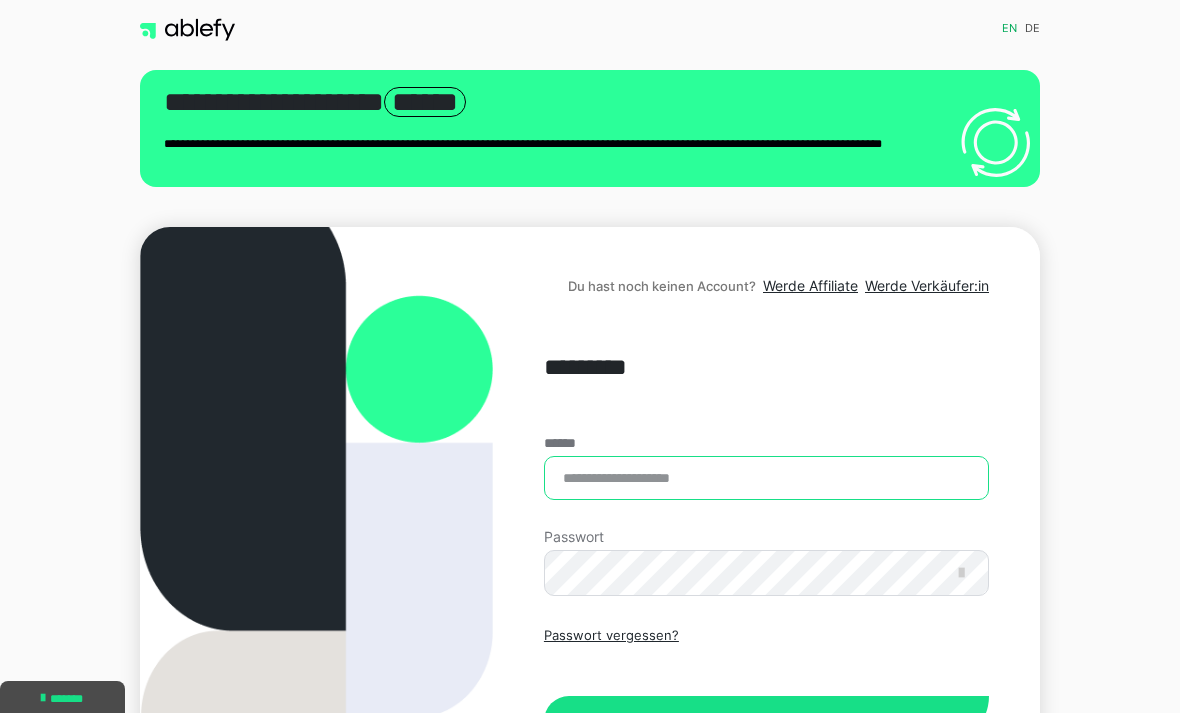 click on "******" at bounding box center [766, 478] 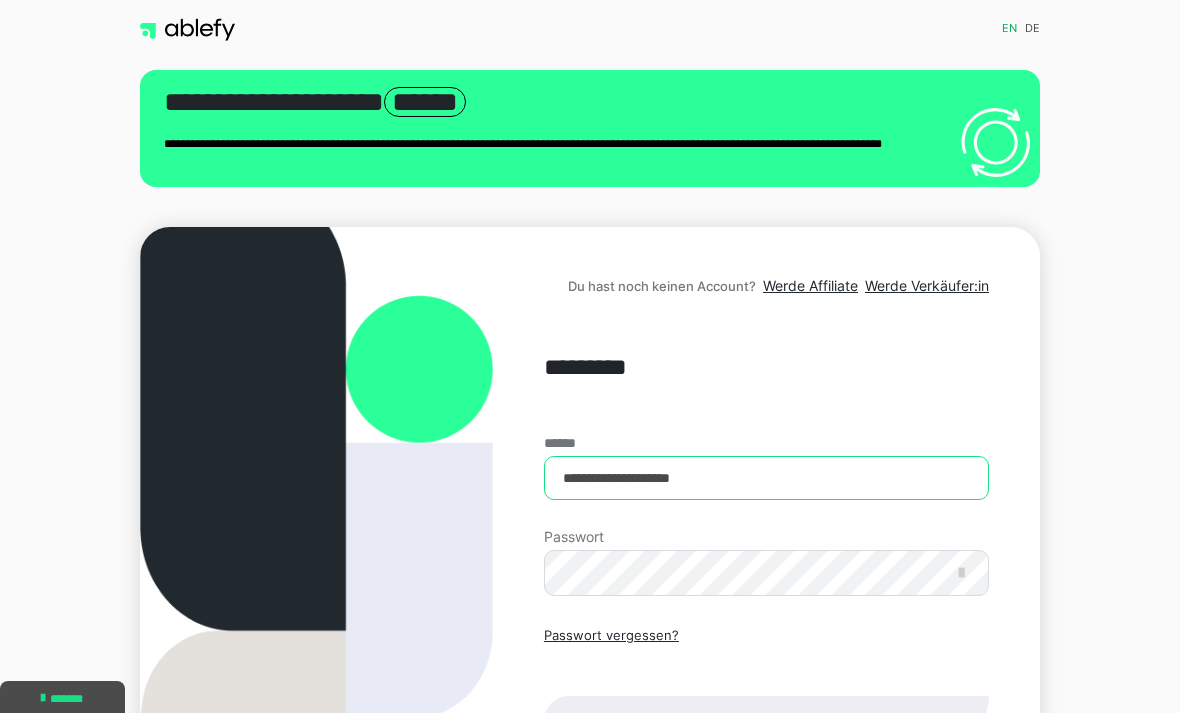 type on "**********" 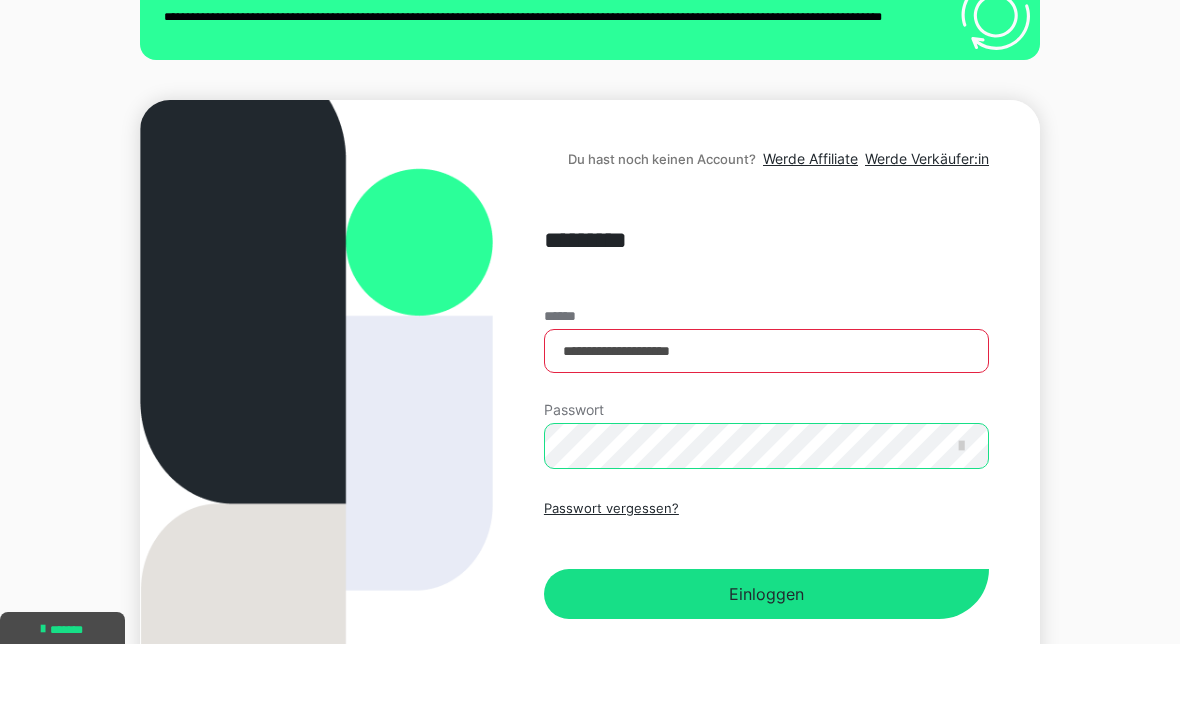 scroll, scrollTop: 59, scrollLeft: 0, axis: vertical 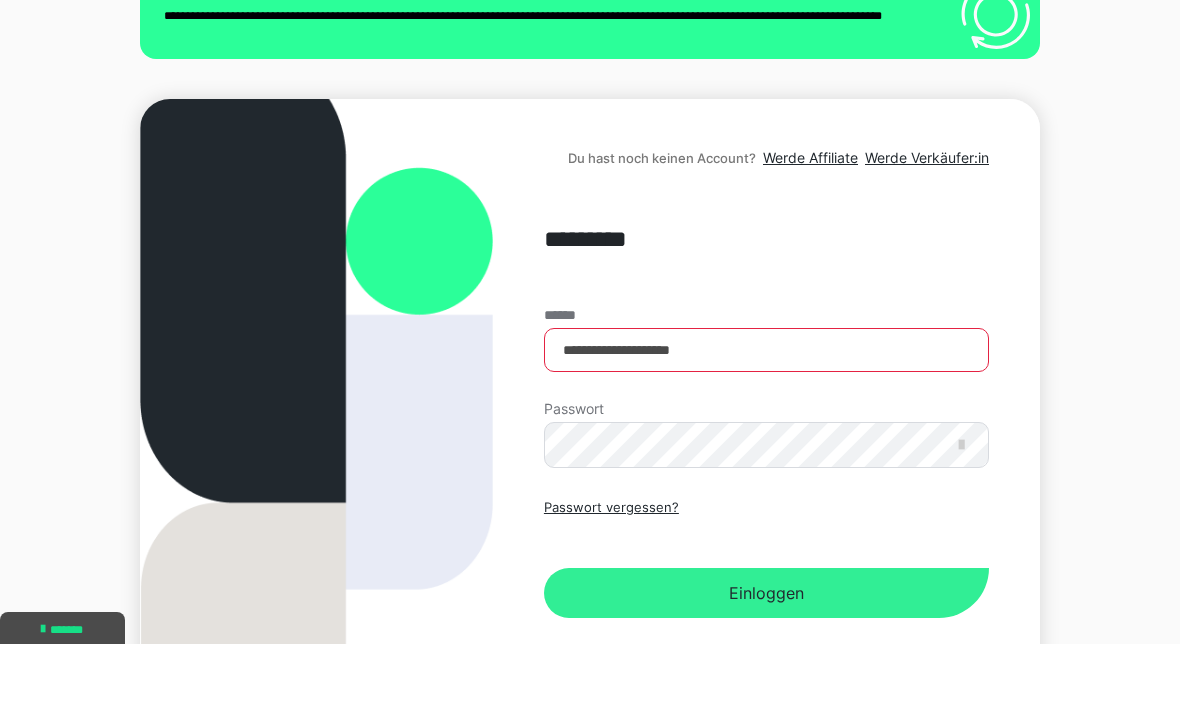 click on "Einloggen" at bounding box center (766, 662) 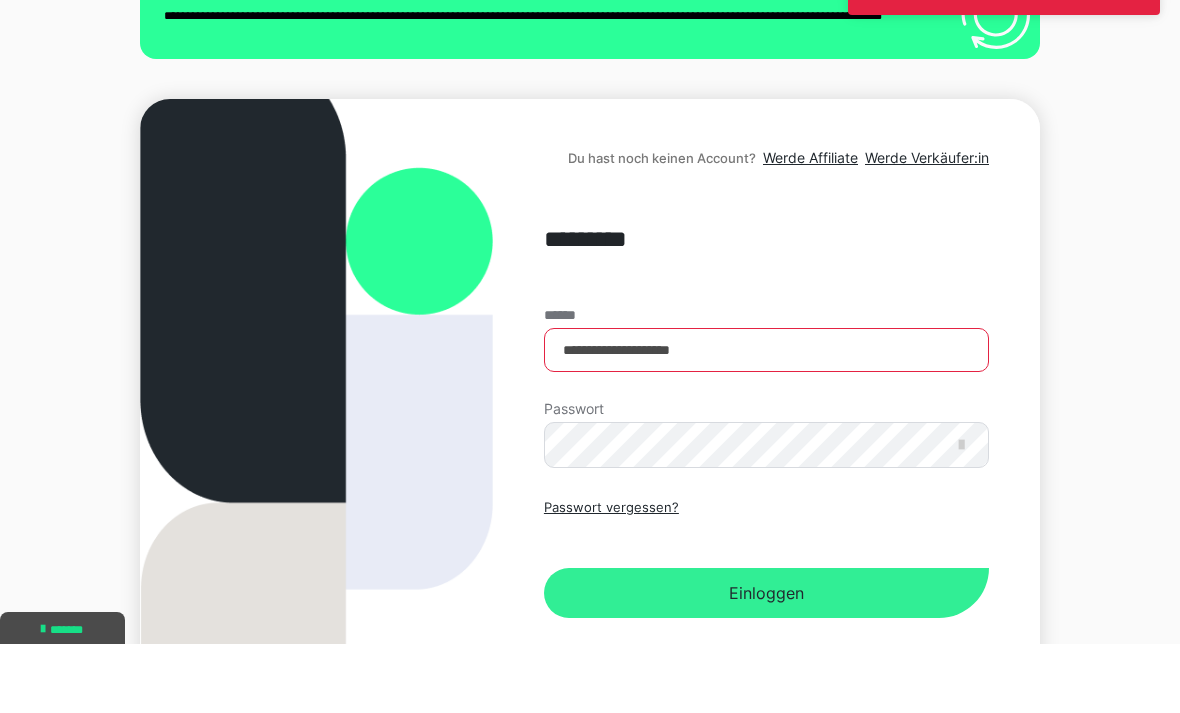 scroll, scrollTop: 128, scrollLeft: 0, axis: vertical 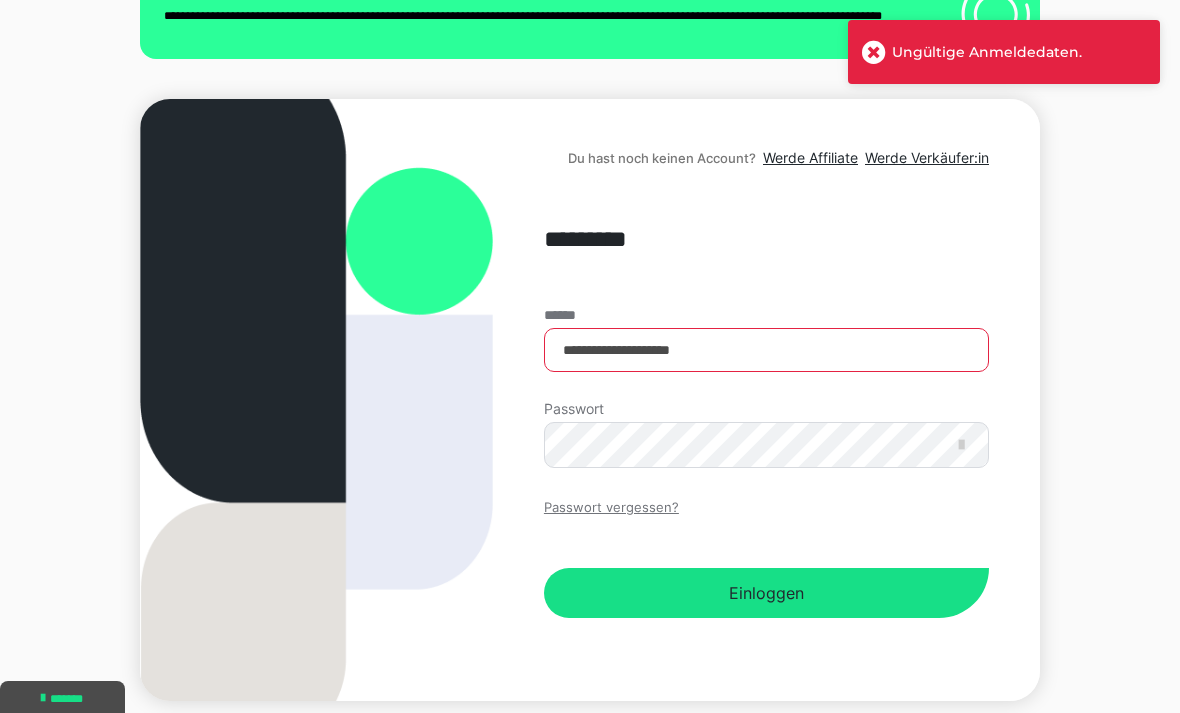click on "Passwort vergessen?" at bounding box center (611, 508) 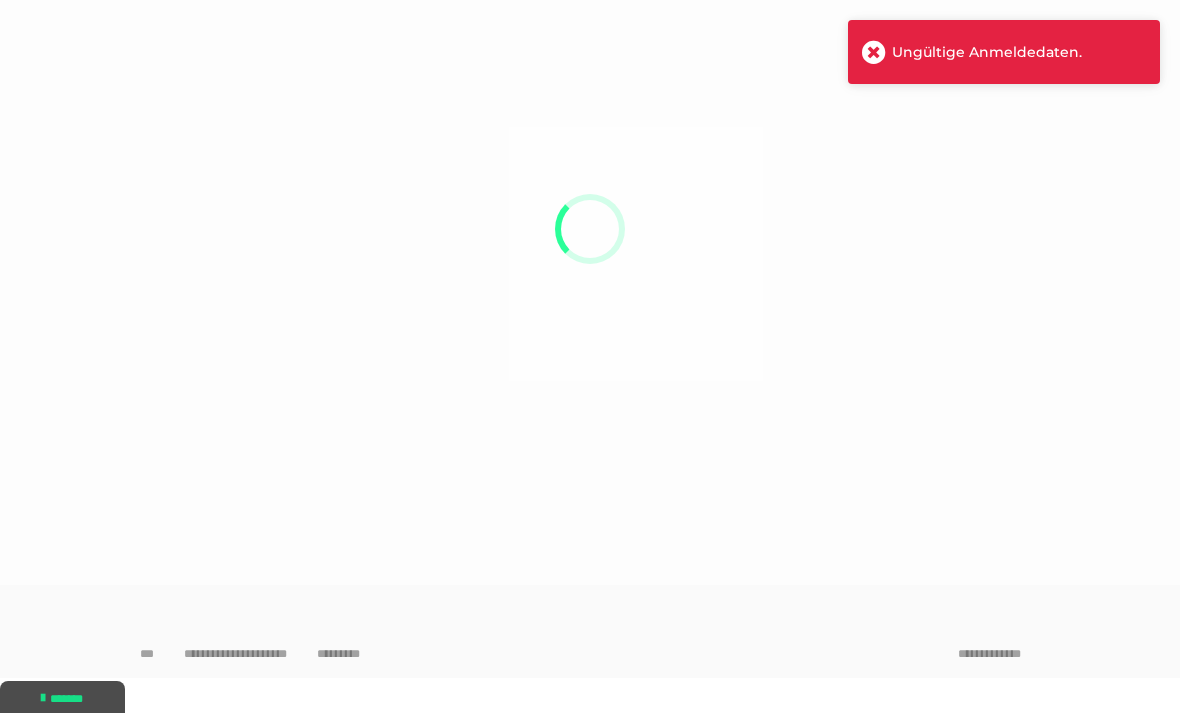 scroll, scrollTop: 0, scrollLeft: 0, axis: both 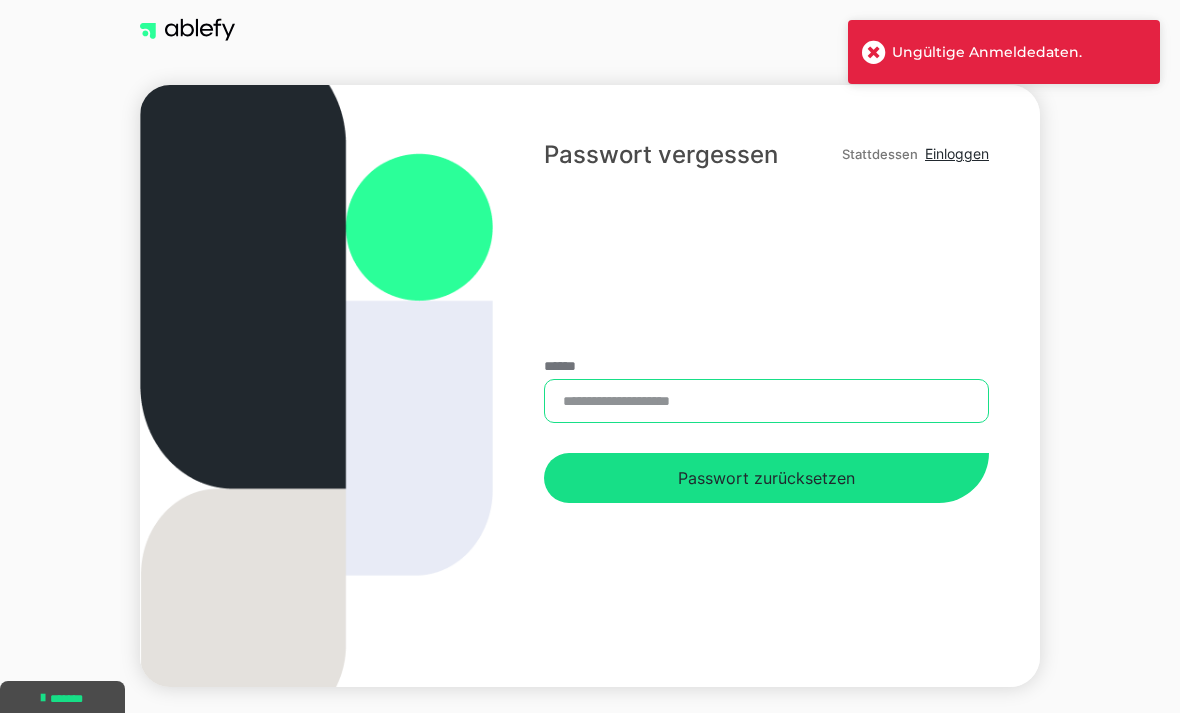 click on "******" at bounding box center [766, 401] 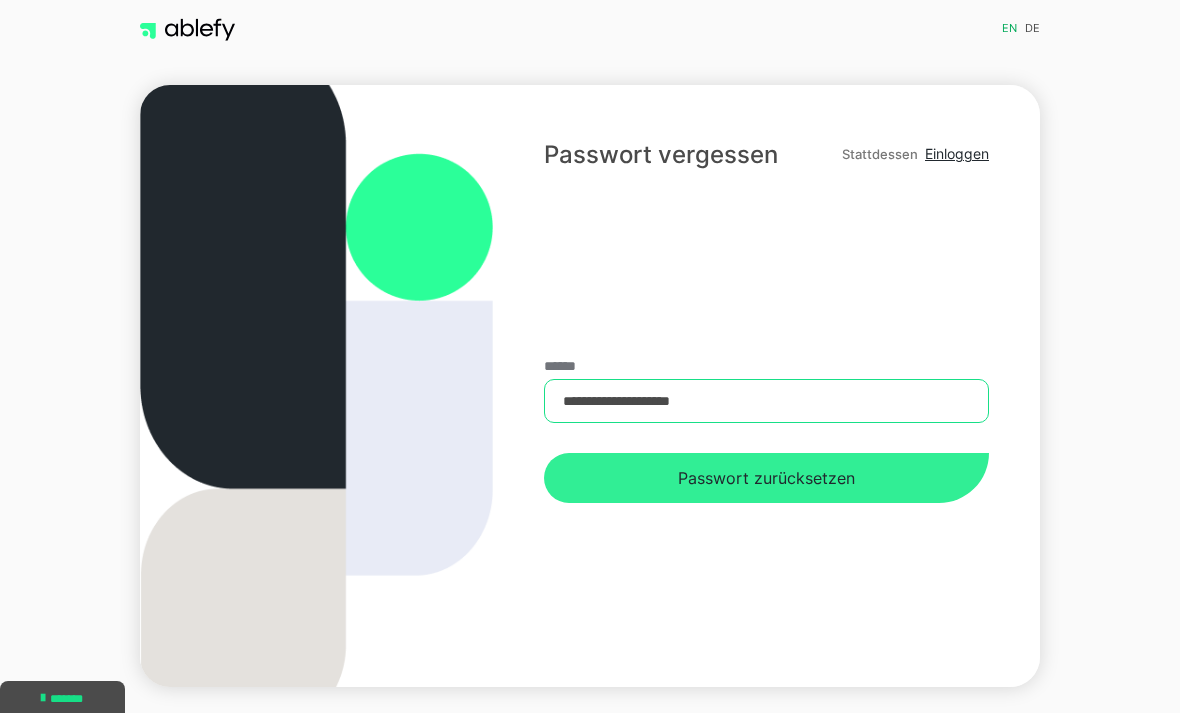 type on "**********" 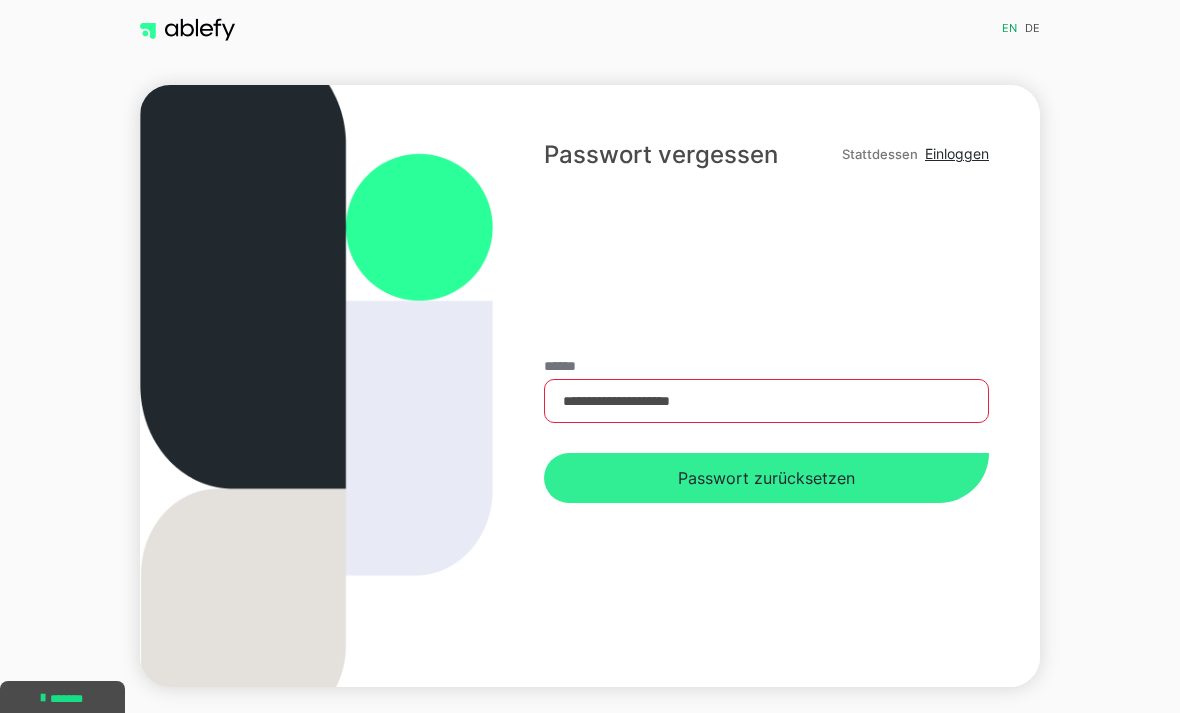 click on "Passwort zurücksetzen" at bounding box center [766, 478] 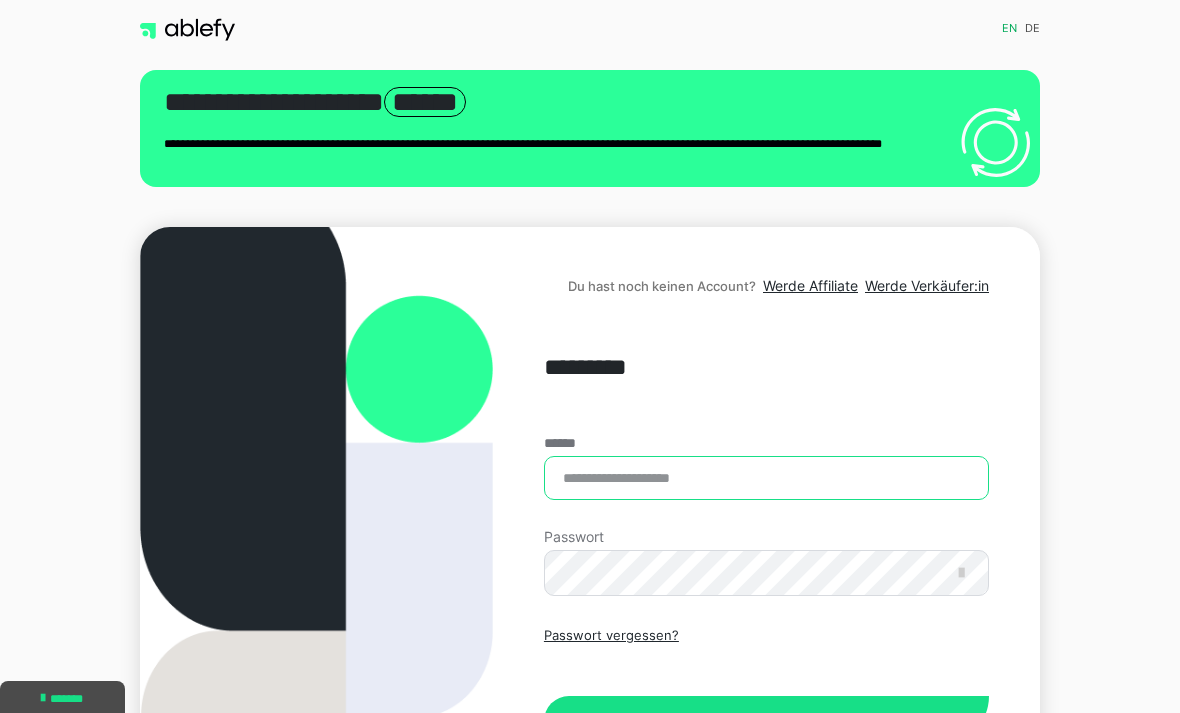 click on "******" at bounding box center [766, 478] 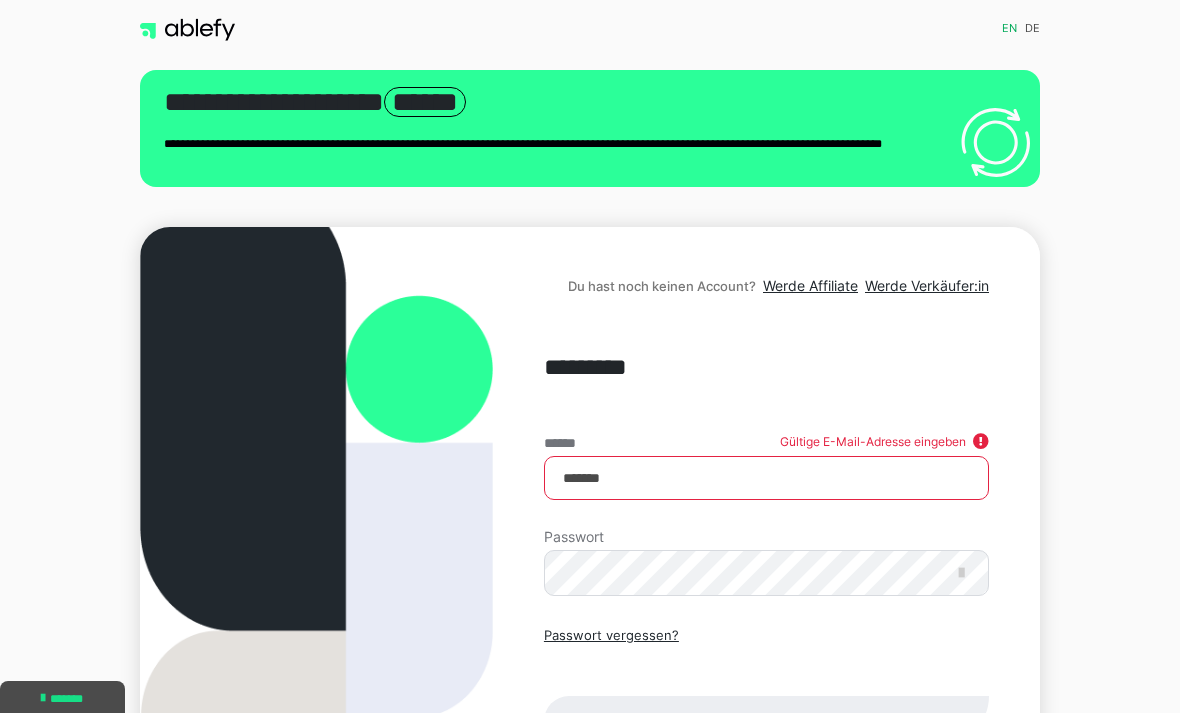 click on "*******" at bounding box center (766, 478) 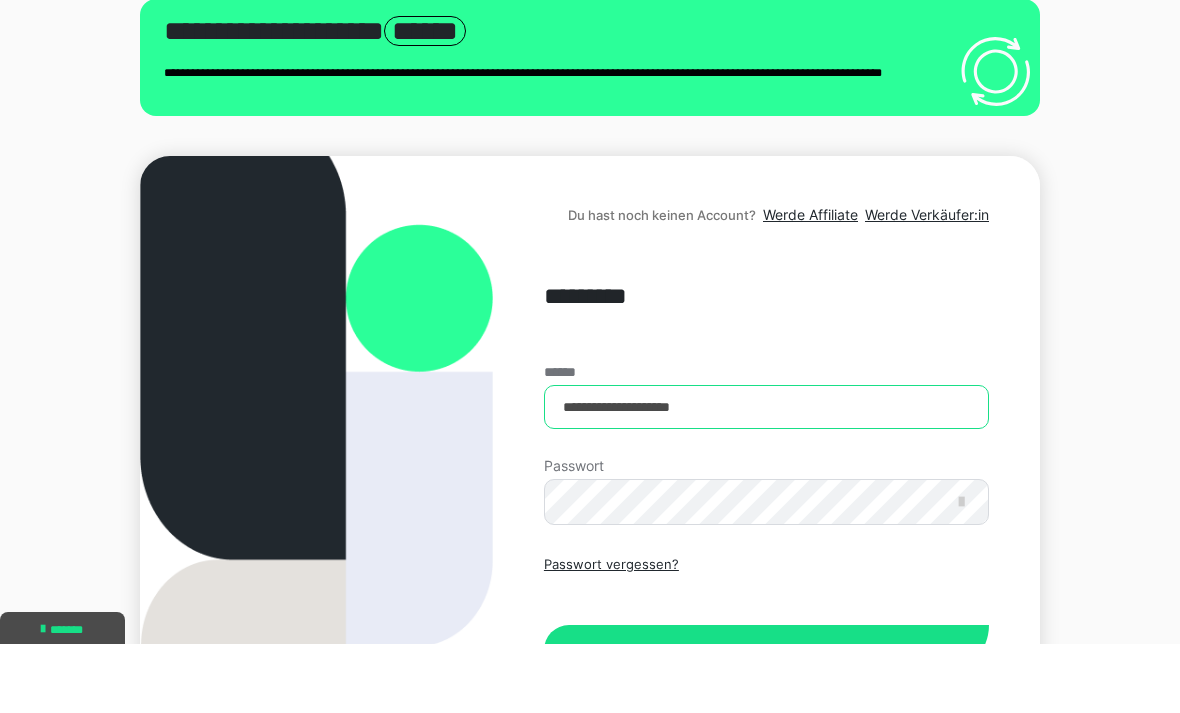 scroll, scrollTop: 22, scrollLeft: 0, axis: vertical 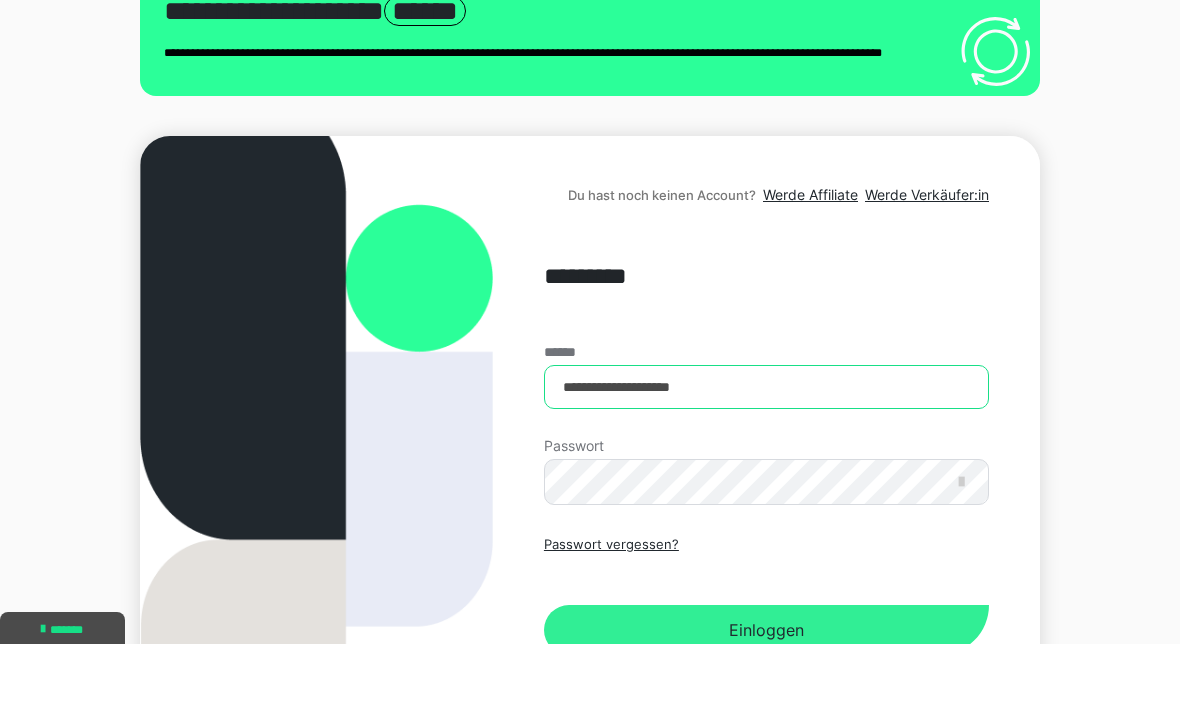 type on "**********" 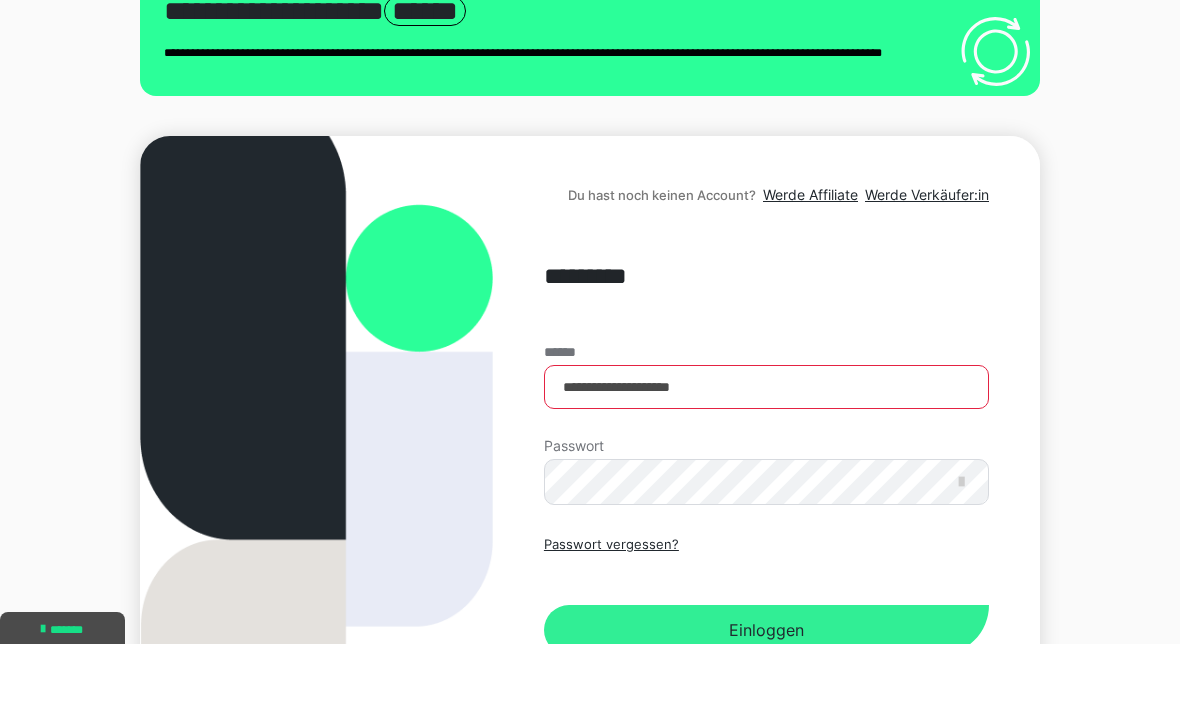click on "Einloggen" at bounding box center (766, 699) 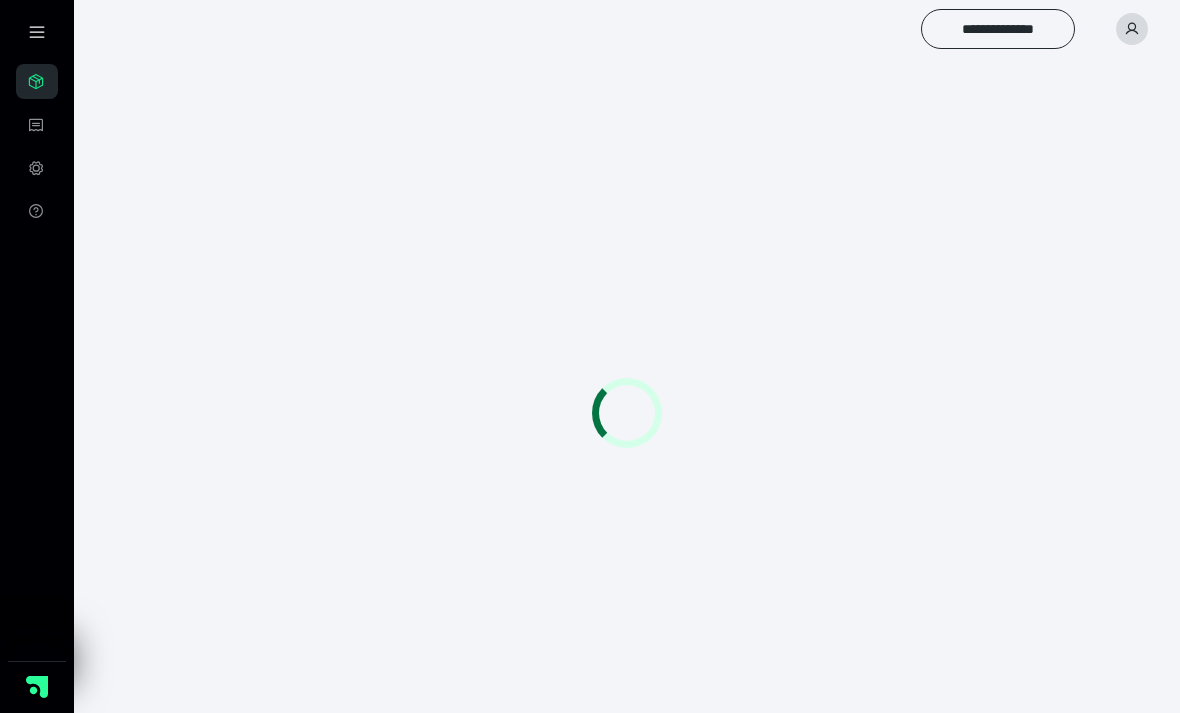 scroll, scrollTop: 0, scrollLeft: 0, axis: both 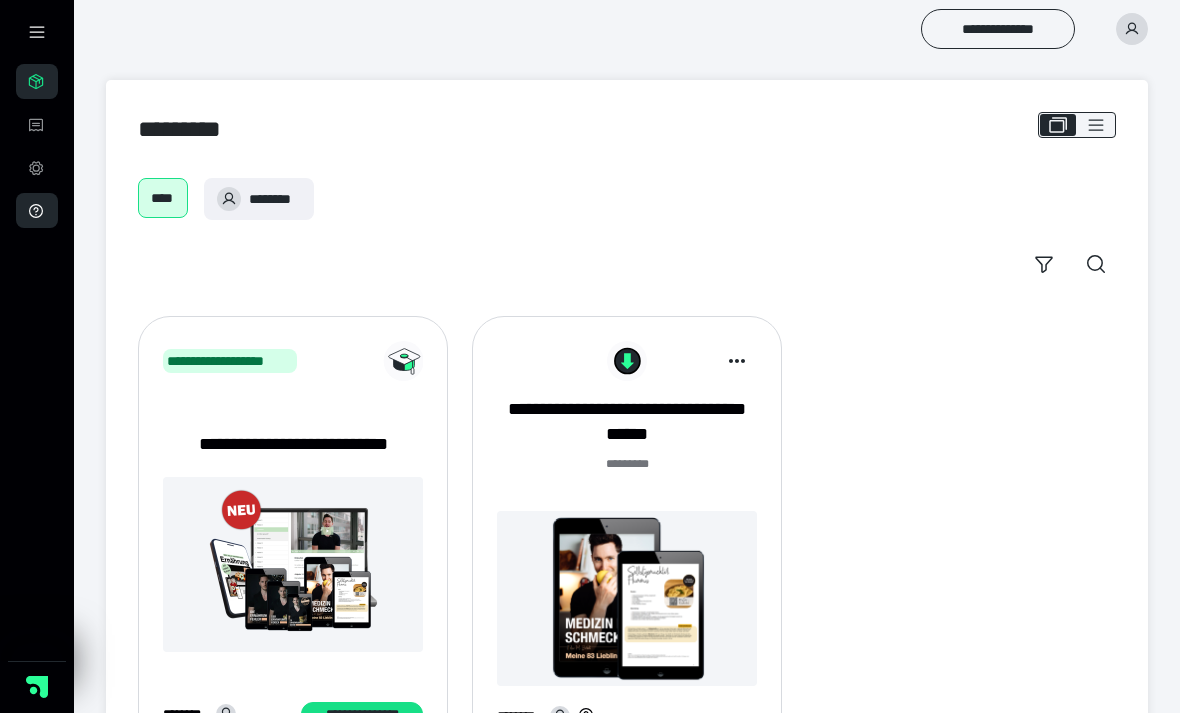 click 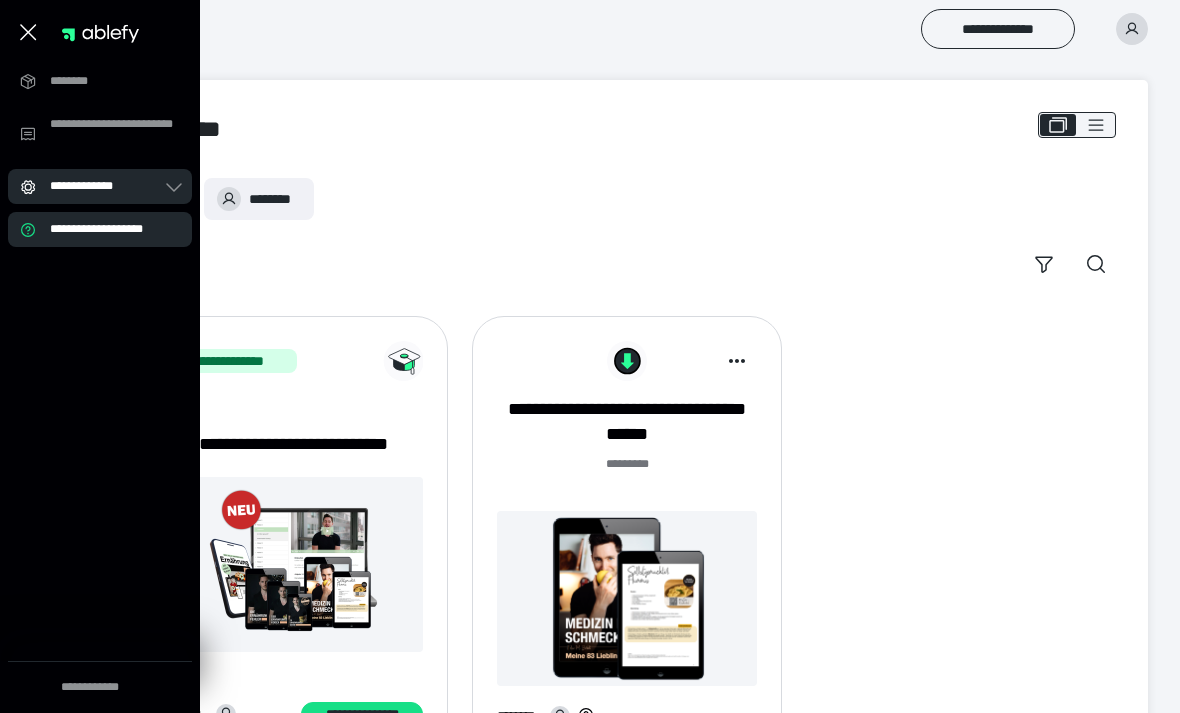click on "**********" at bounding box center (106, 186) 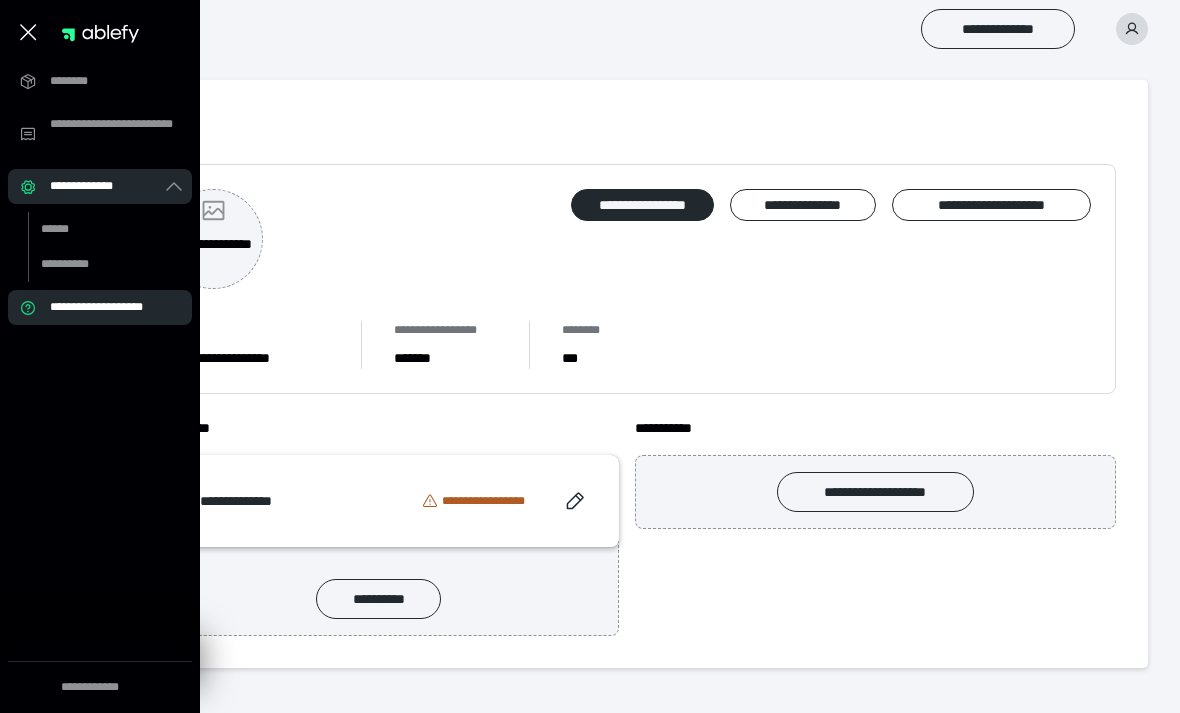 click on "**********" at bounding box center (213, 255) 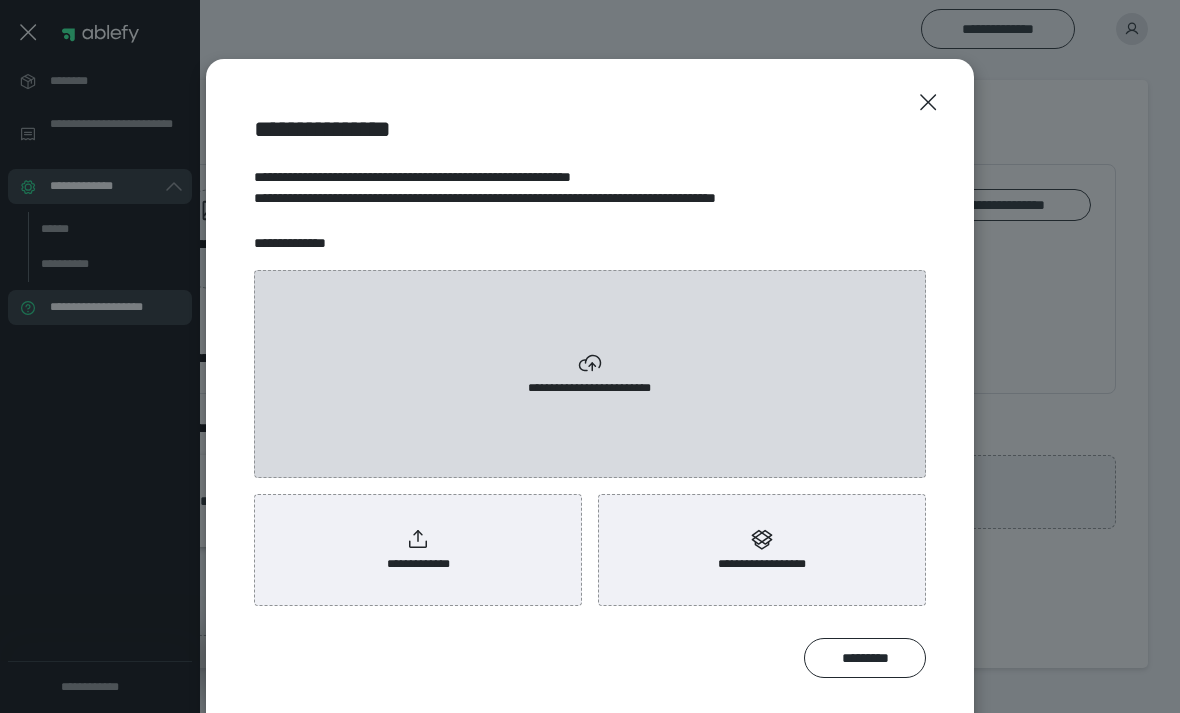 click on "**********" at bounding box center [590, 374] 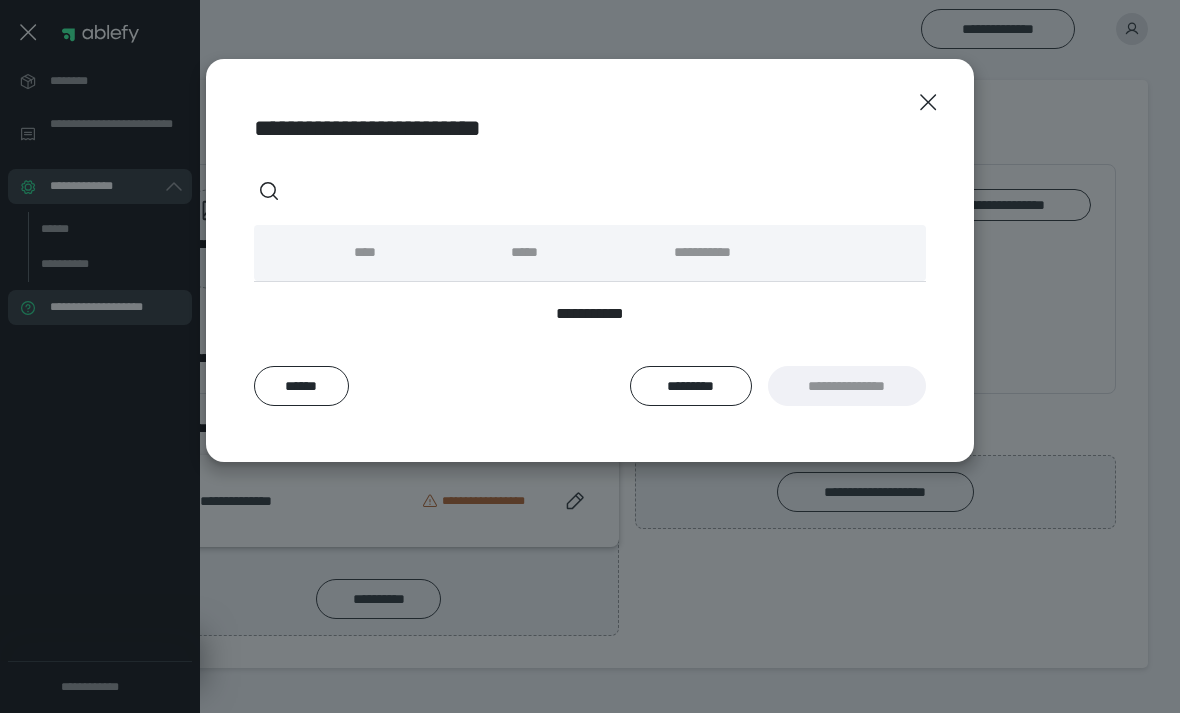 click on "****" at bounding box center (417, 253) 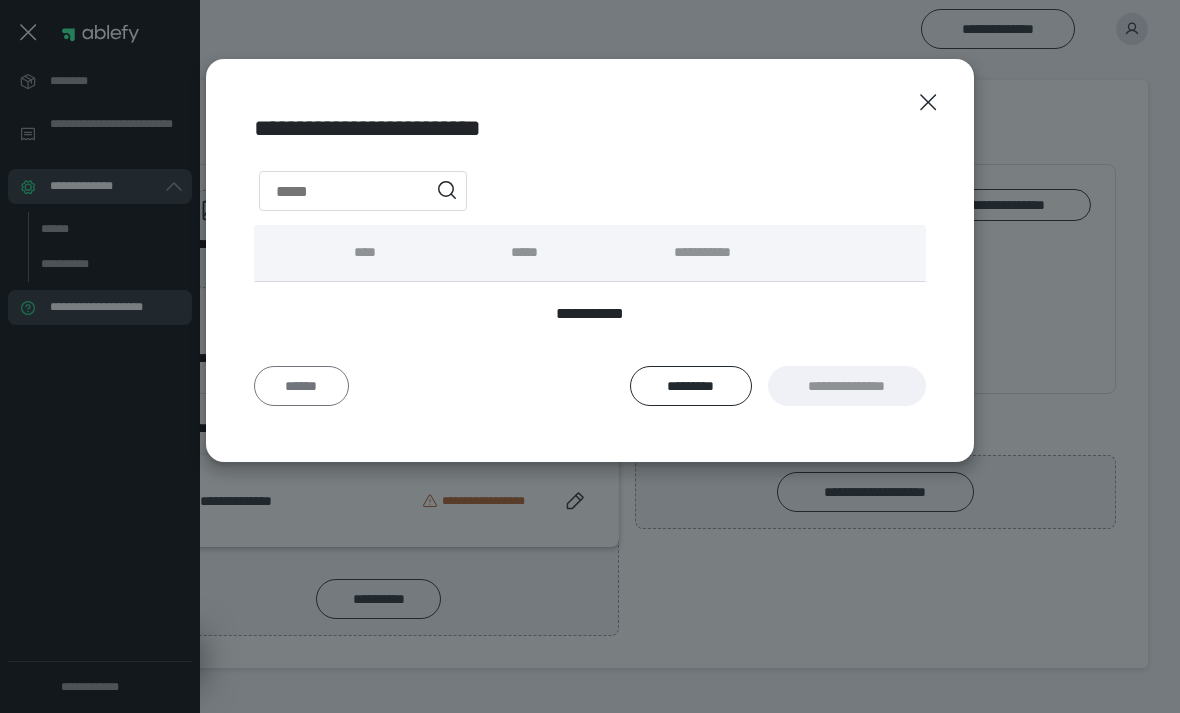 click on "******" at bounding box center [301, 386] 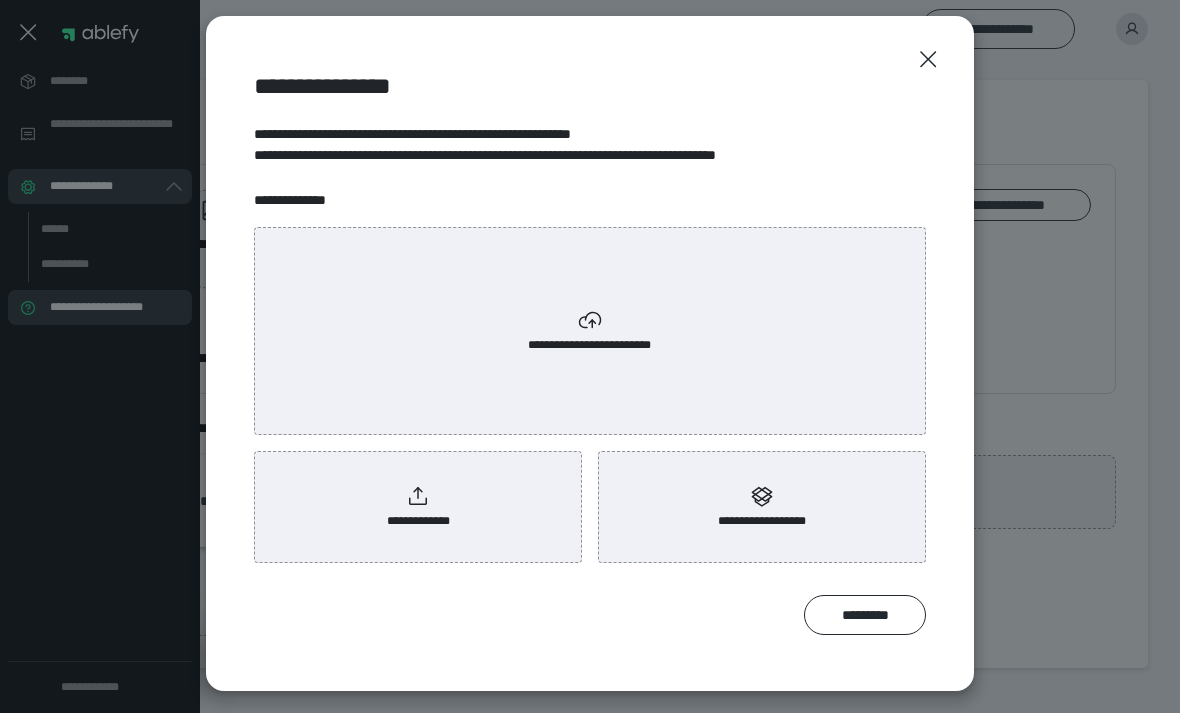 scroll, scrollTop: 21, scrollLeft: 0, axis: vertical 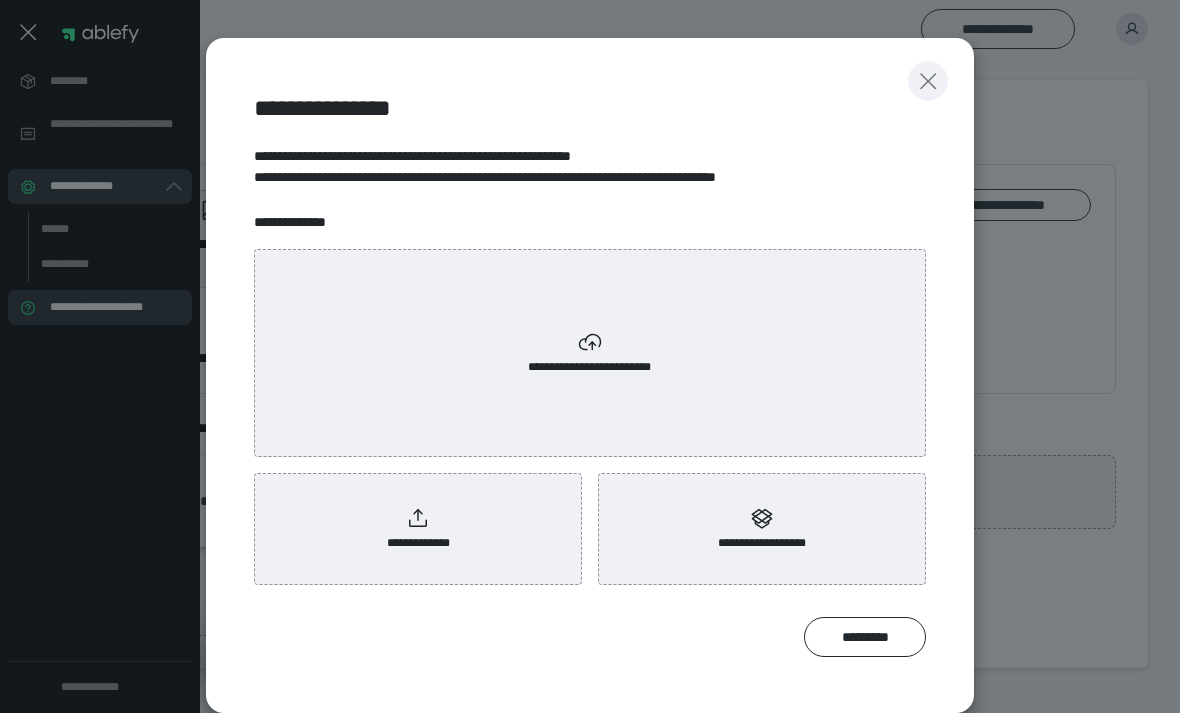 click 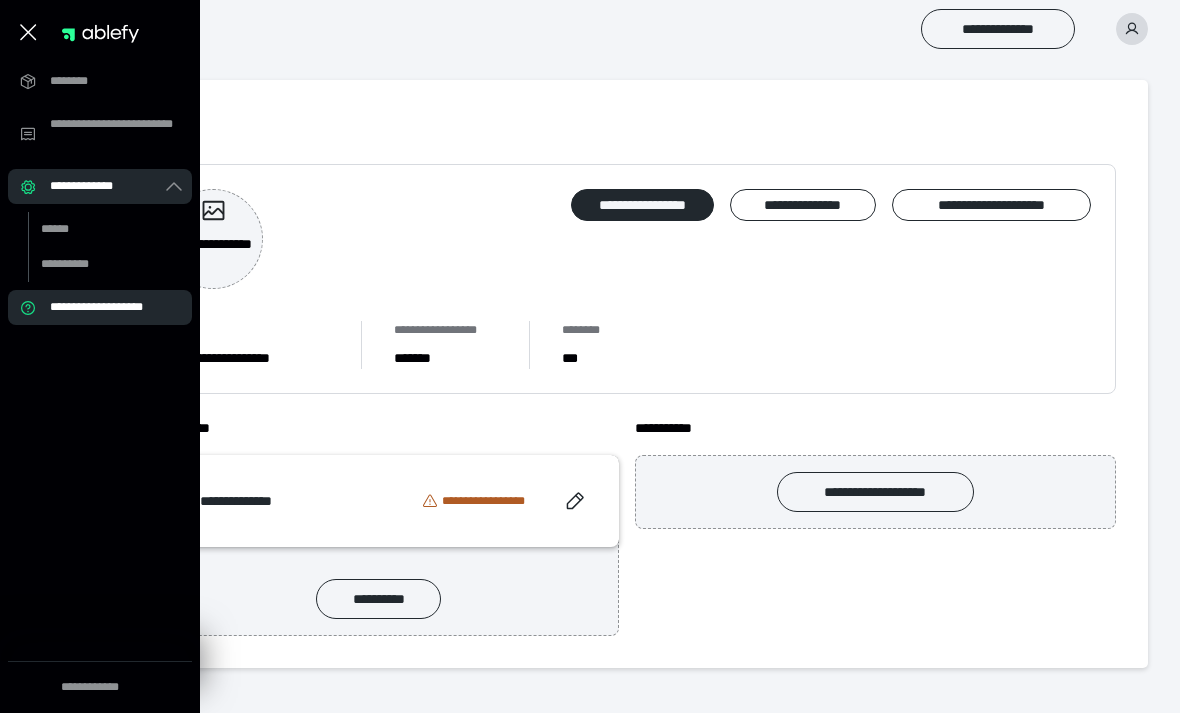 click on "***" at bounding box center [586, 358] 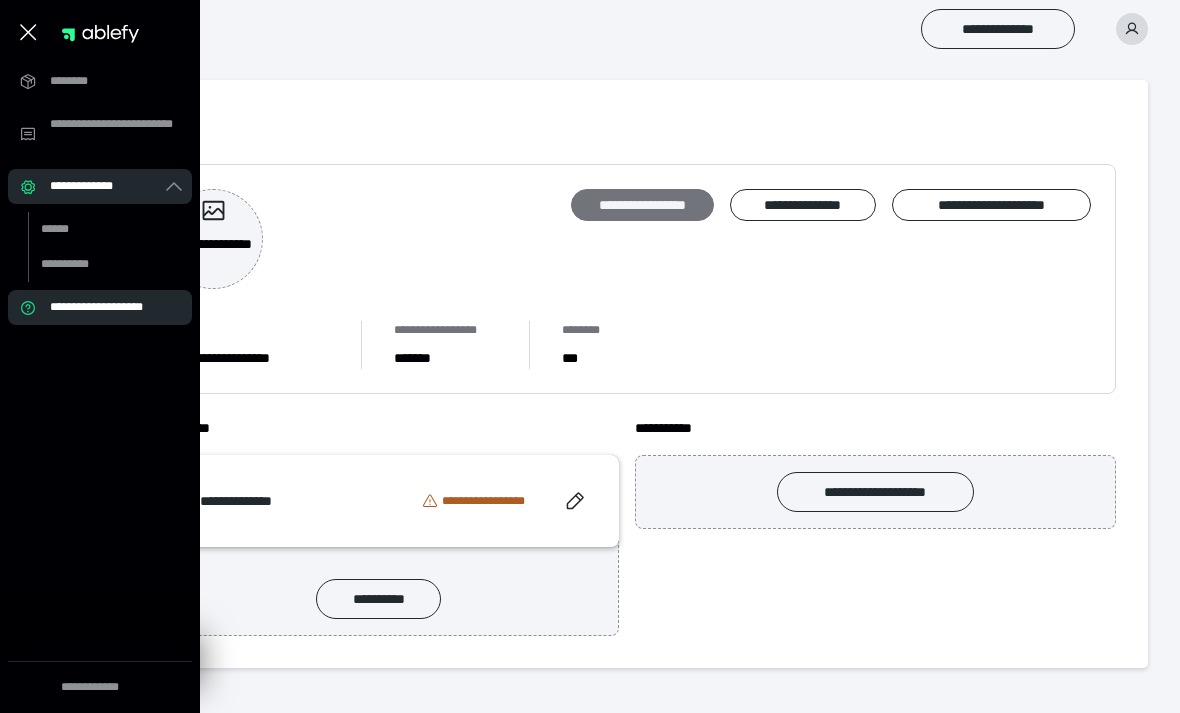 click on "**********" at bounding box center [642, 205] 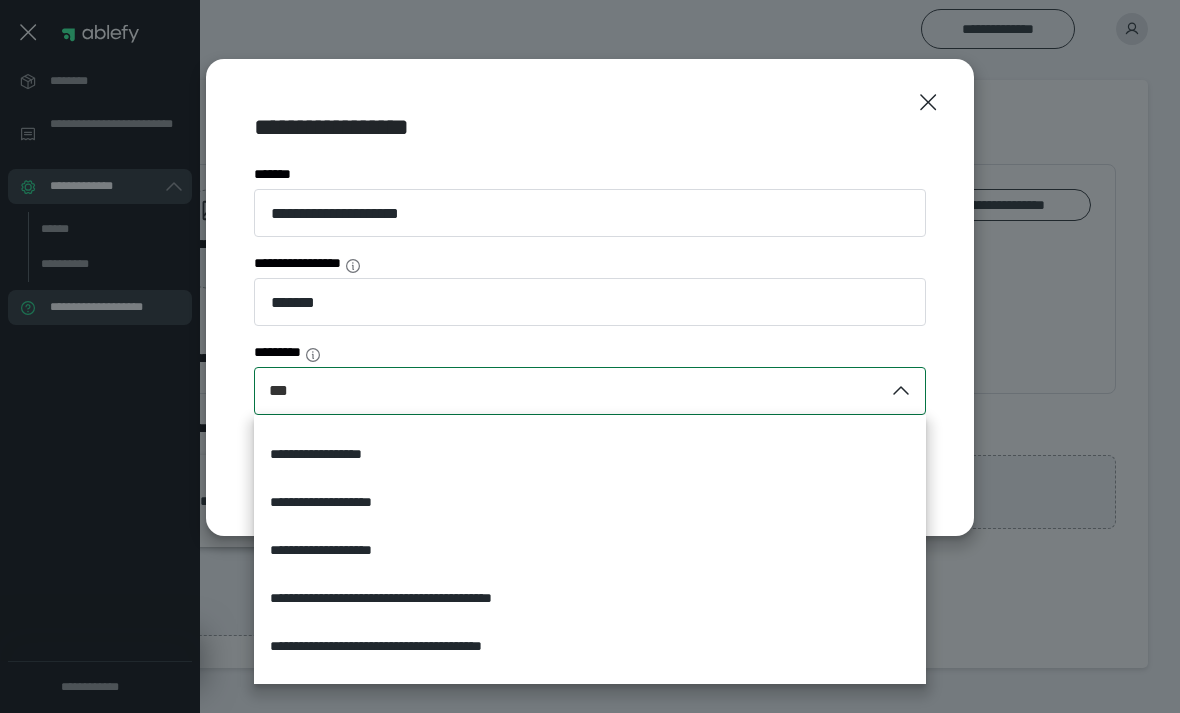 scroll, scrollTop: 5078, scrollLeft: 0, axis: vertical 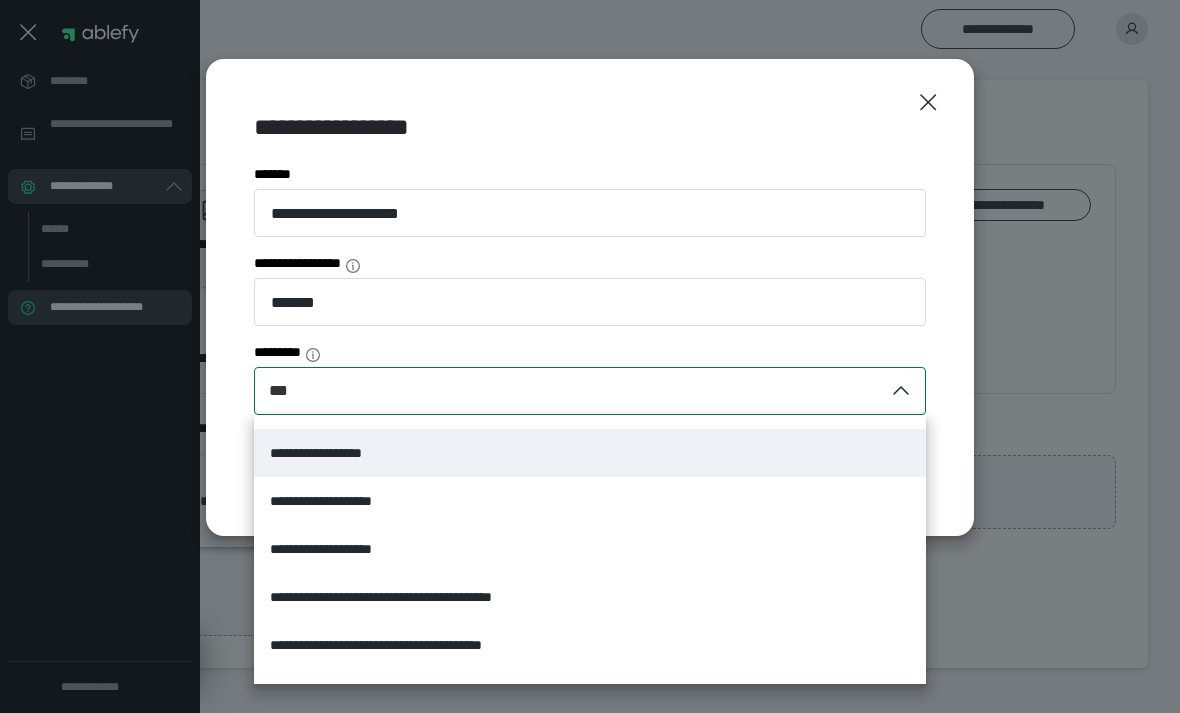click on "**********" at bounding box center [333, 453] 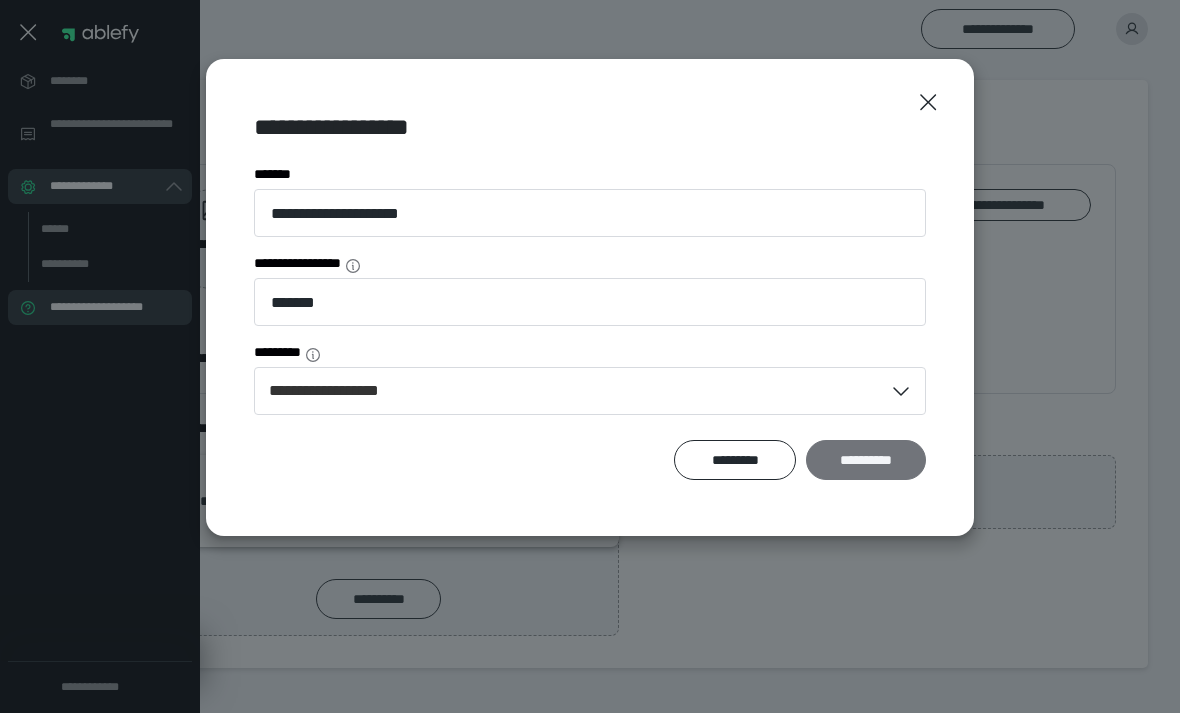 click on "**********" at bounding box center [866, 460] 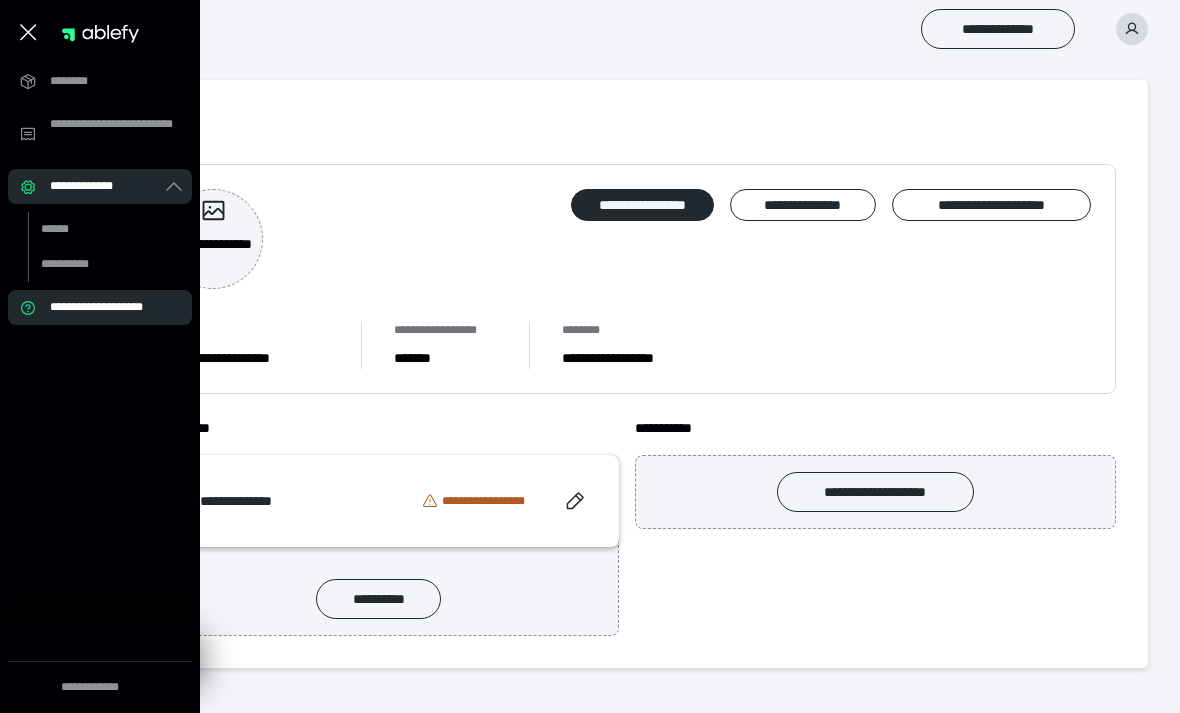 click on "**********" at bounding box center [490, 501] 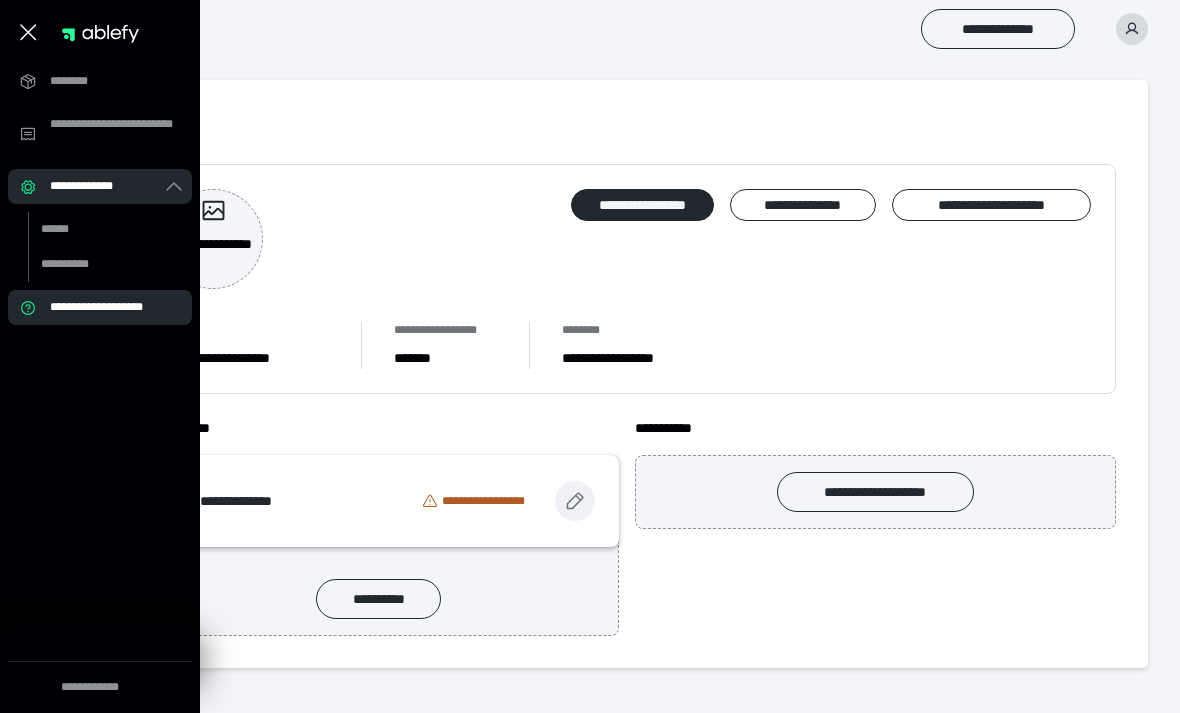 click 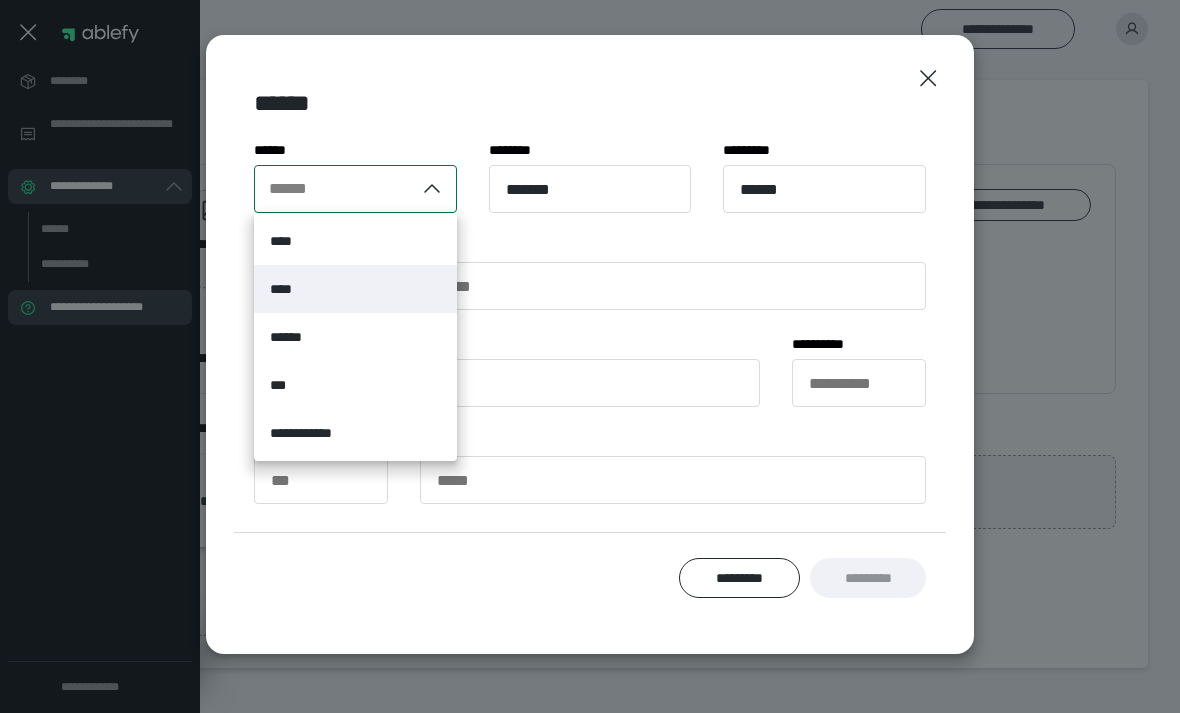 click on "****" at bounding box center [355, 289] 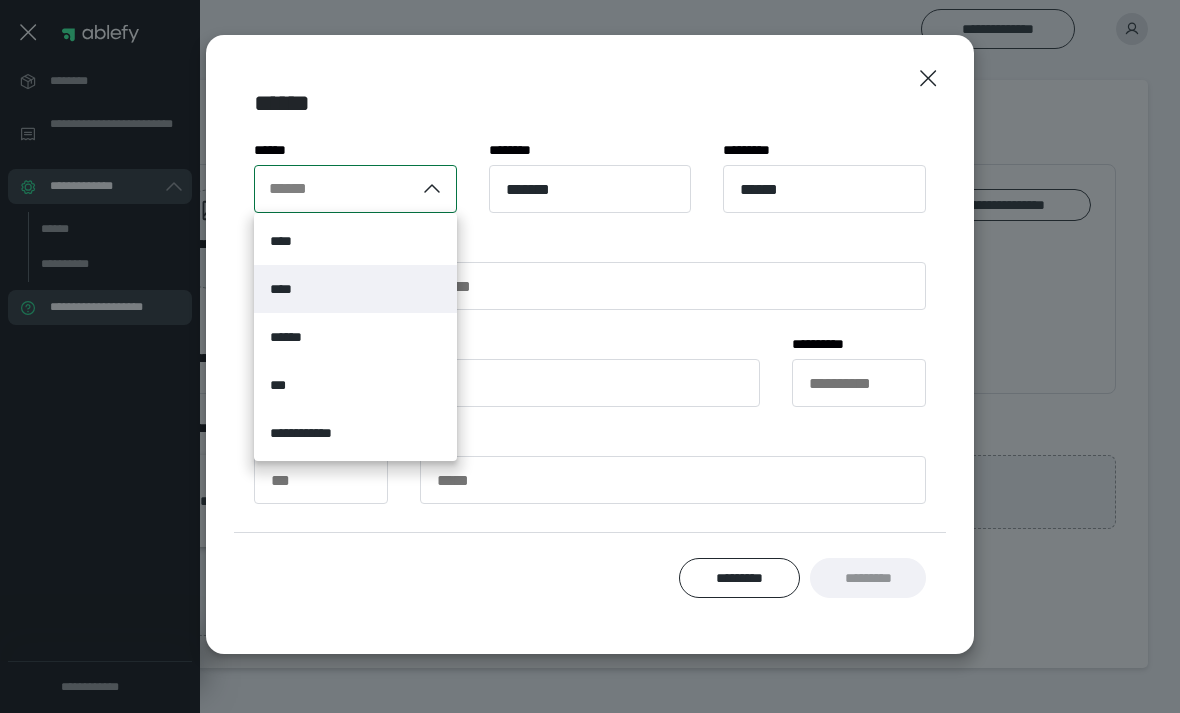 click on "**********" at bounding box center [184, 189] 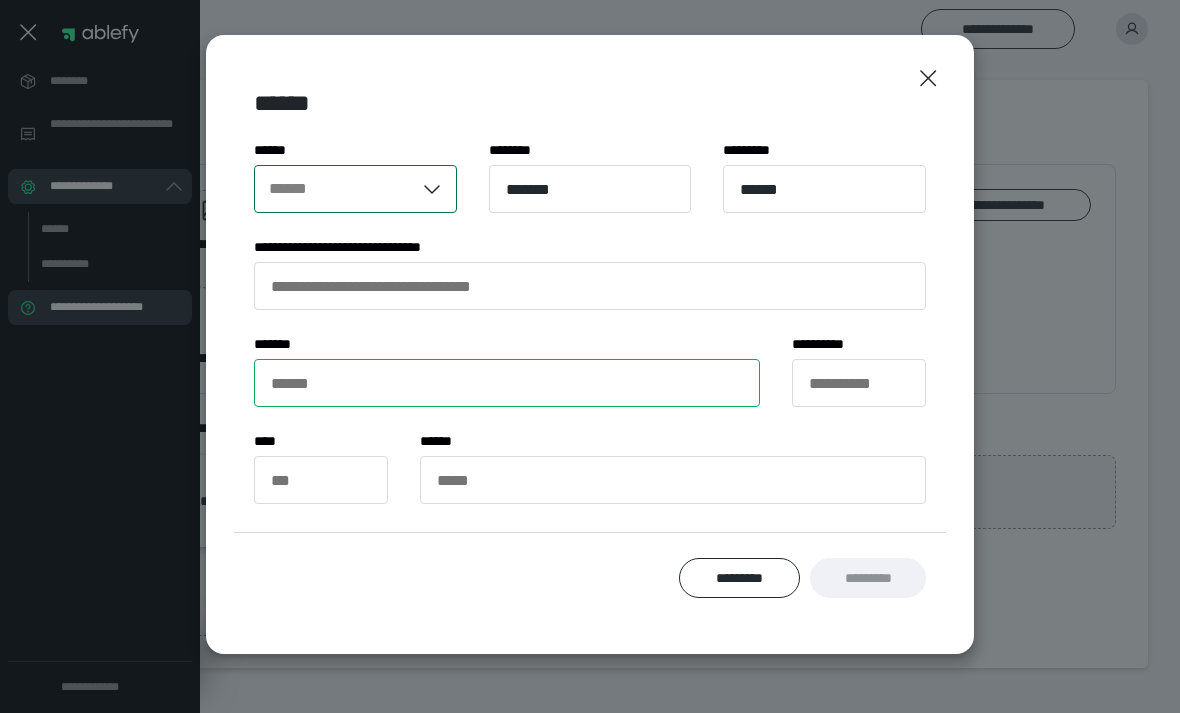 click on "****** *" at bounding box center [507, 383] 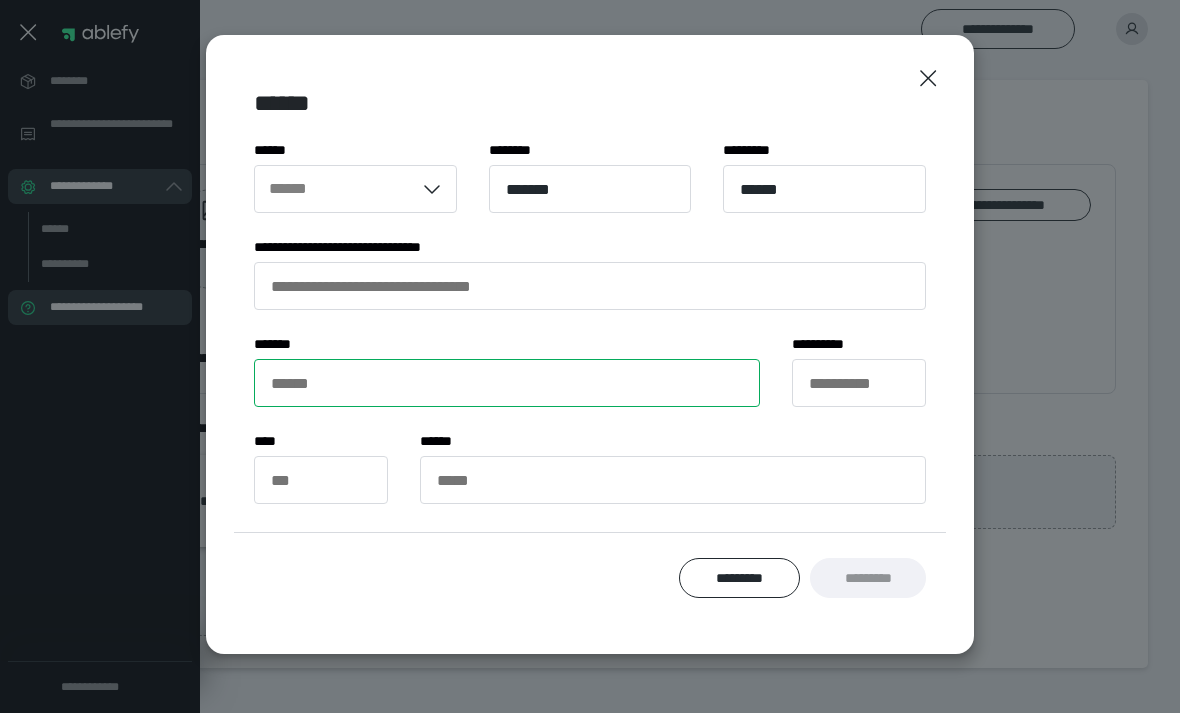 type on "**********" 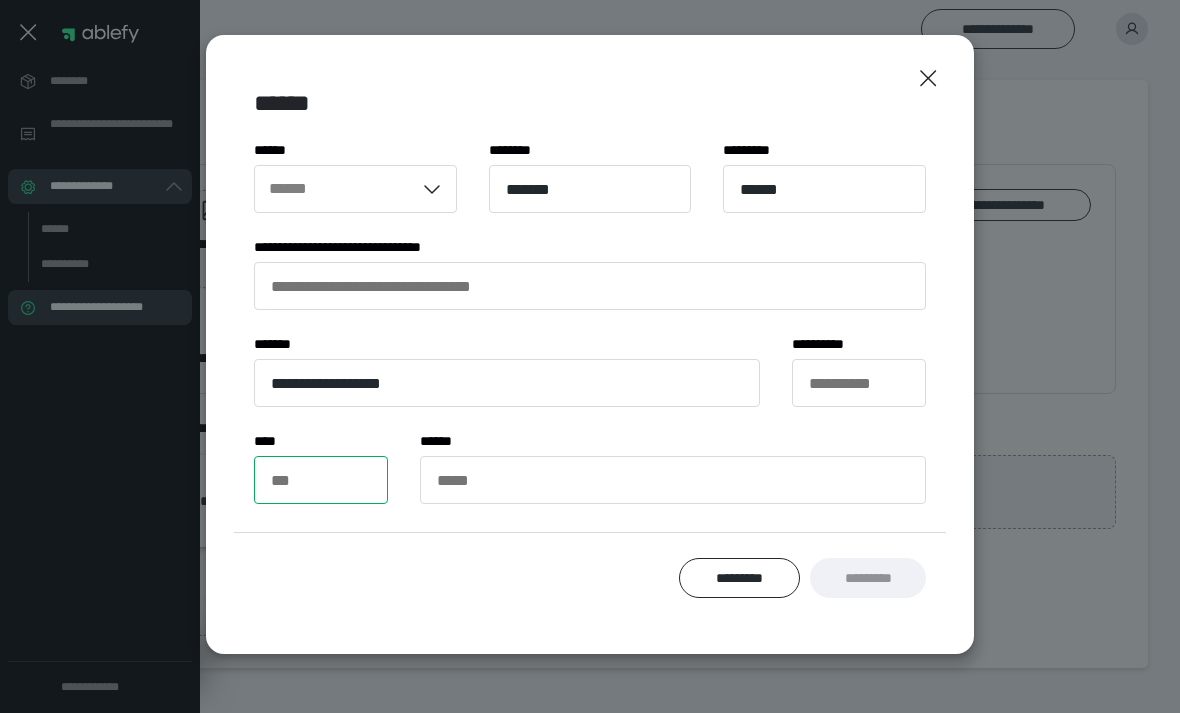 type on "*****" 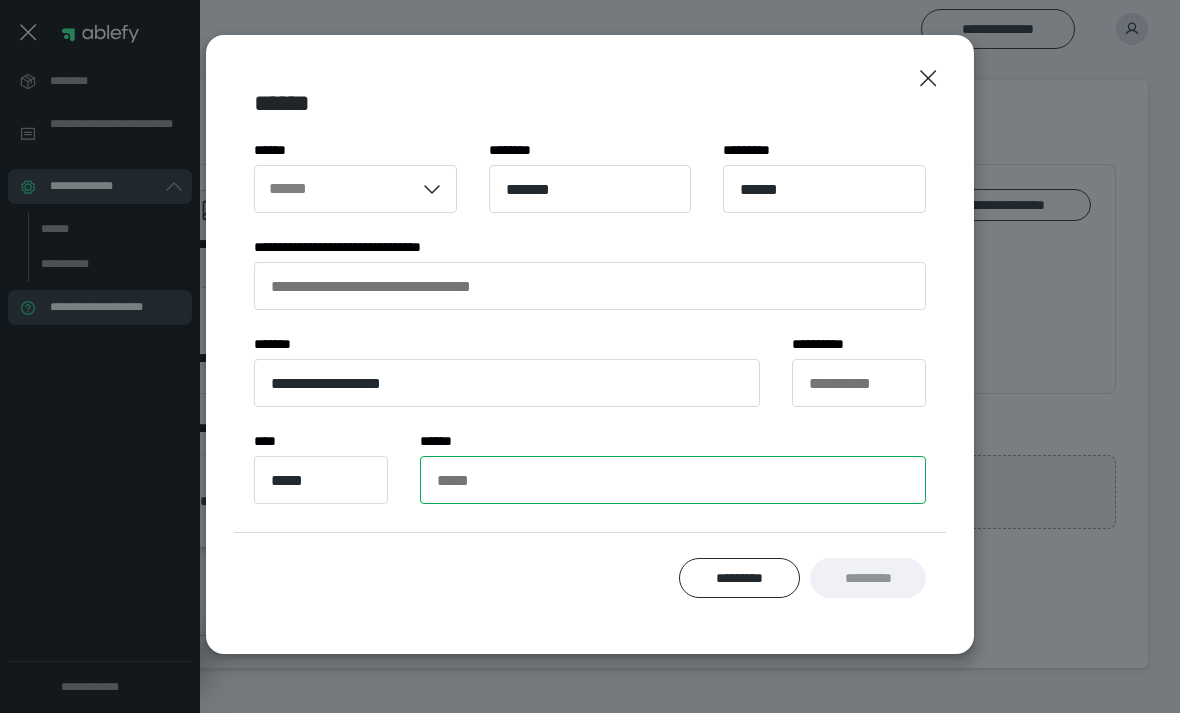 type on "**********" 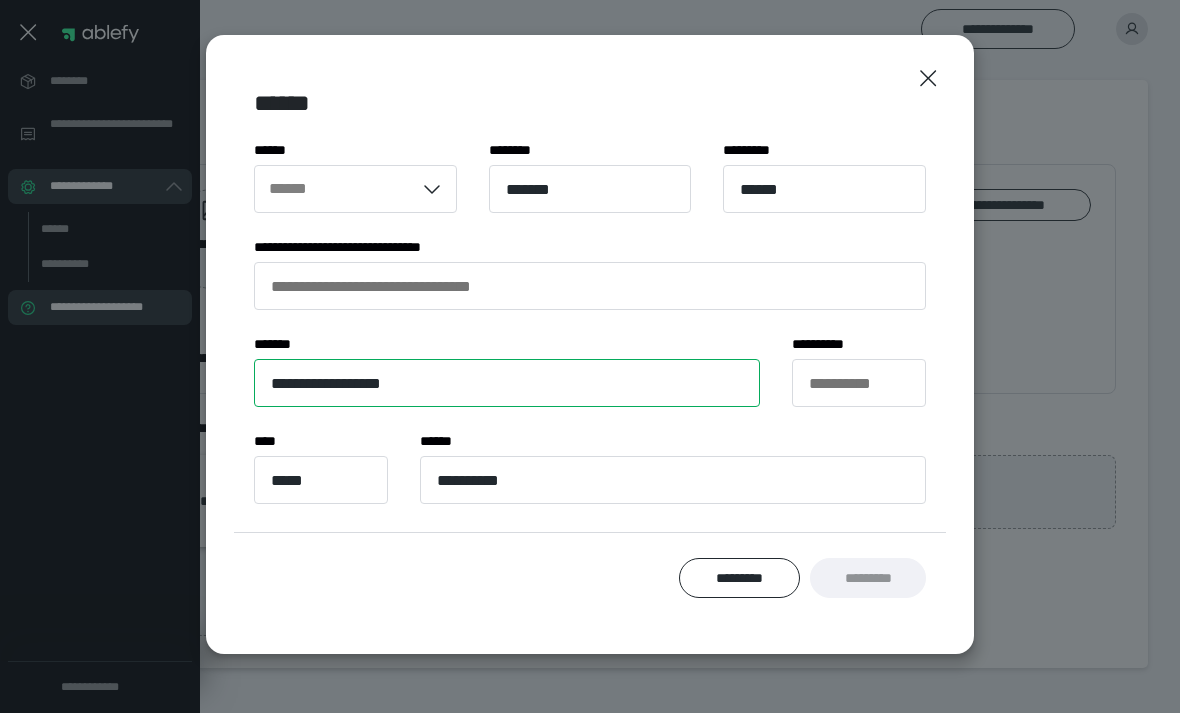 click on "**********" at bounding box center [507, 383] 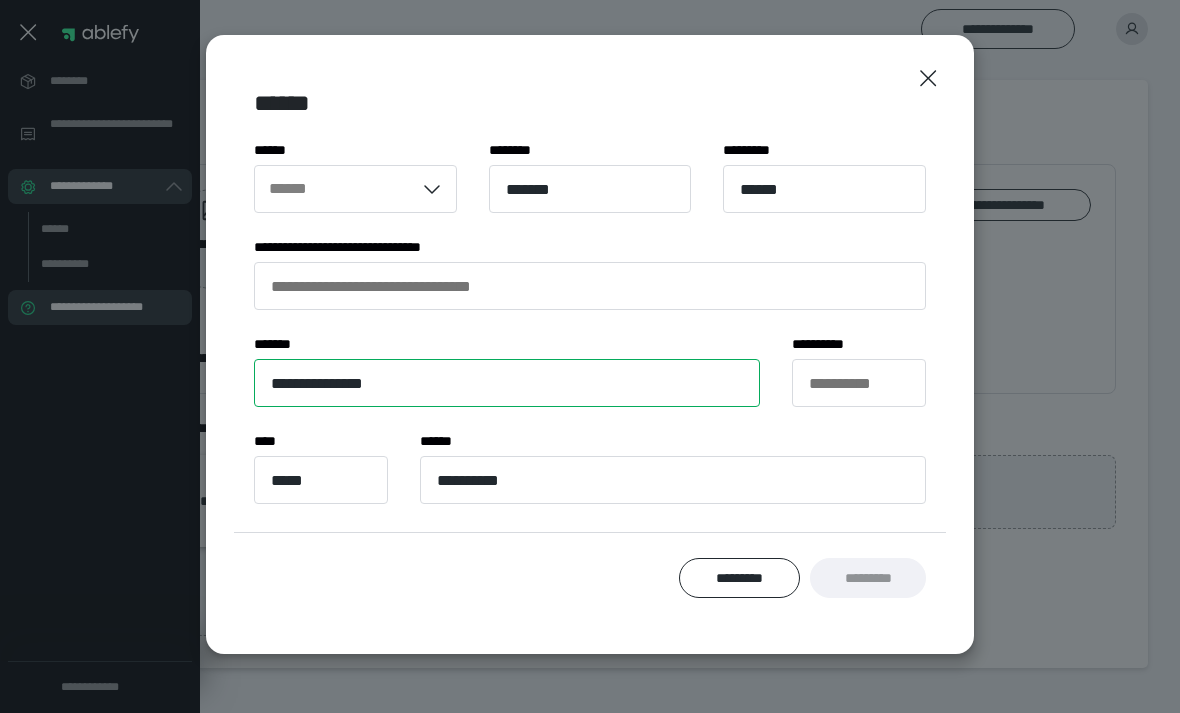 type on "**********" 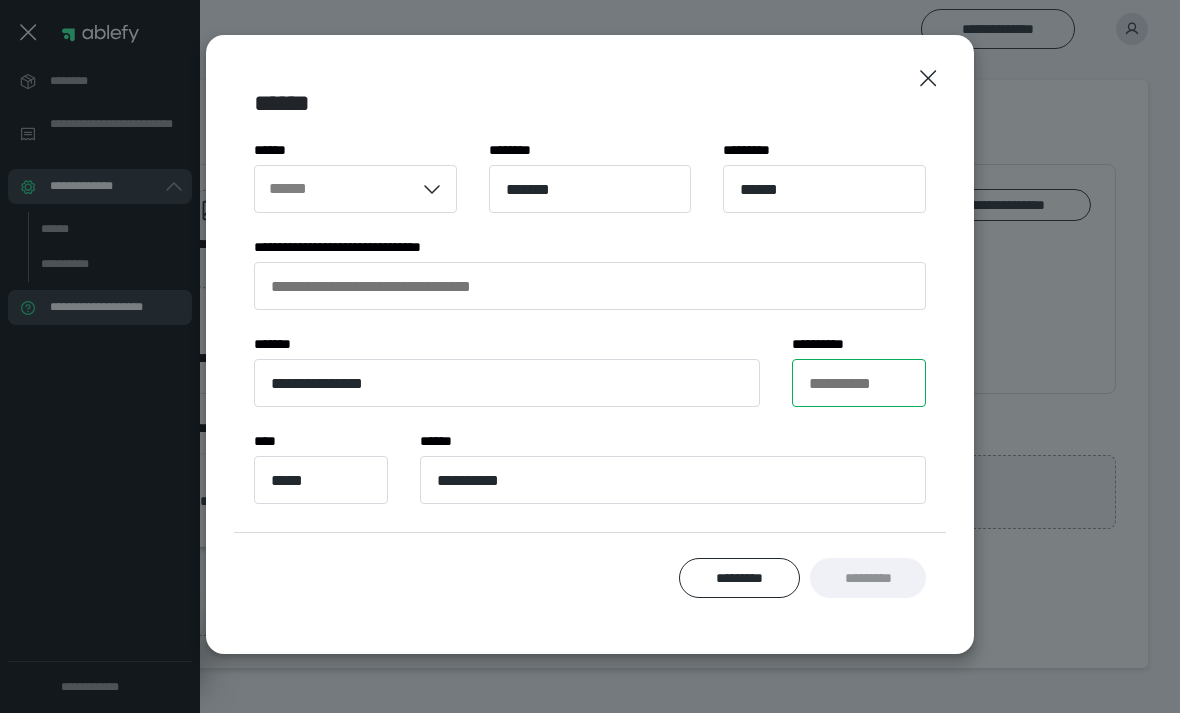 click on "**********" at bounding box center [859, 383] 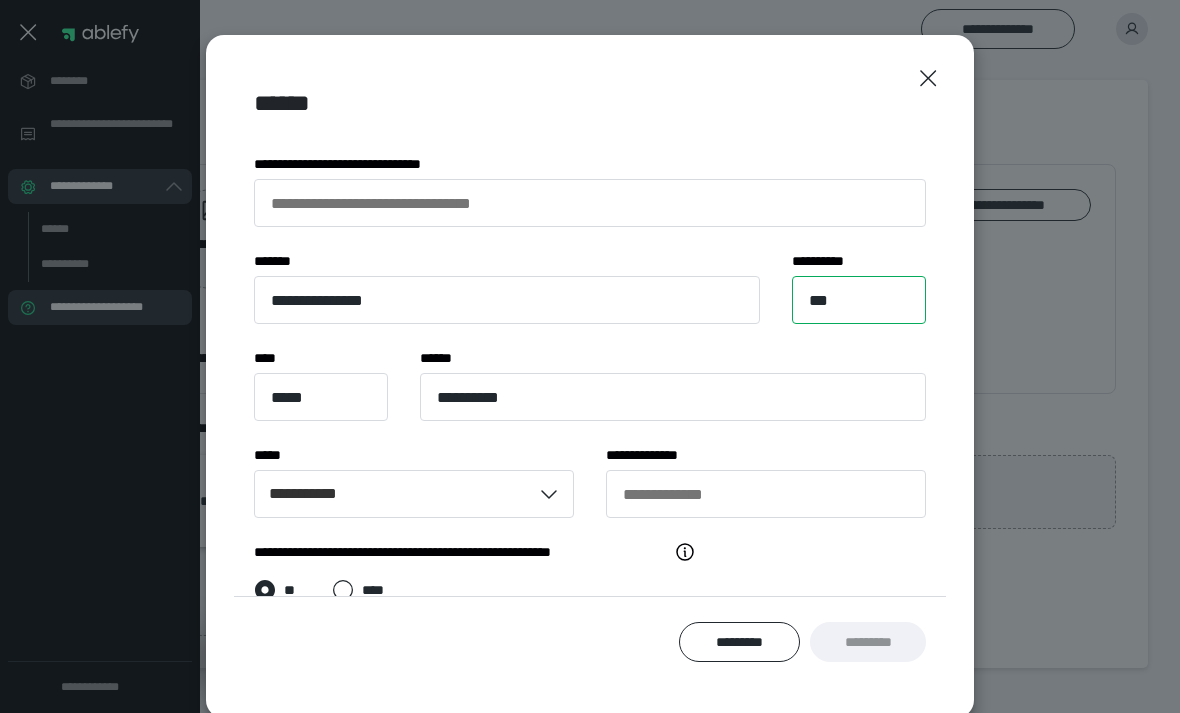 scroll, scrollTop: 90, scrollLeft: 0, axis: vertical 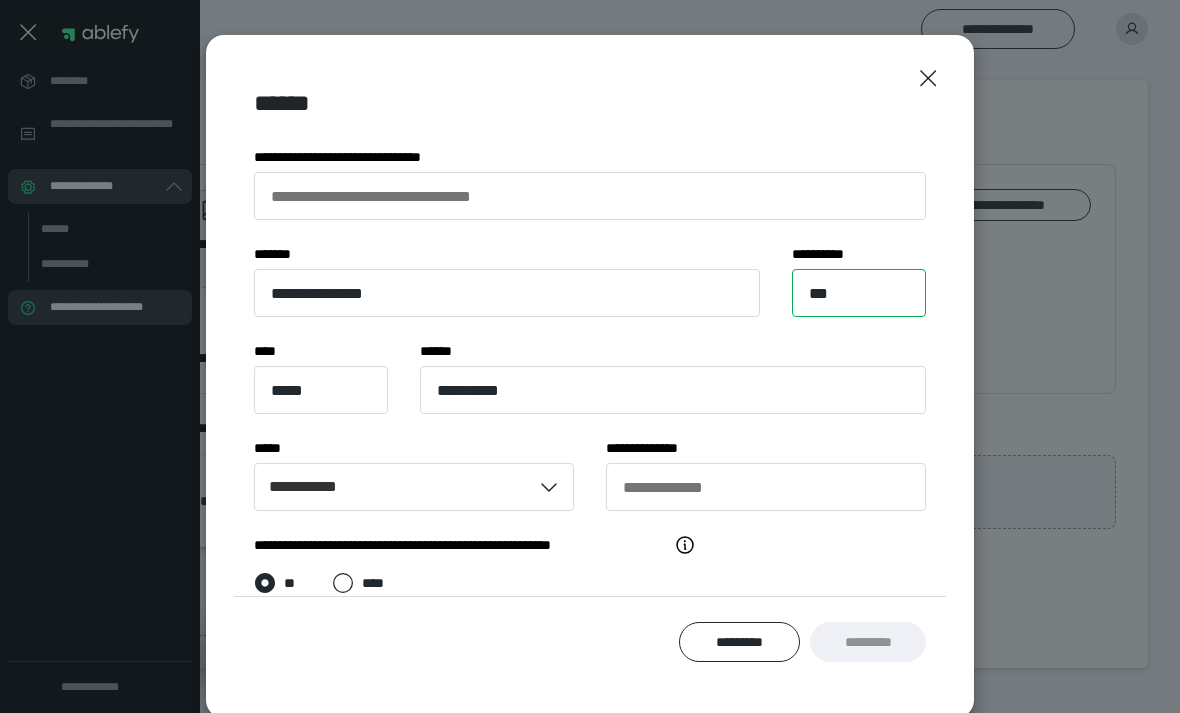 type on "***" 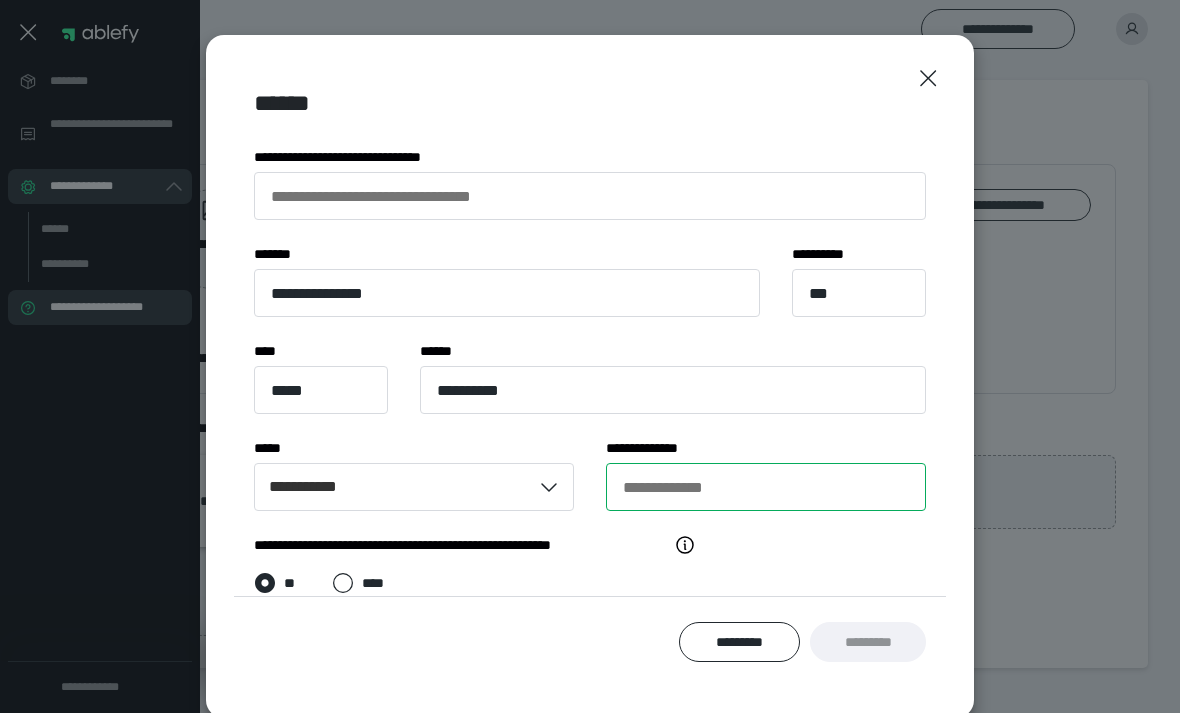 click on "**********" at bounding box center [766, 487] 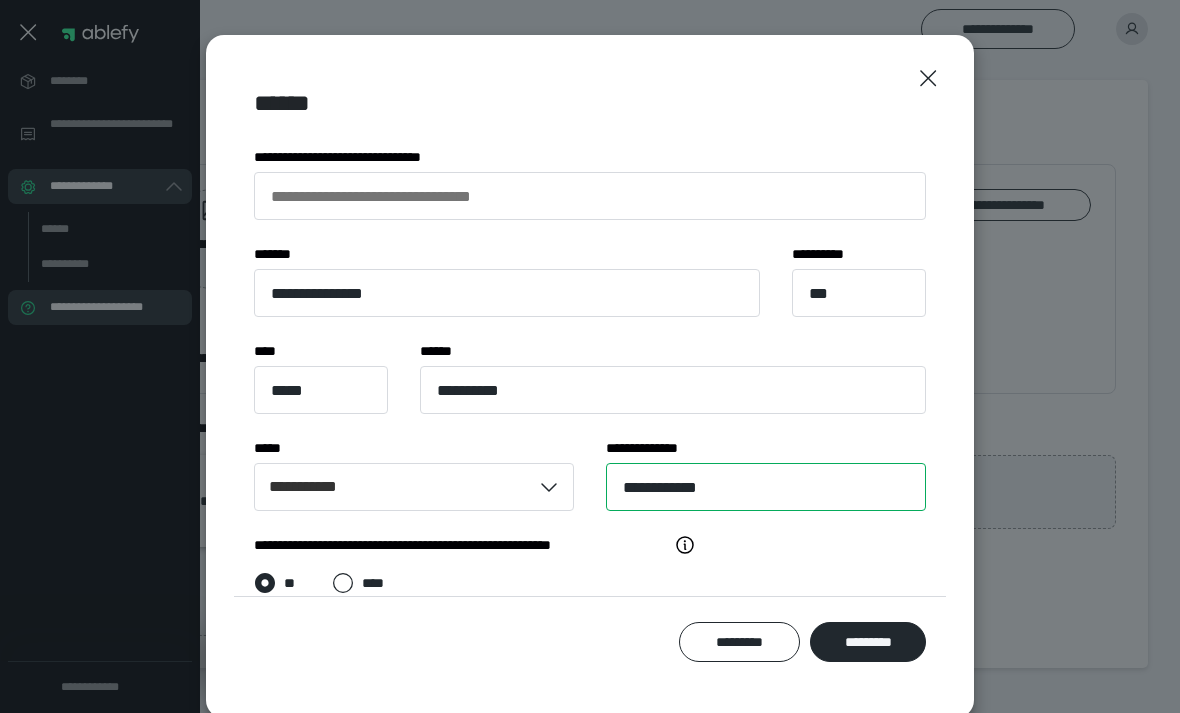 type on "**********" 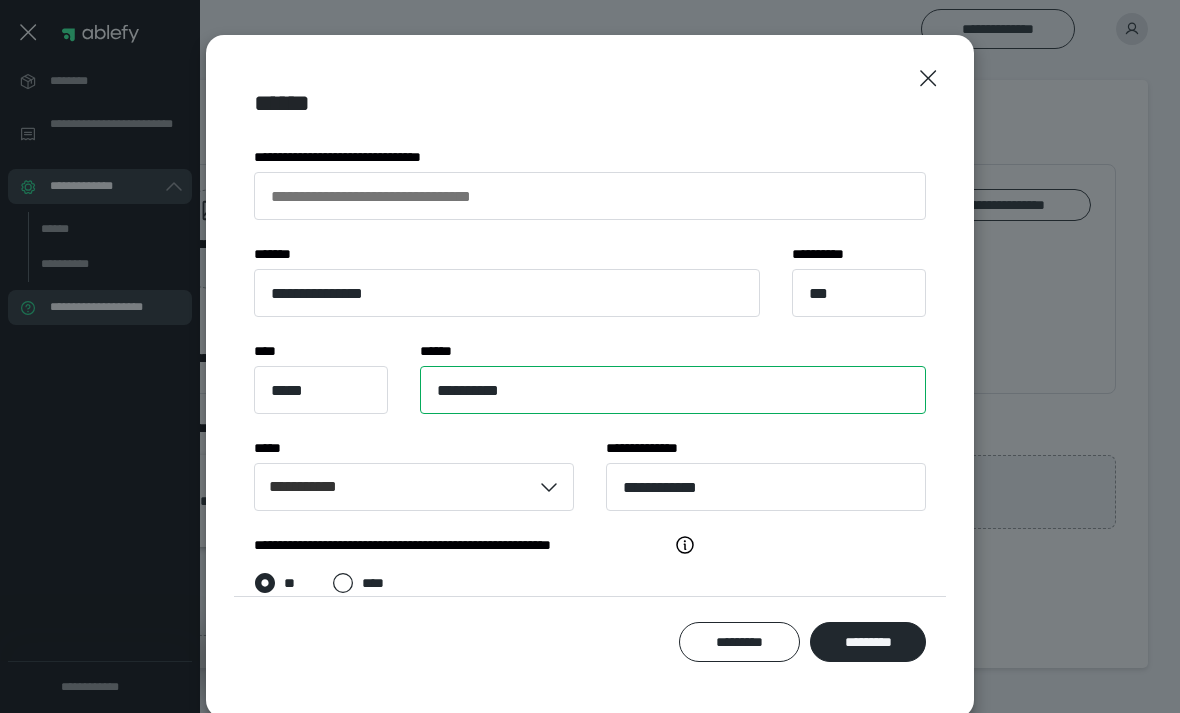 click on "**********" at bounding box center (673, 390) 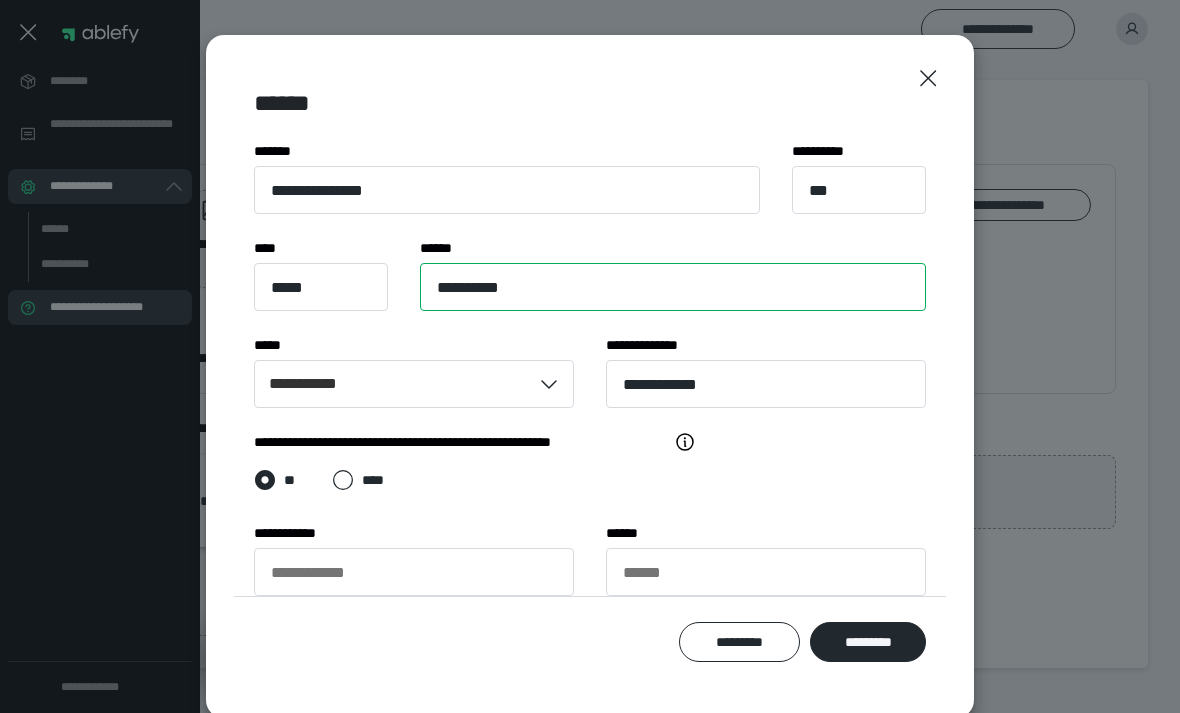 scroll, scrollTop: 193, scrollLeft: 0, axis: vertical 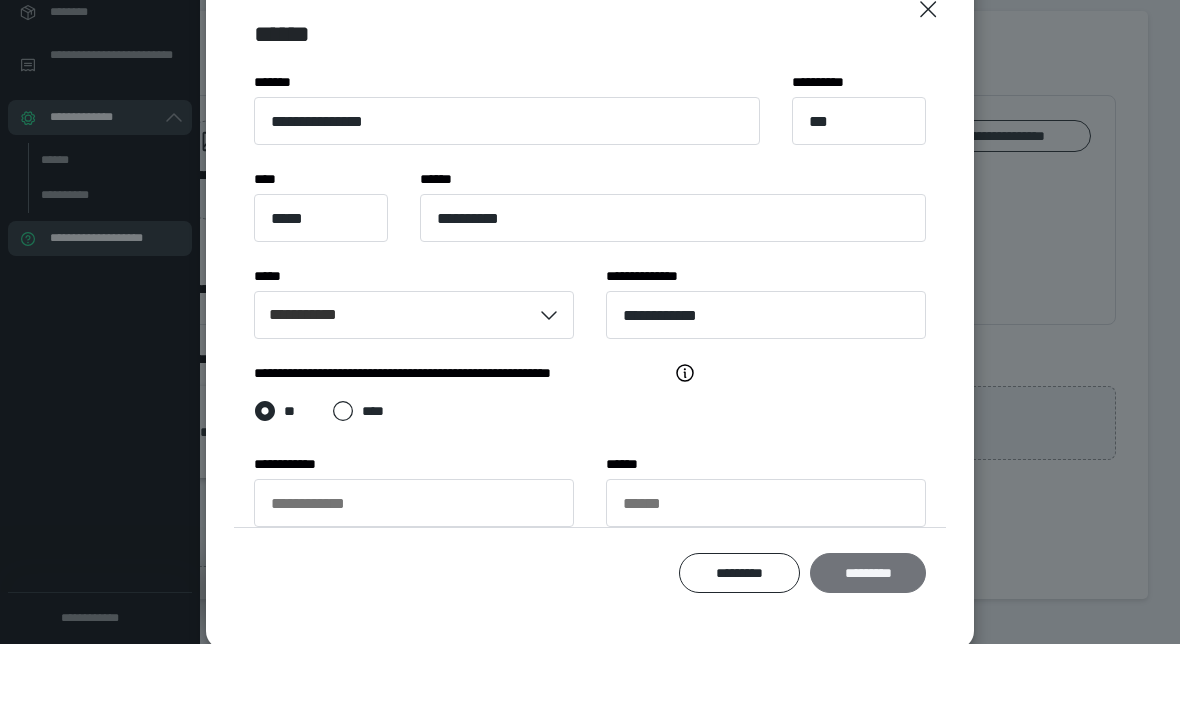 click on "*********" at bounding box center [868, 642] 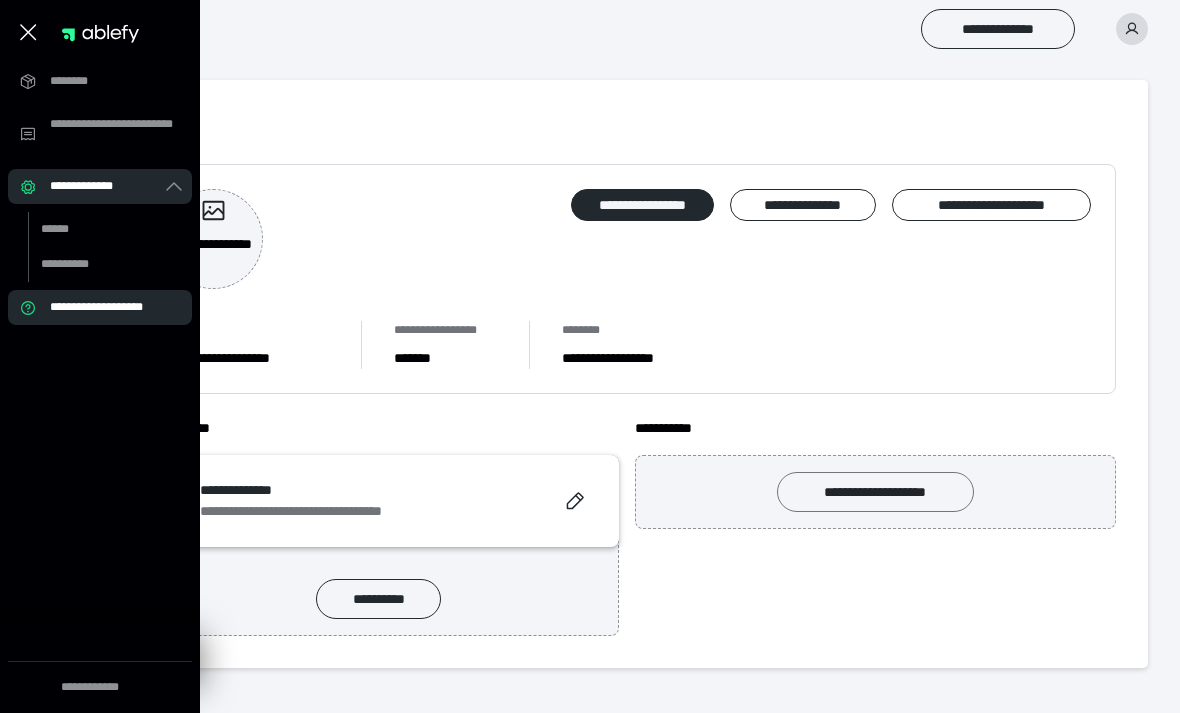 click on "**********" at bounding box center (875, 492) 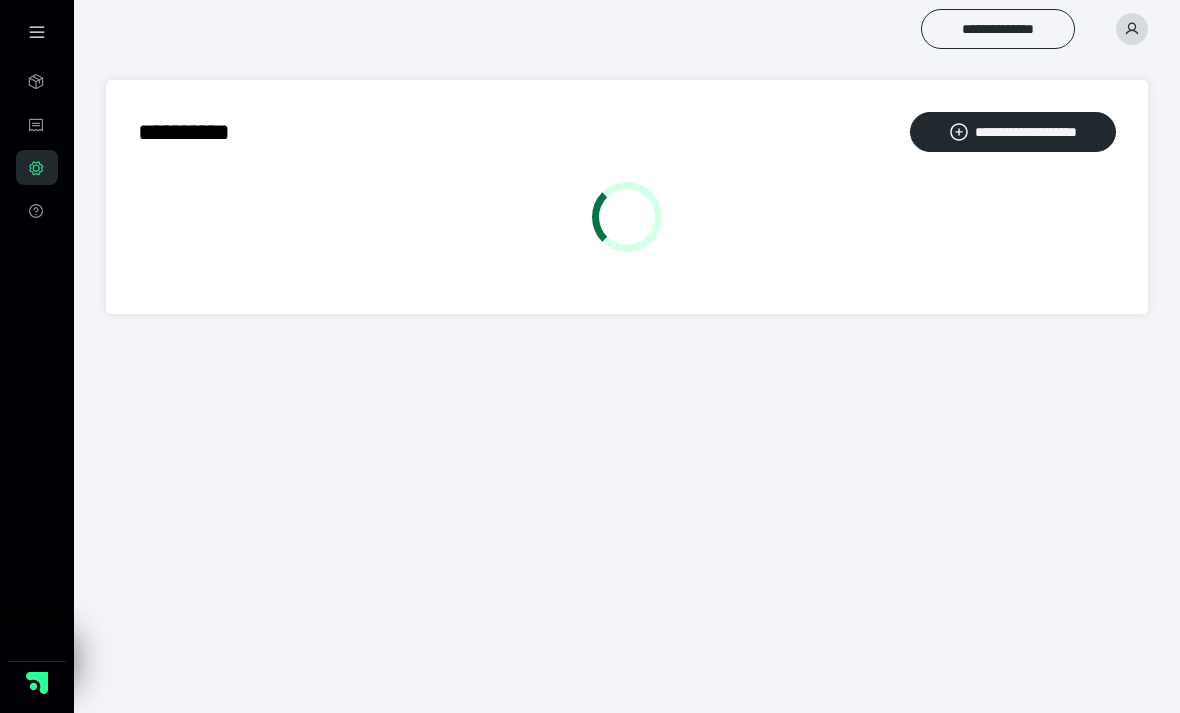 scroll, scrollTop: 0, scrollLeft: 0, axis: both 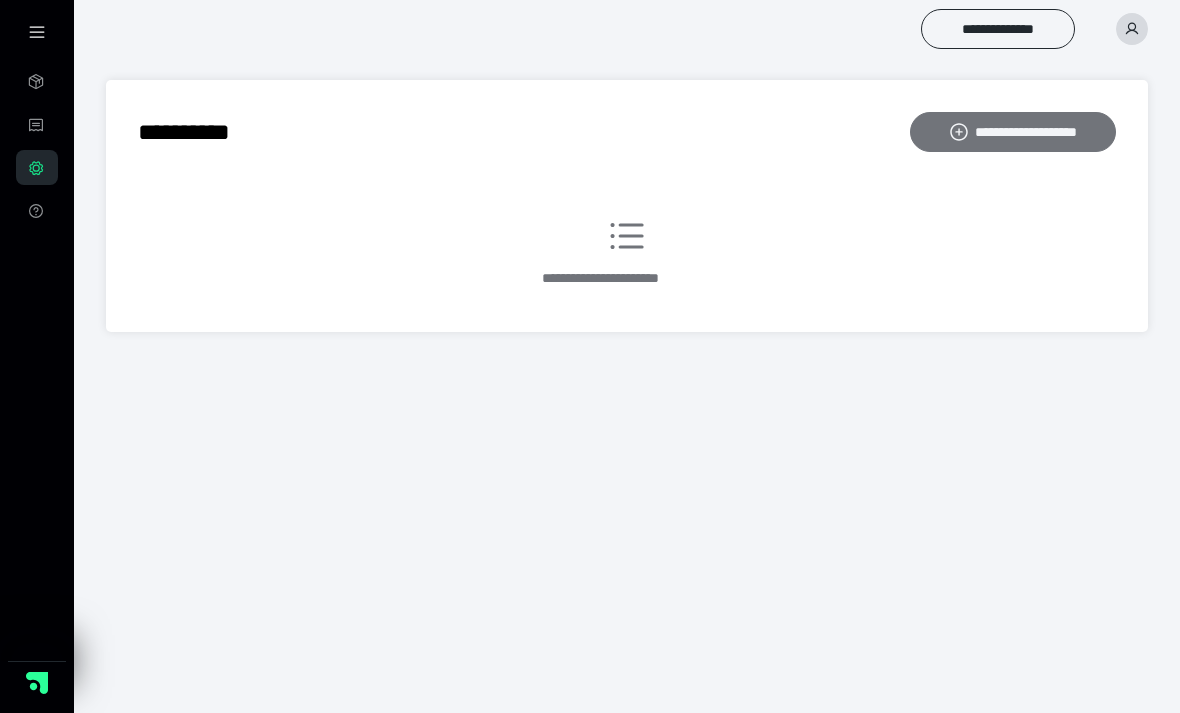 click on "**********" at bounding box center (1013, 132) 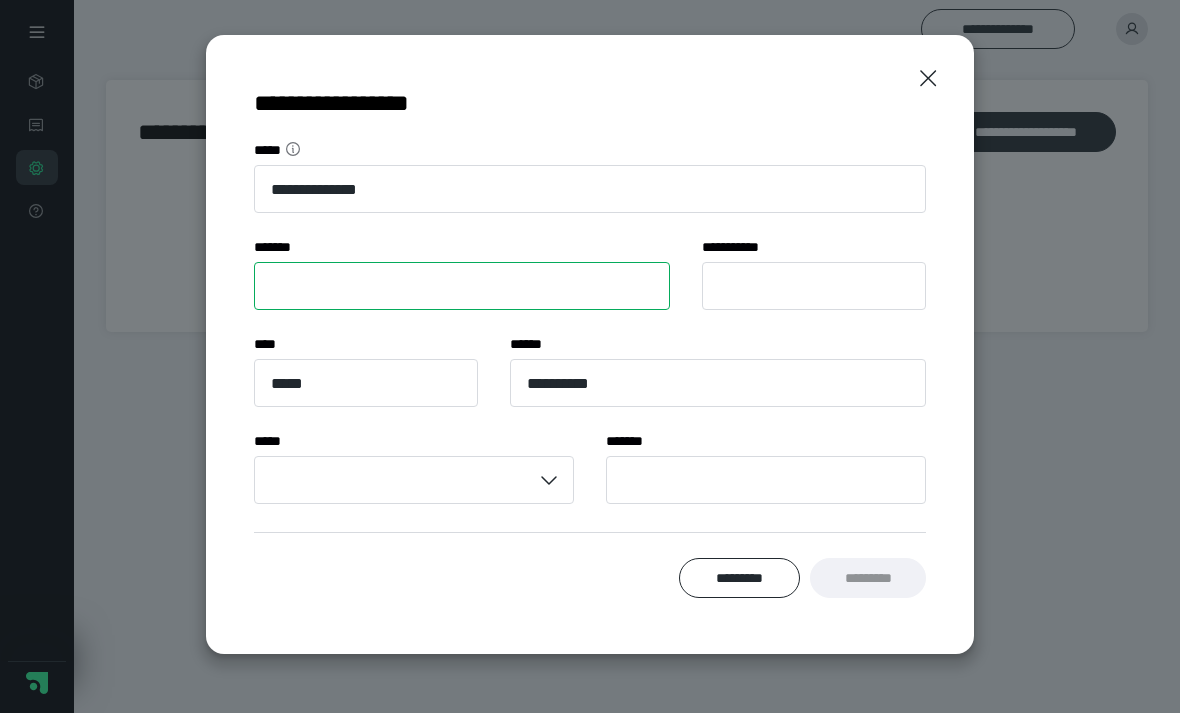 click on "****** *" at bounding box center [462, 286] 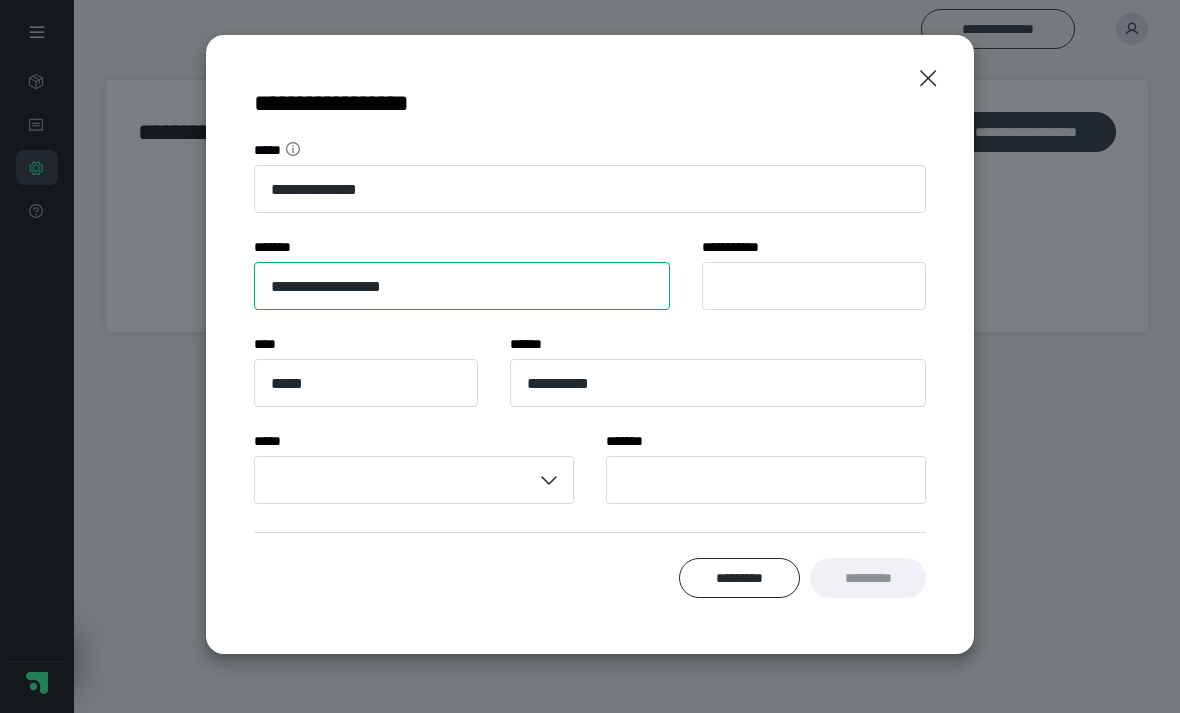 click on "**********" at bounding box center (462, 286) 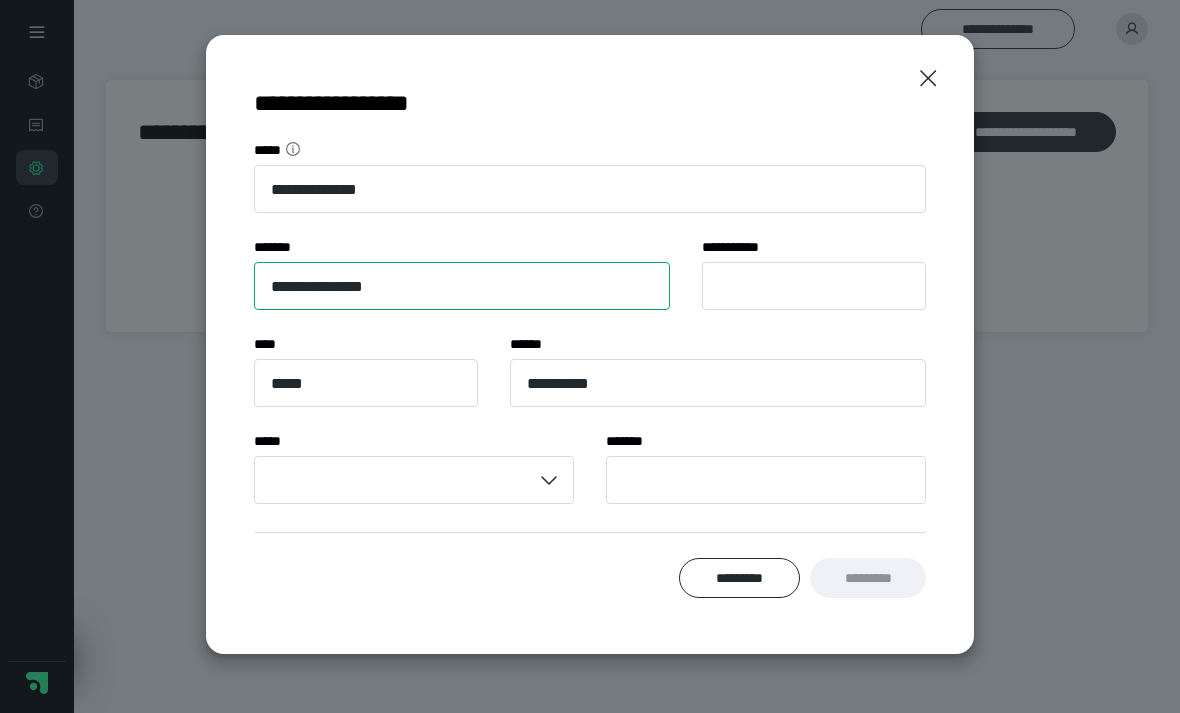 type on "**********" 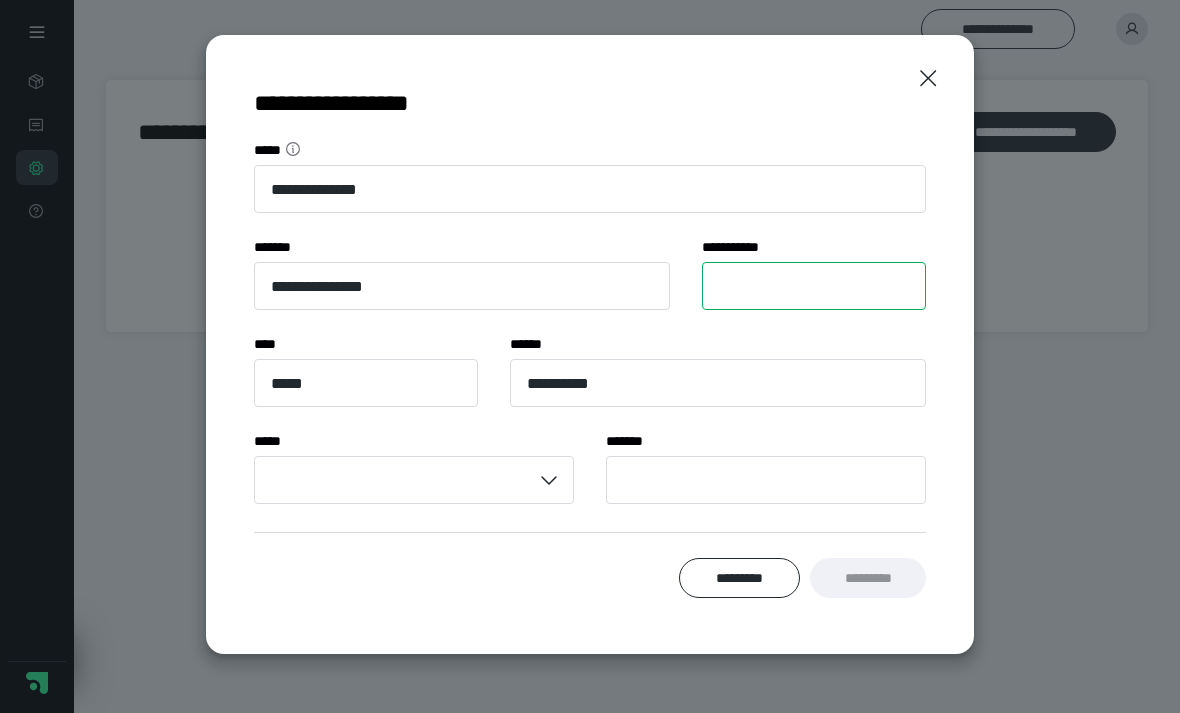 click on "**********" at bounding box center (814, 286) 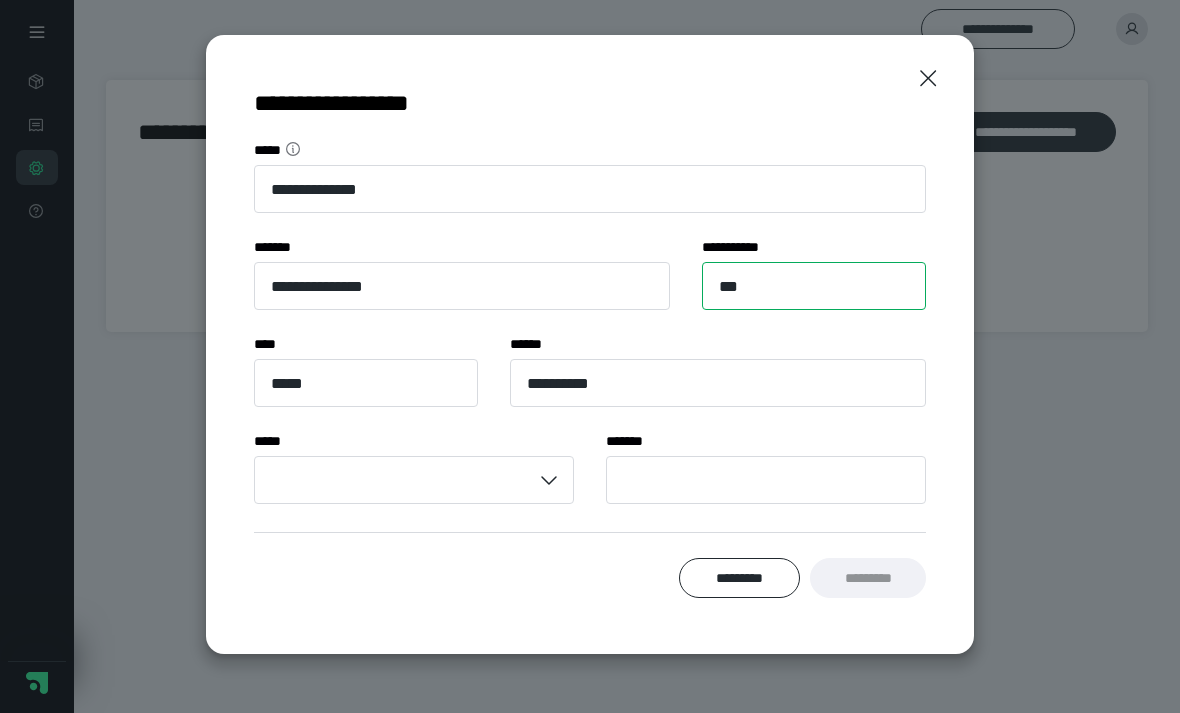 type on "***" 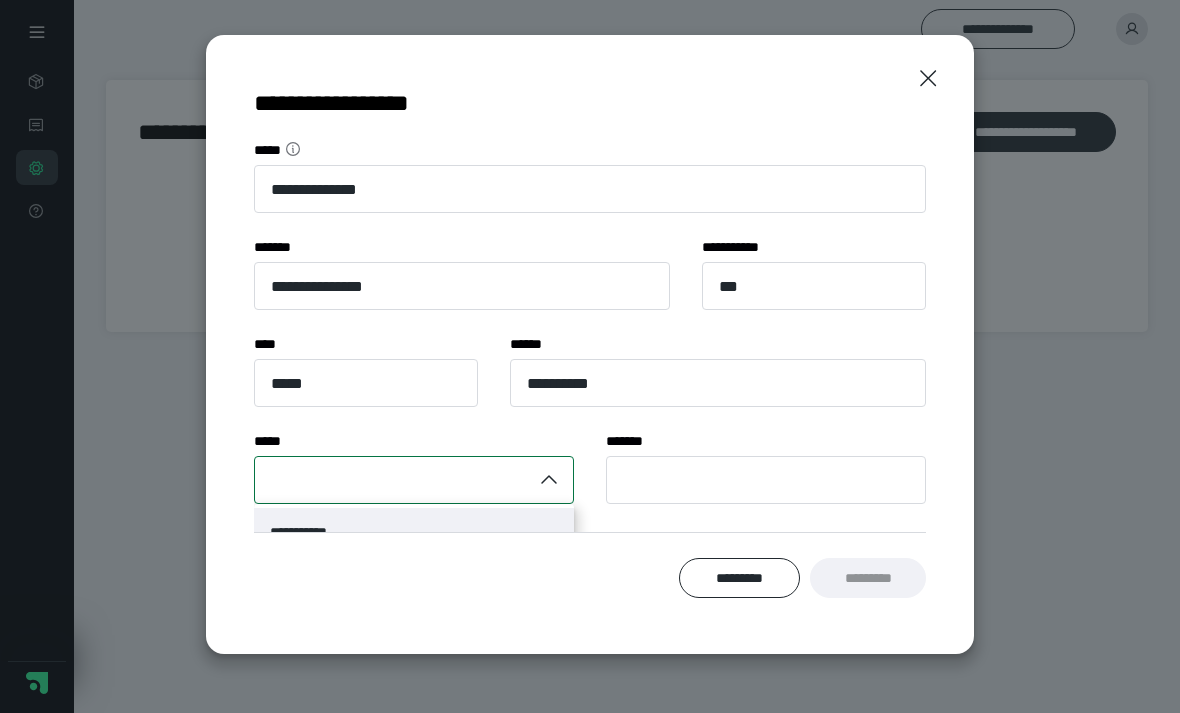 click on "**********" at bounding box center (414, 532) 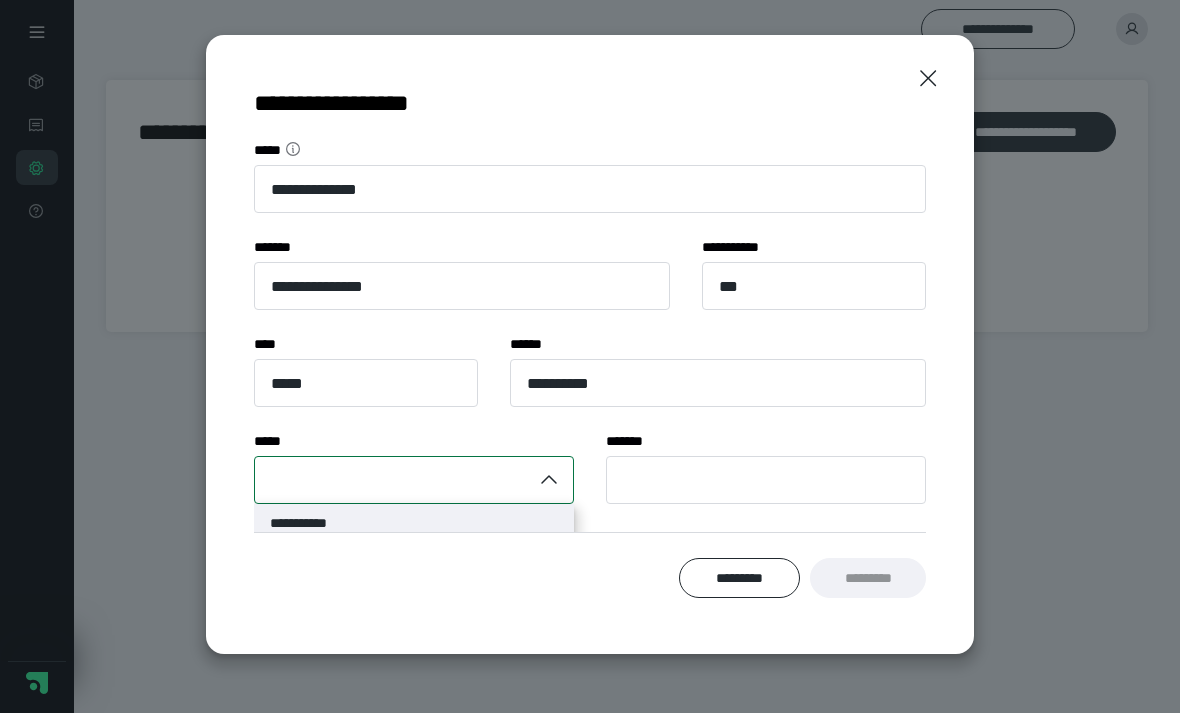 scroll, scrollTop: 10, scrollLeft: 0, axis: vertical 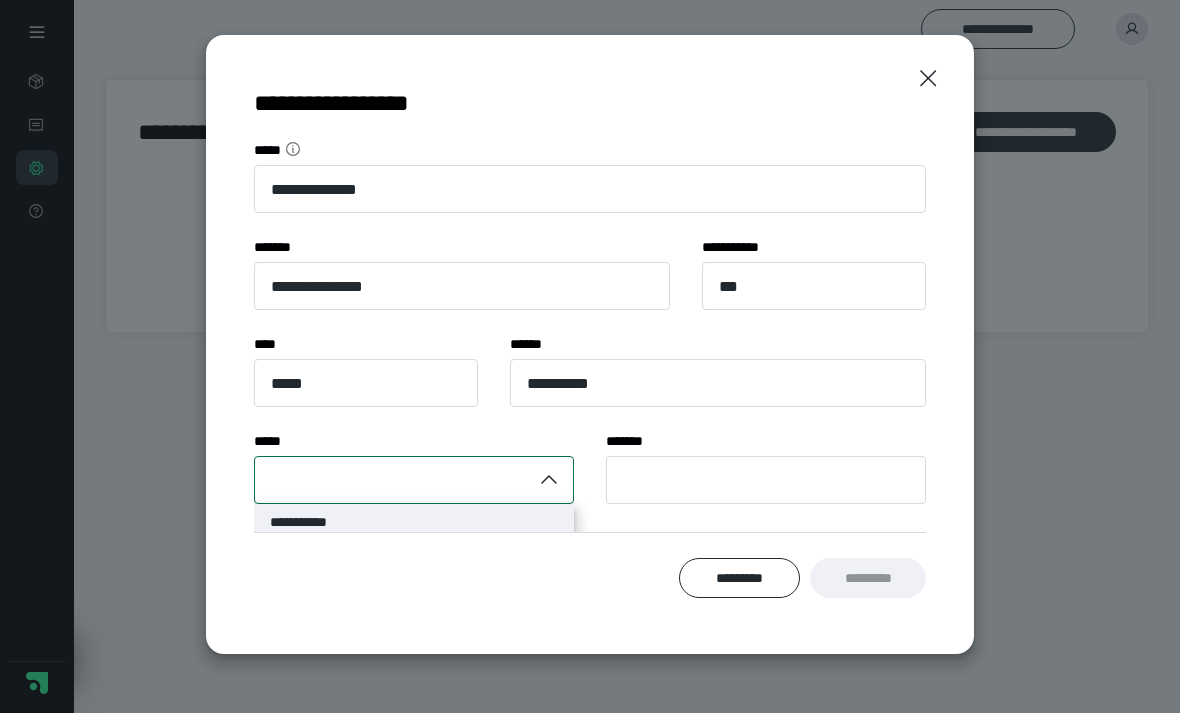 click on "**********" at bounding box center [414, 522] 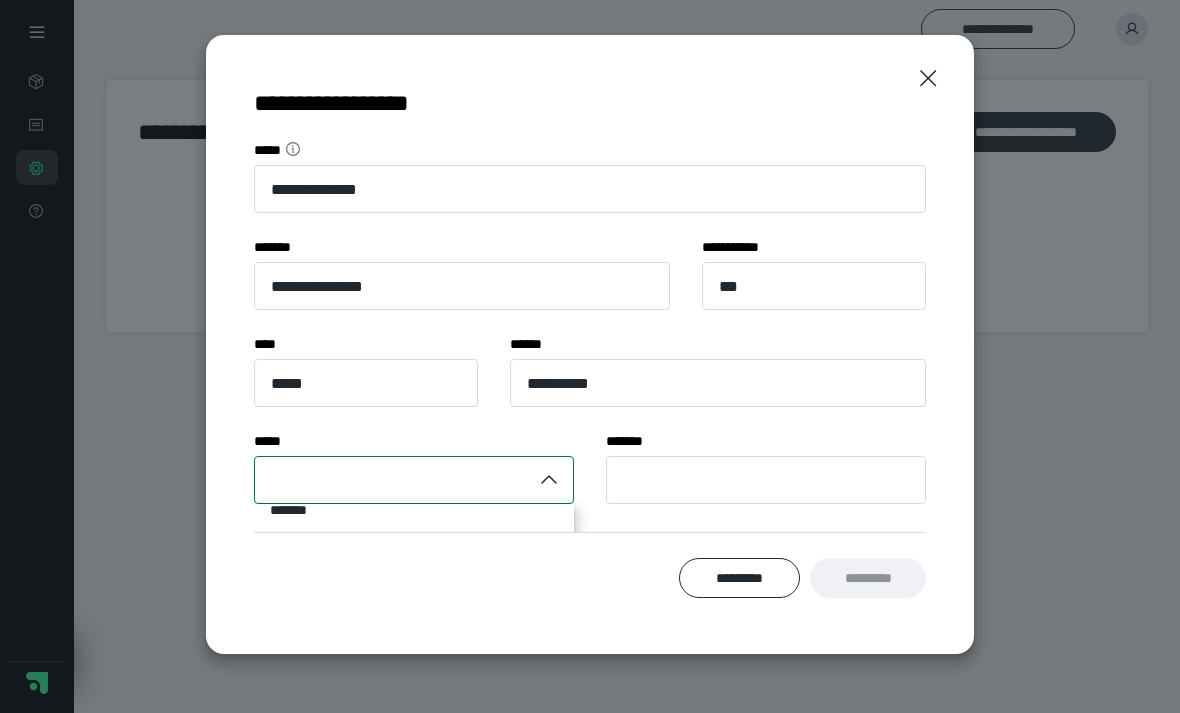 scroll, scrollTop: 882, scrollLeft: 0, axis: vertical 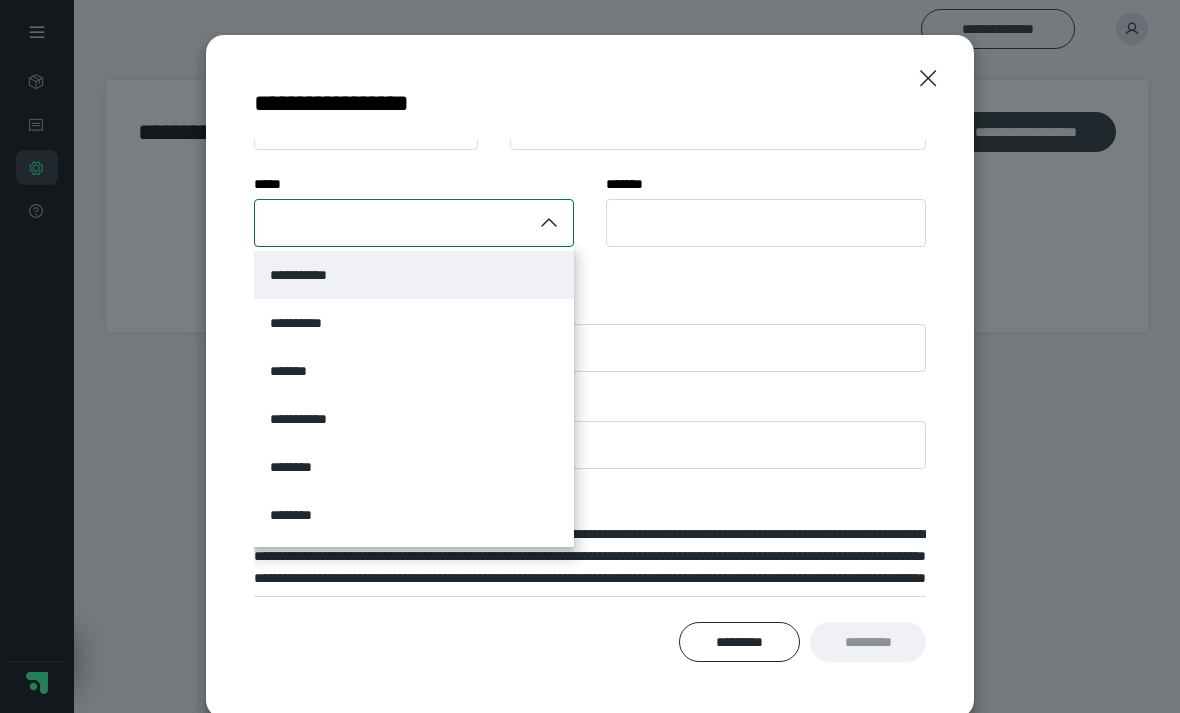 click on "**********" at bounding box center (311, 275) 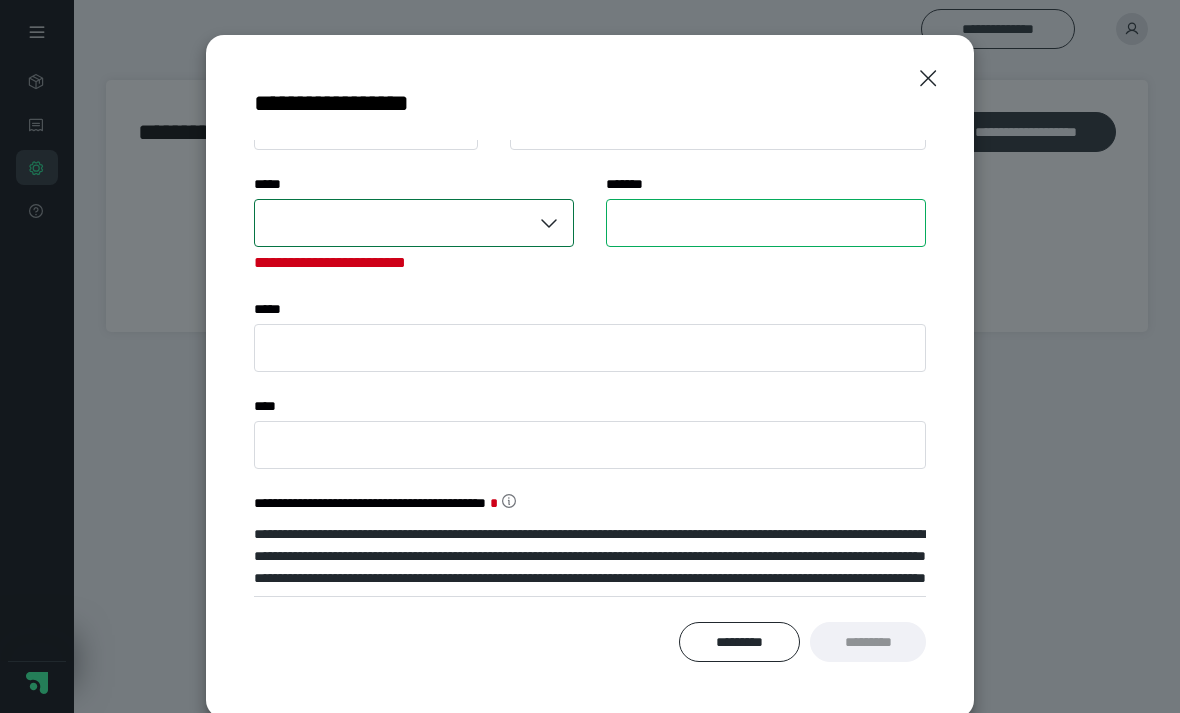 click on "****** *" at bounding box center (766, 223) 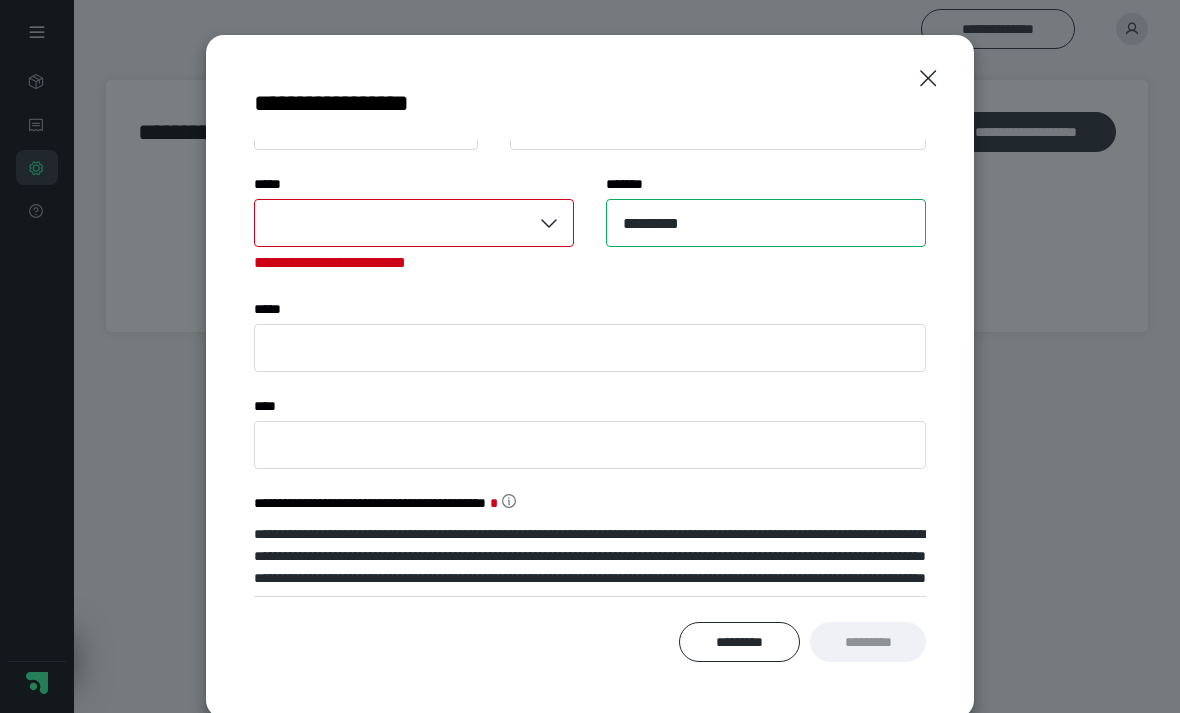 type on "*********" 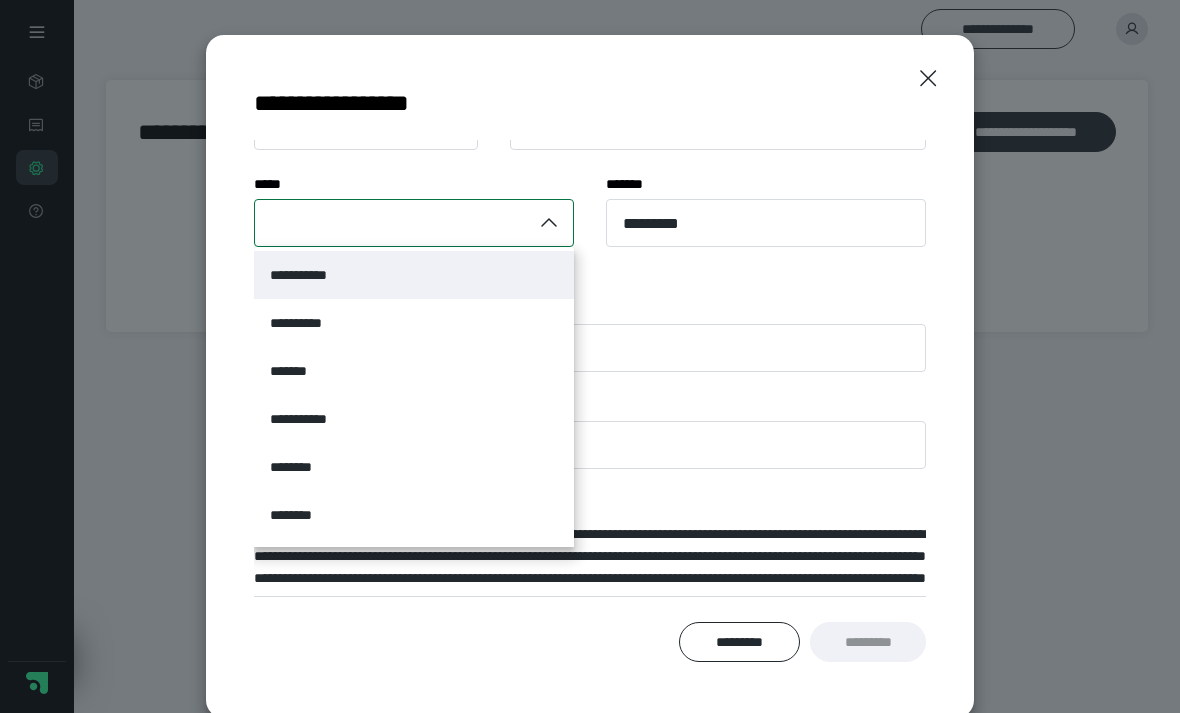 click on "**********" at bounding box center [414, 275] 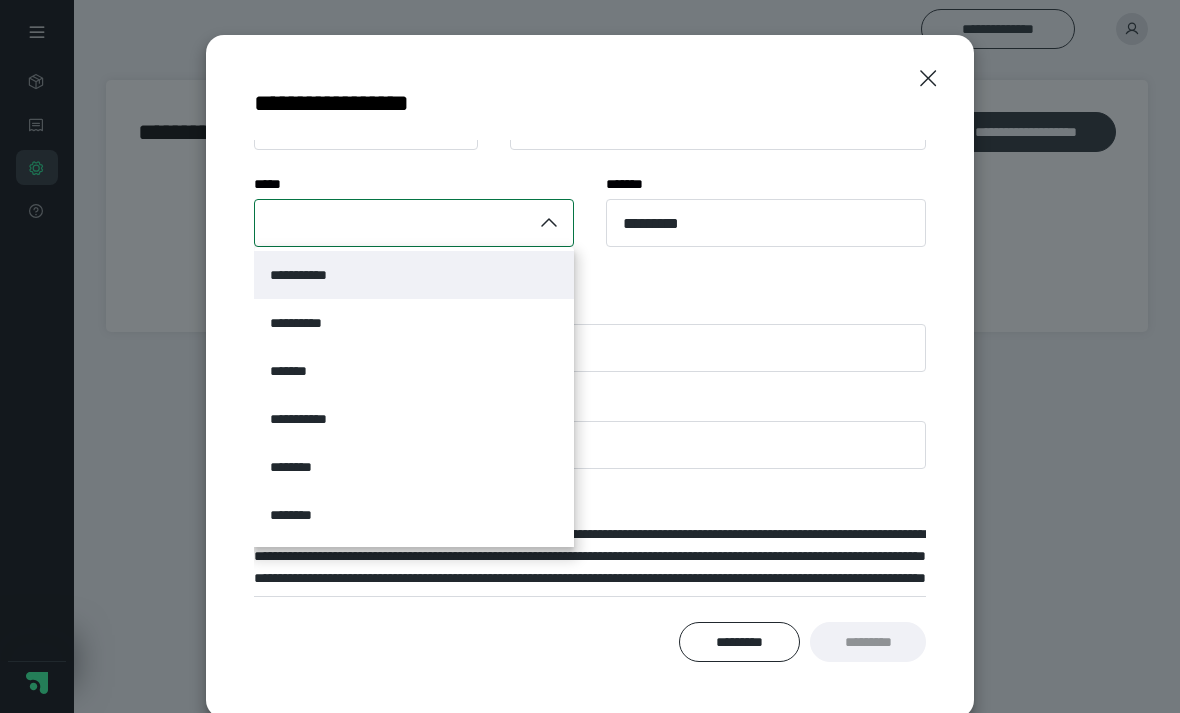 click on "**********" at bounding box center [311, 275] 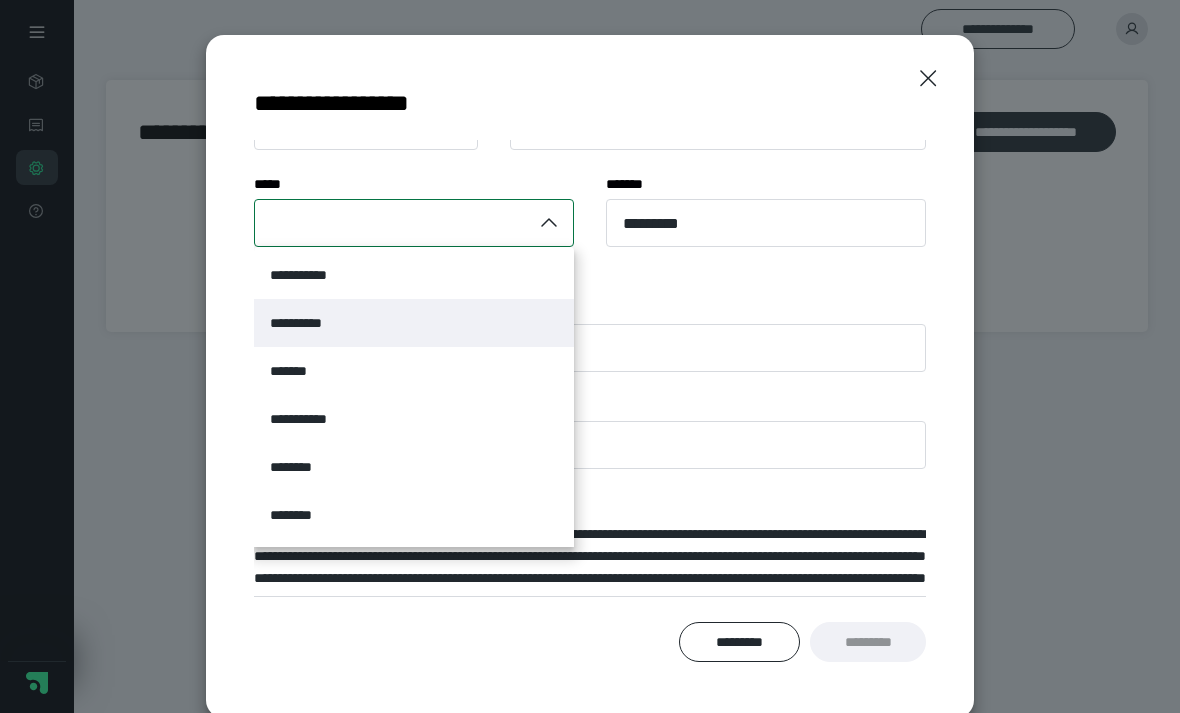 click on "**********" at bounding box center (414, 323) 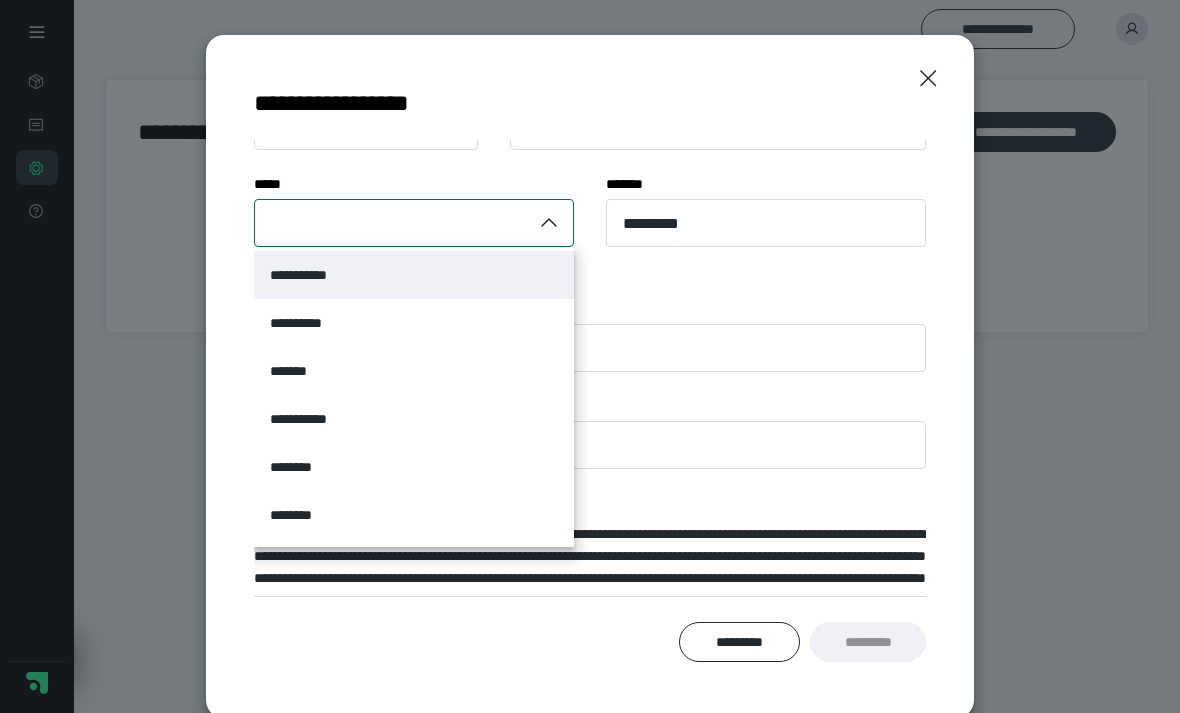 click on "**********" at bounding box center [414, 275] 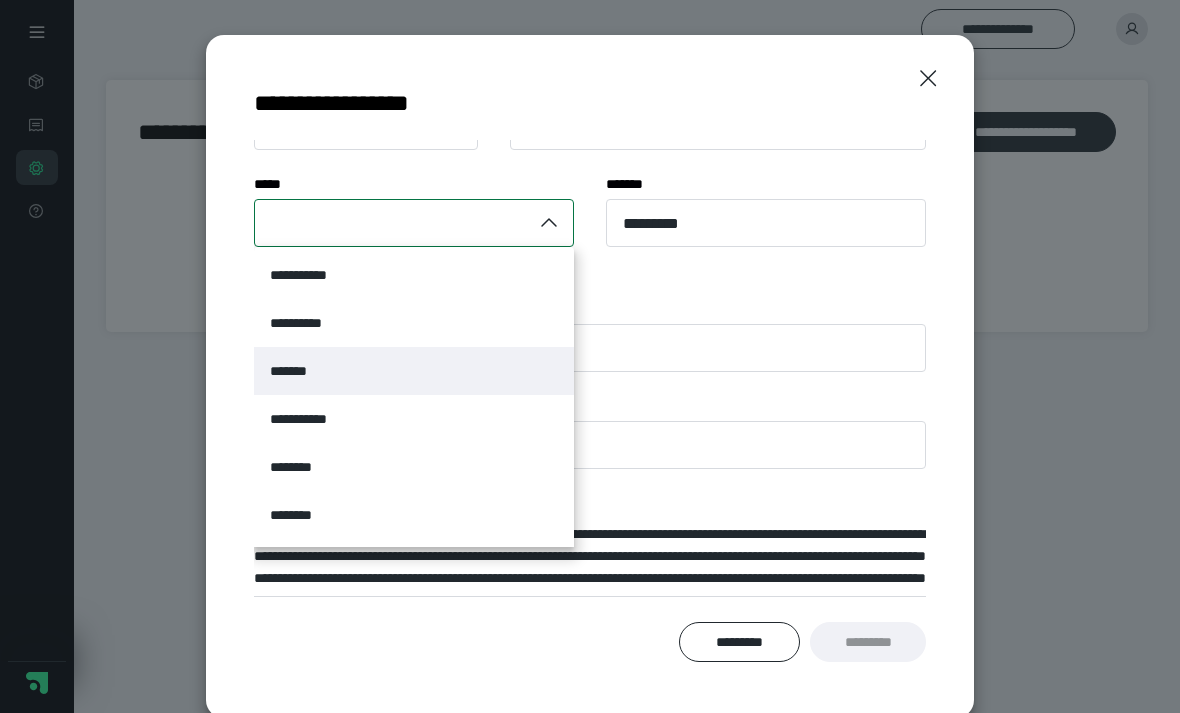 click on "*******" at bounding box center [414, 371] 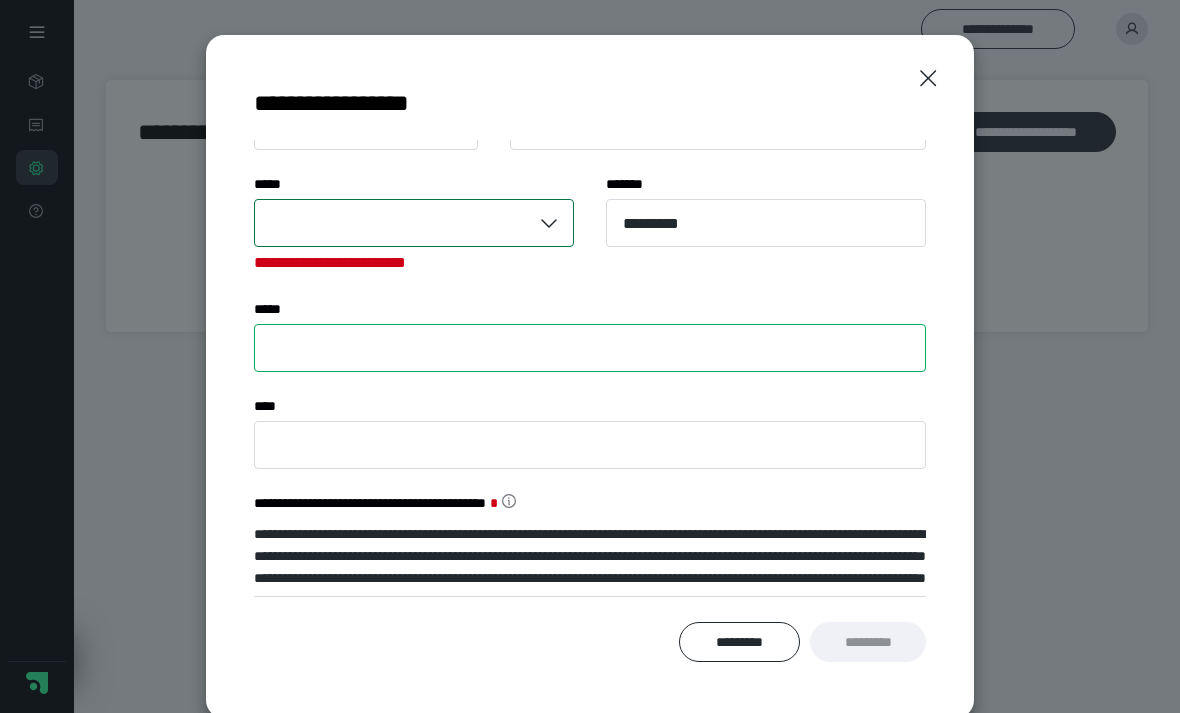 click on "**** *" at bounding box center (590, 348) 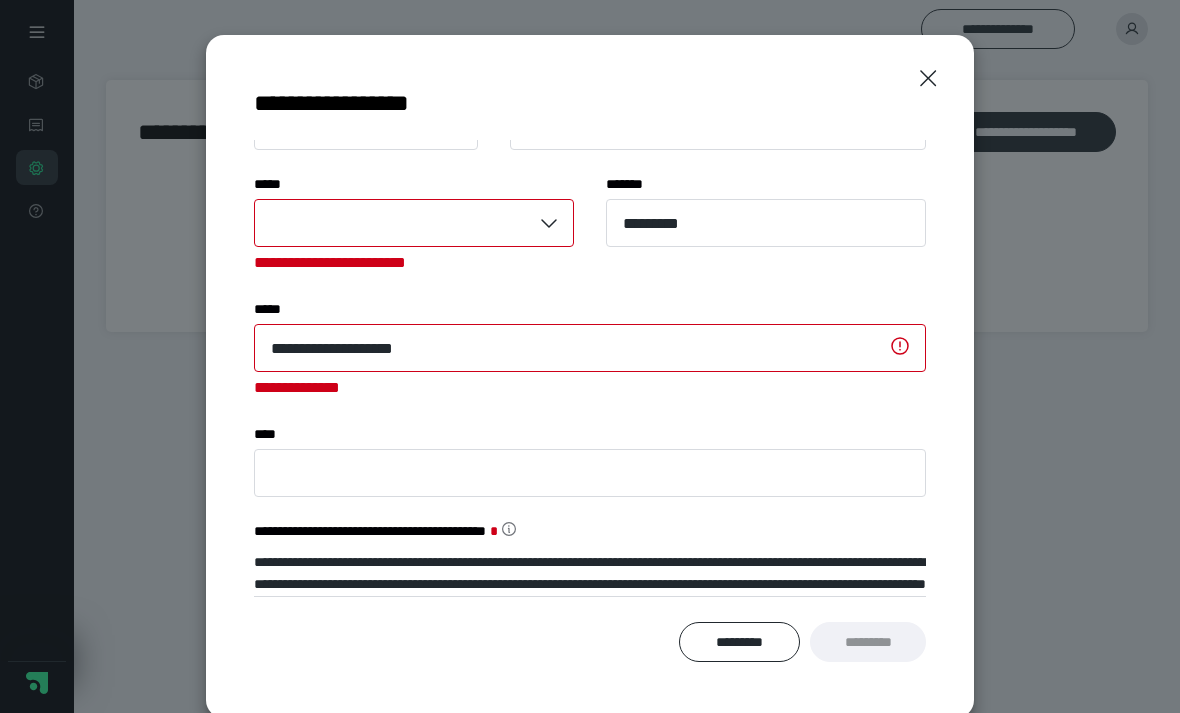 click on "*" at bounding box center (276, 434) 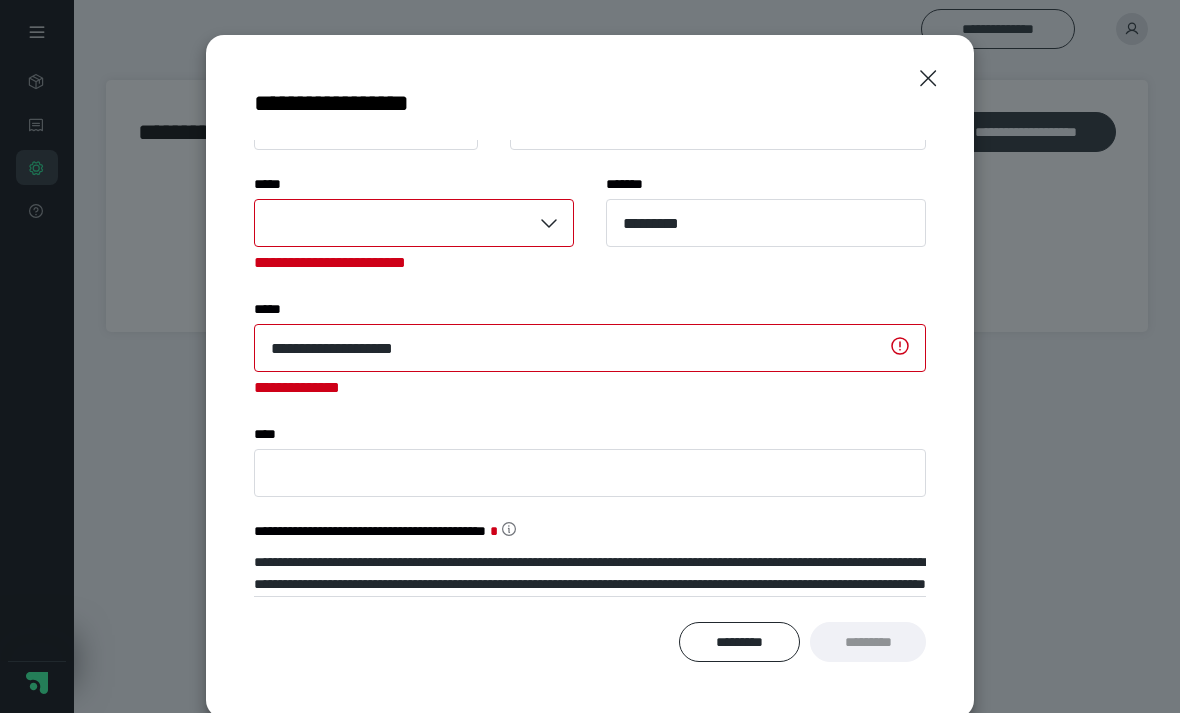 click on "*" at bounding box center [276, 434] 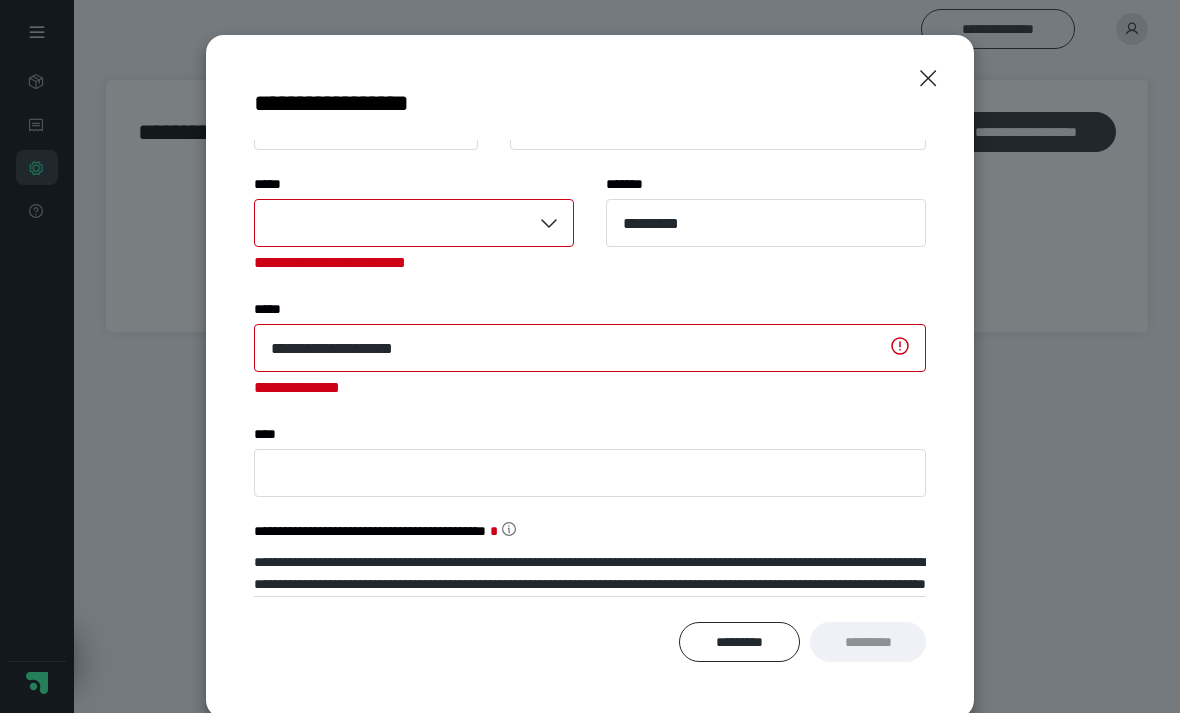 click on "*" at bounding box center (276, 434) 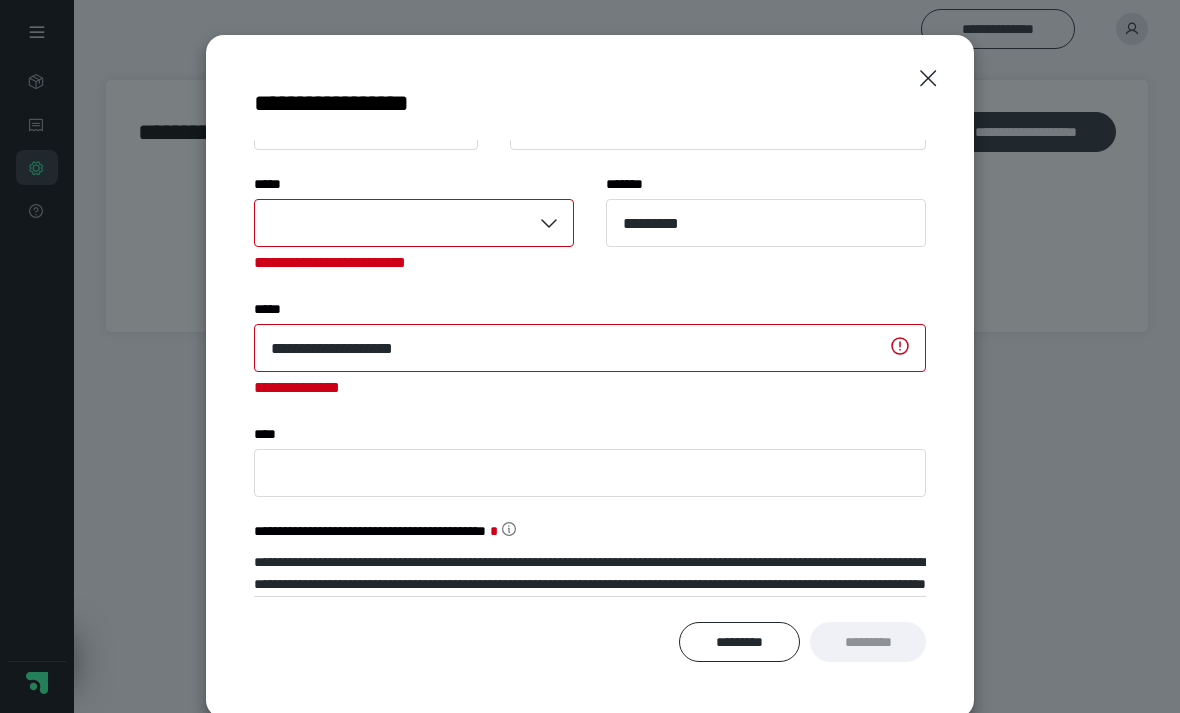 click on "*" at bounding box center [276, 434] 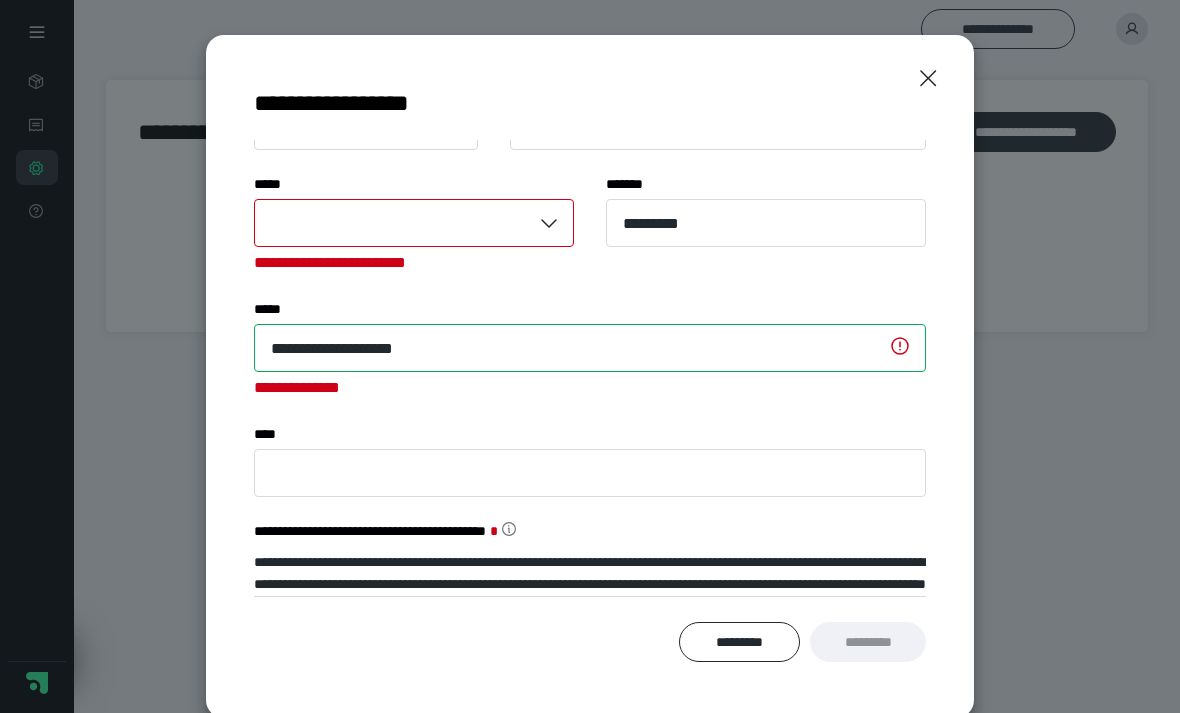 click on "**********" at bounding box center (590, 348) 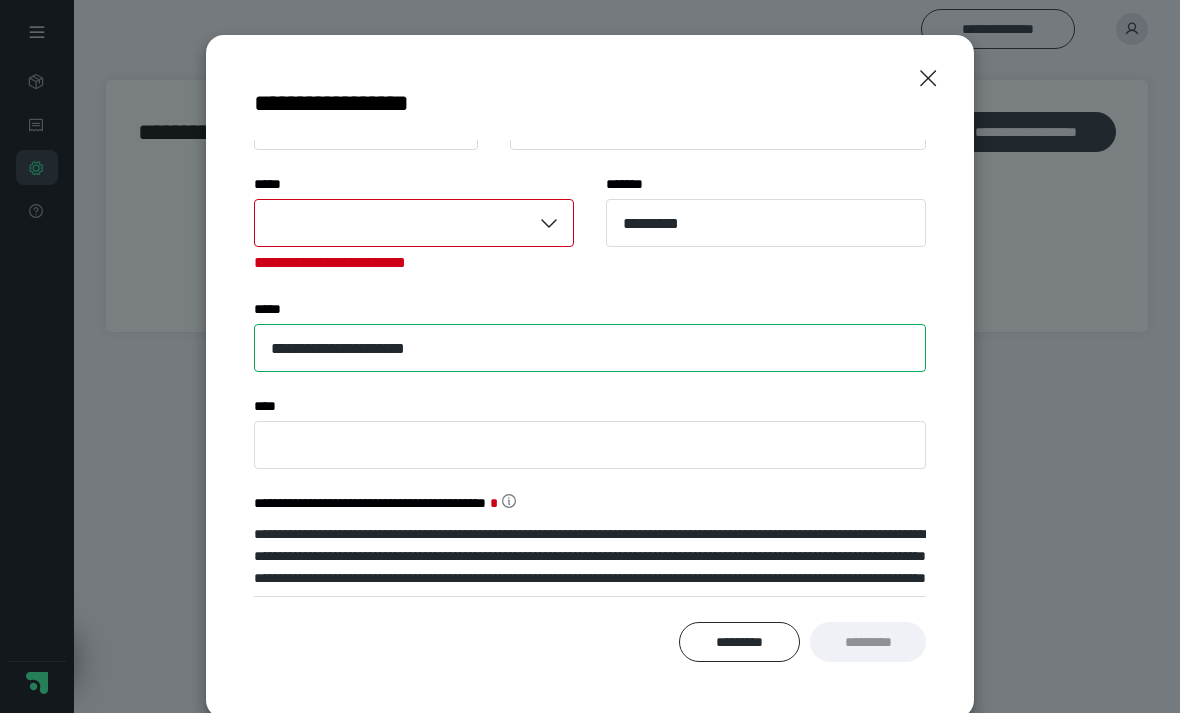 type on "**********" 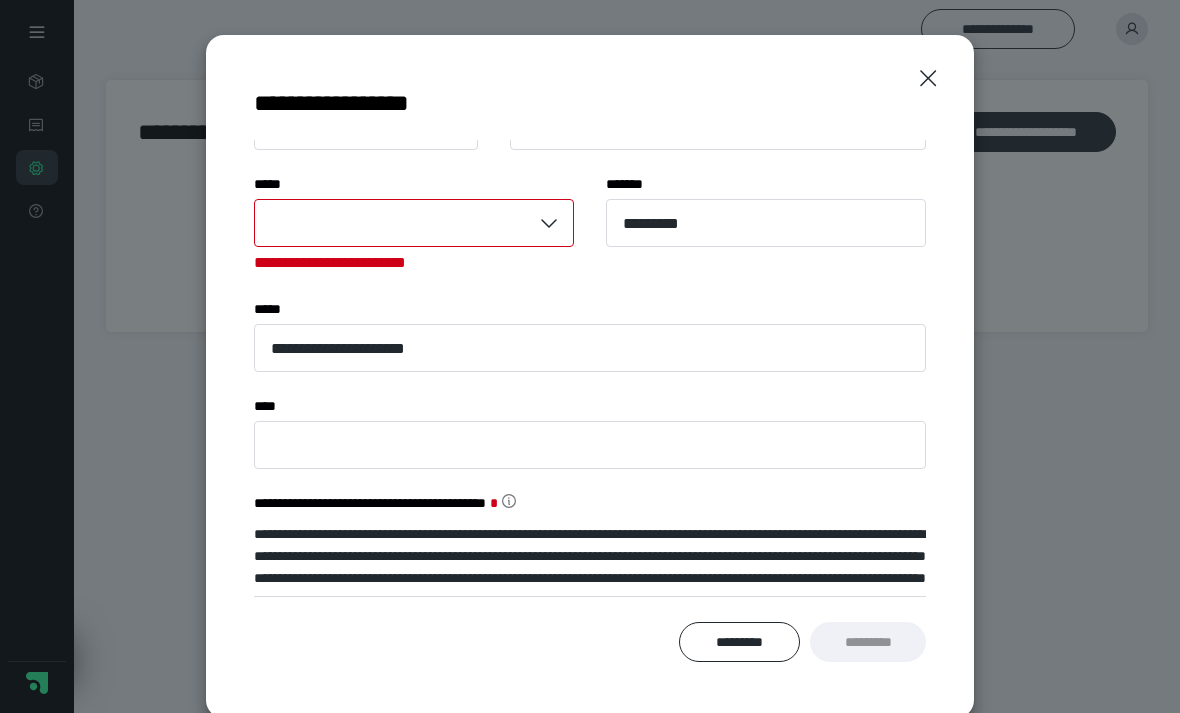 click on "*** *" at bounding box center [590, 406] 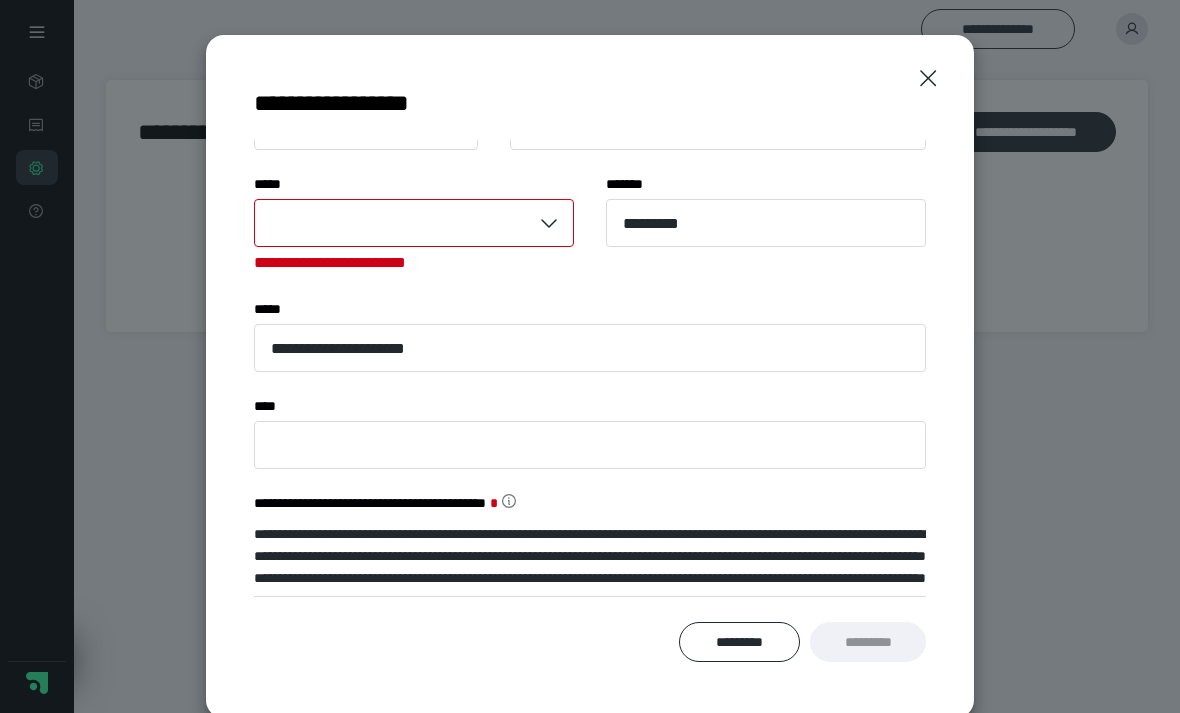 click on "*** *" at bounding box center (590, 406) 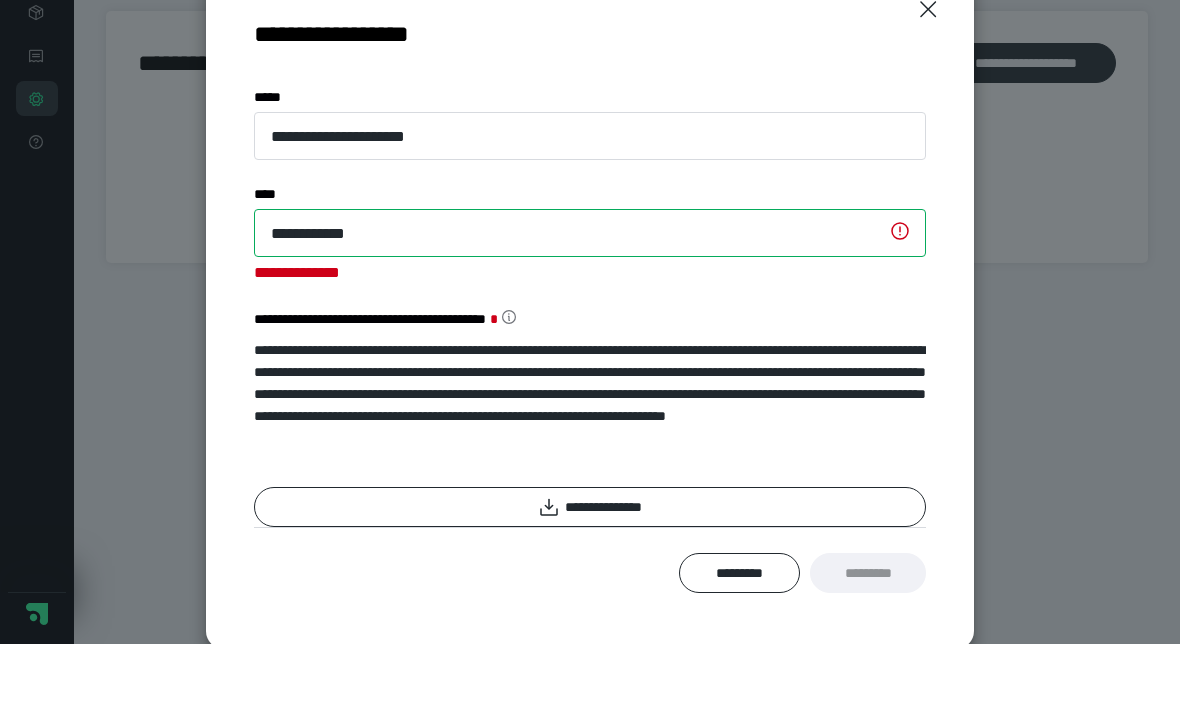 scroll, scrollTop: 400, scrollLeft: 0, axis: vertical 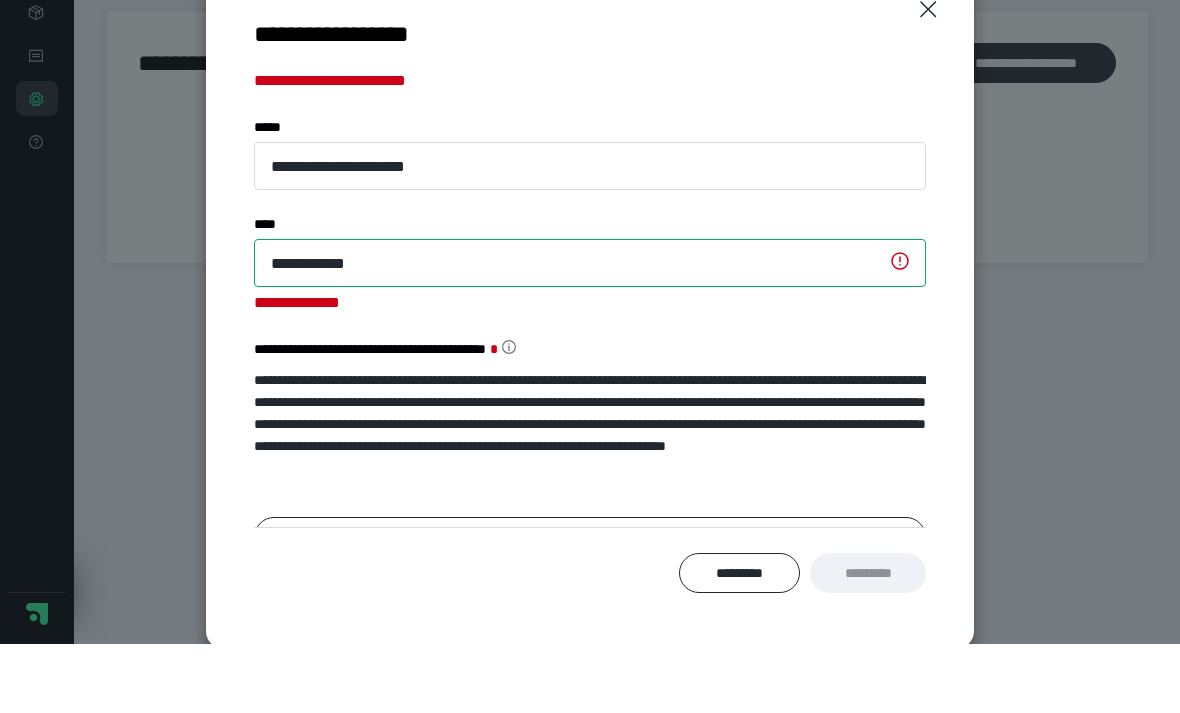 click on "**********" at bounding box center (590, 332) 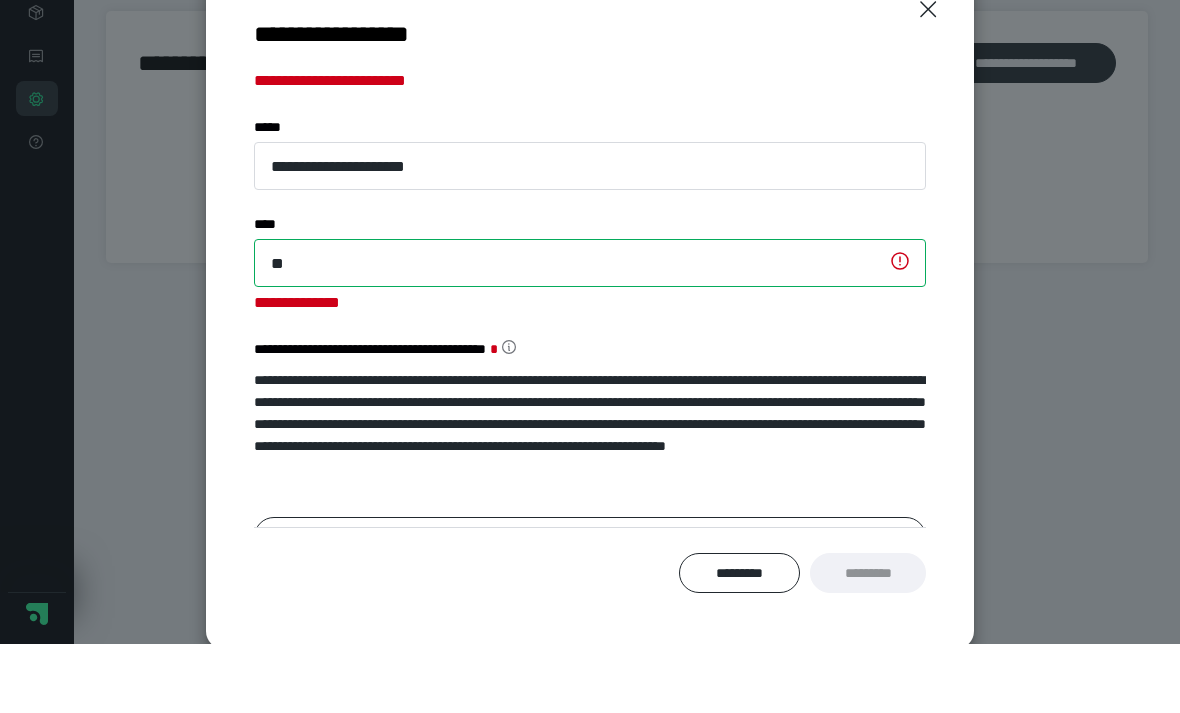 type on "*" 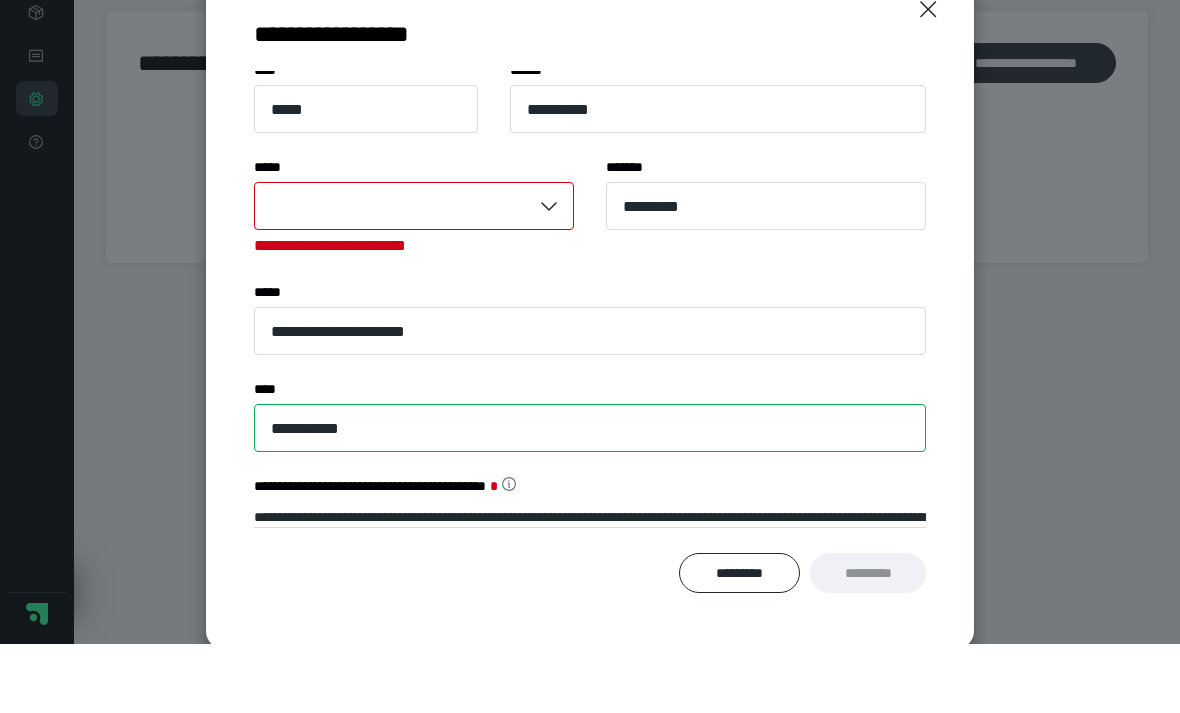 scroll, scrollTop: 202, scrollLeft: 0, axis: vertical 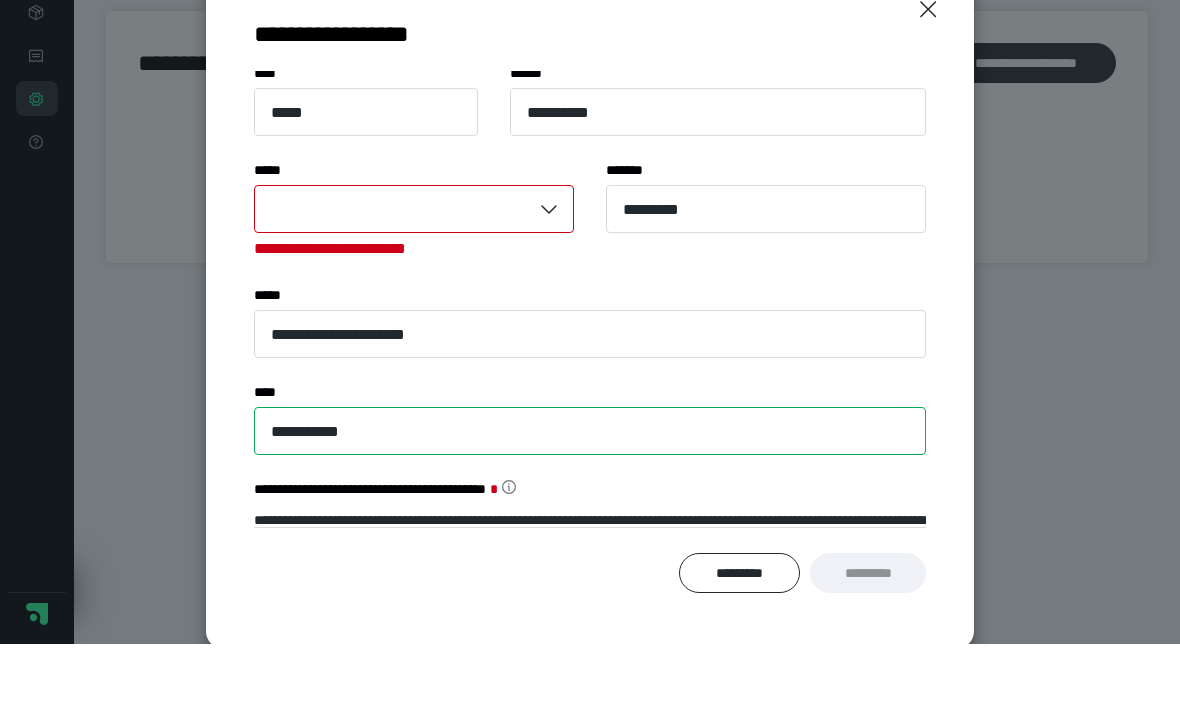 type on "**********" 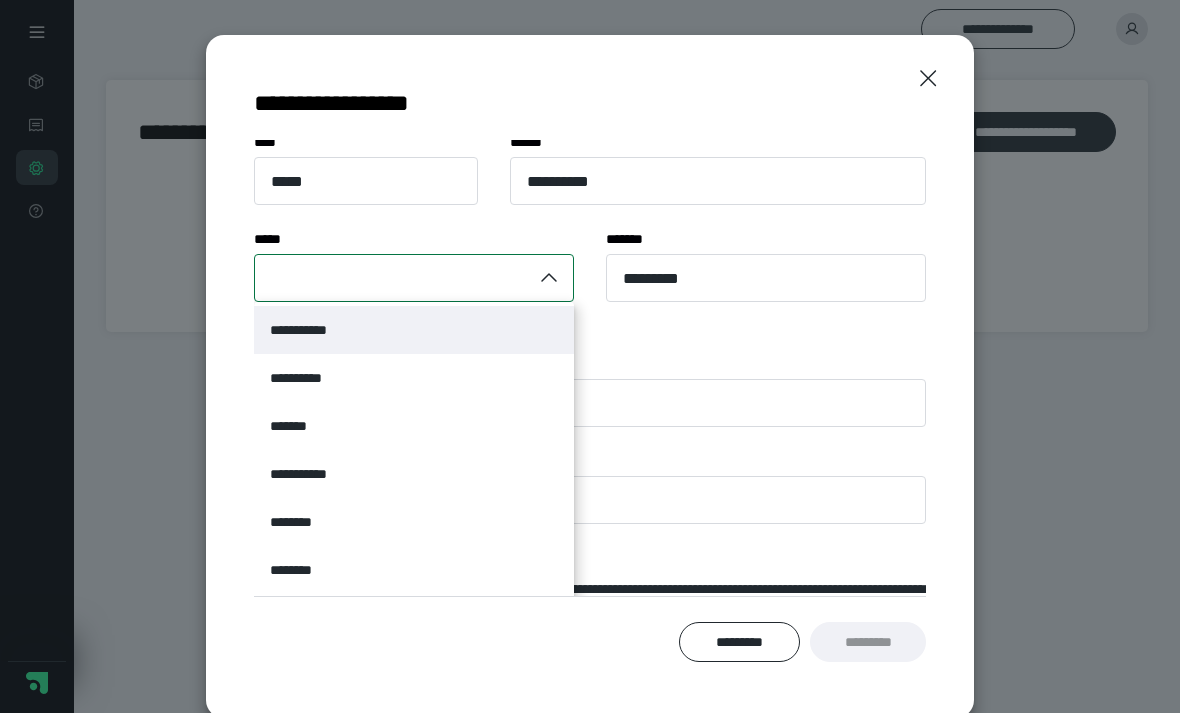 click on "**********" at bounding box center [414, 330] 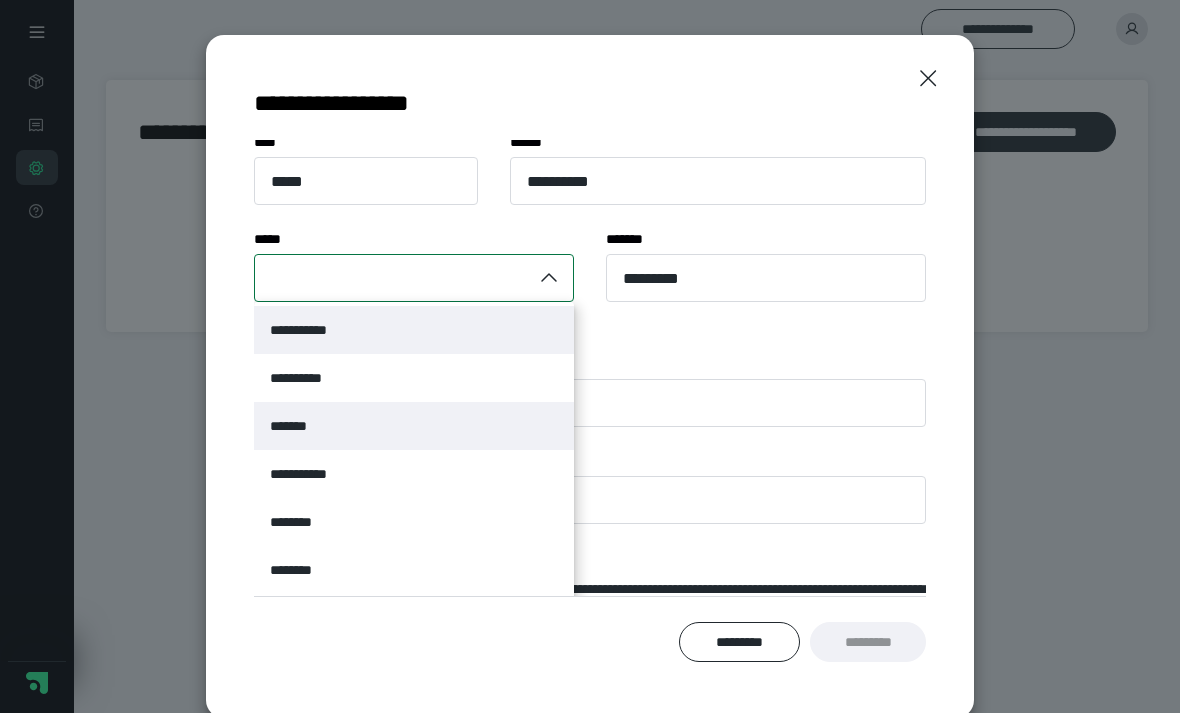 click on "*******" at bounding box center [414, 426] 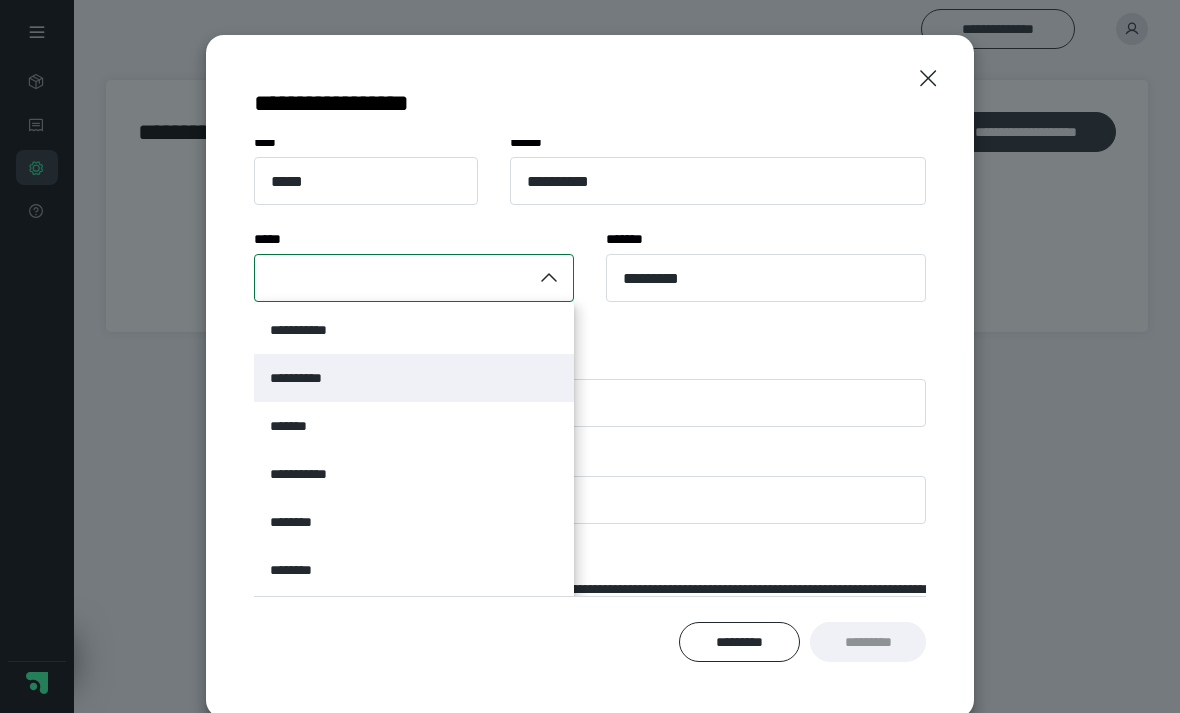 click on "**********" at bounding box center (414, 378) 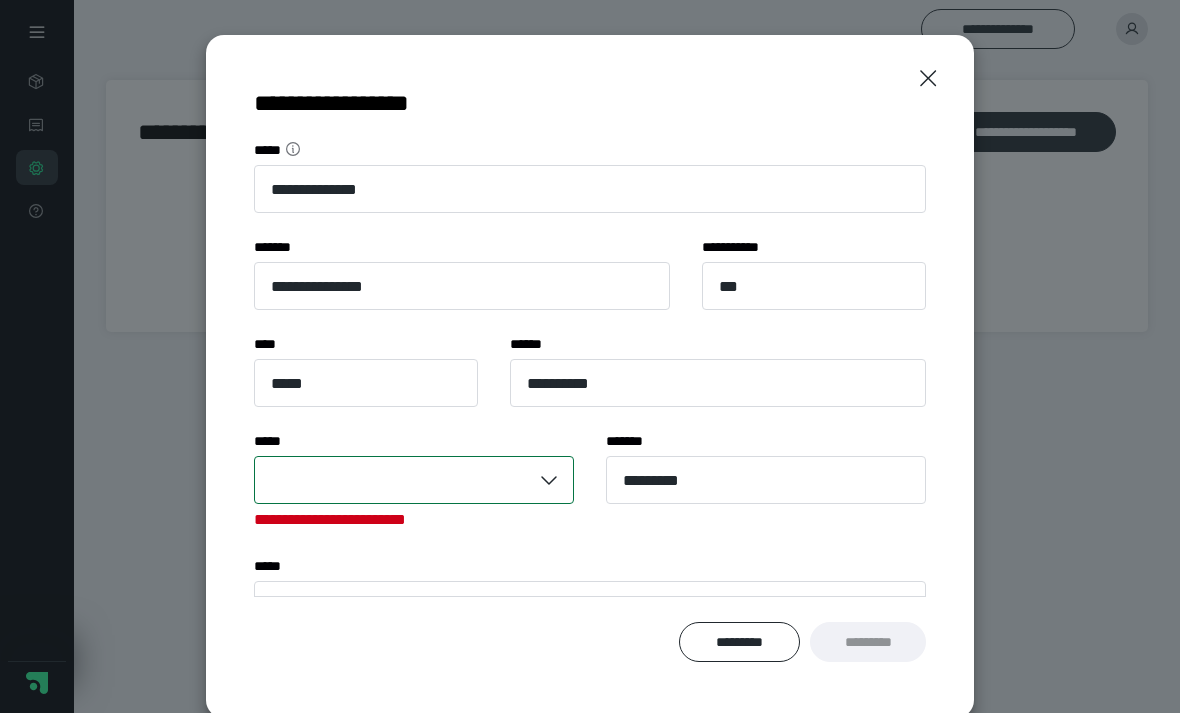 scroll, scrollTop: 0, scrollLeft: 0, axis: both 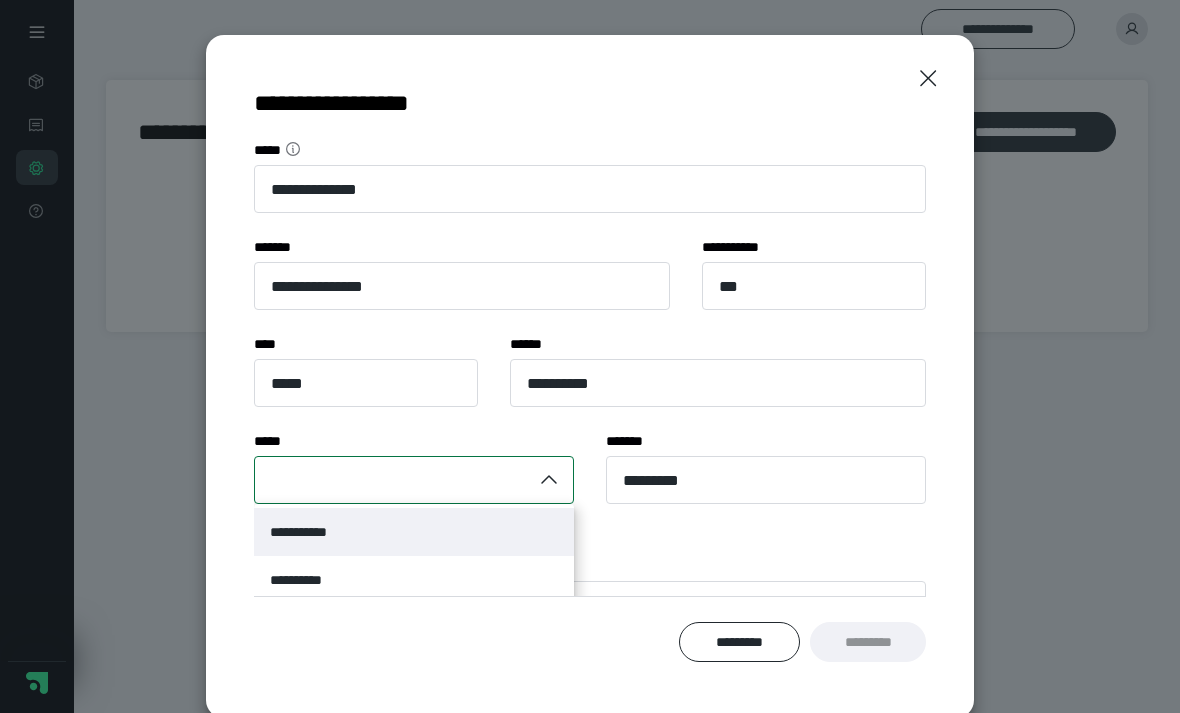 click on "**********" at bounding box center [414, 532] 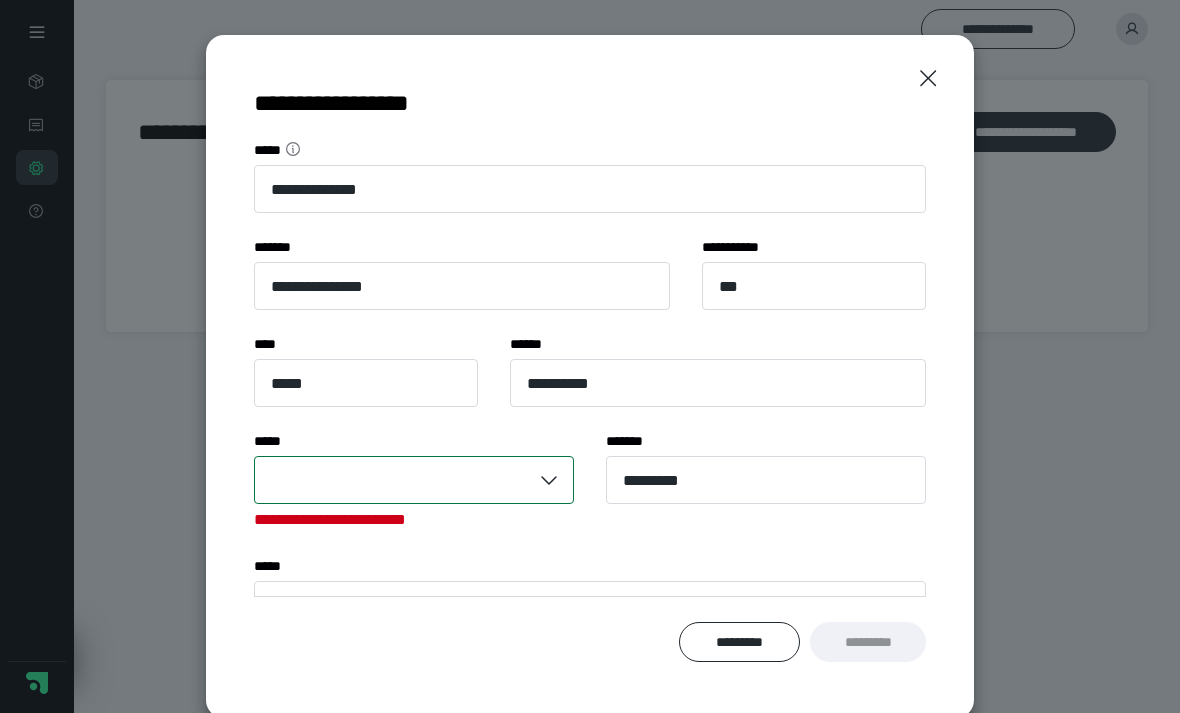 click on "**********" at bounding box center (590, 368) 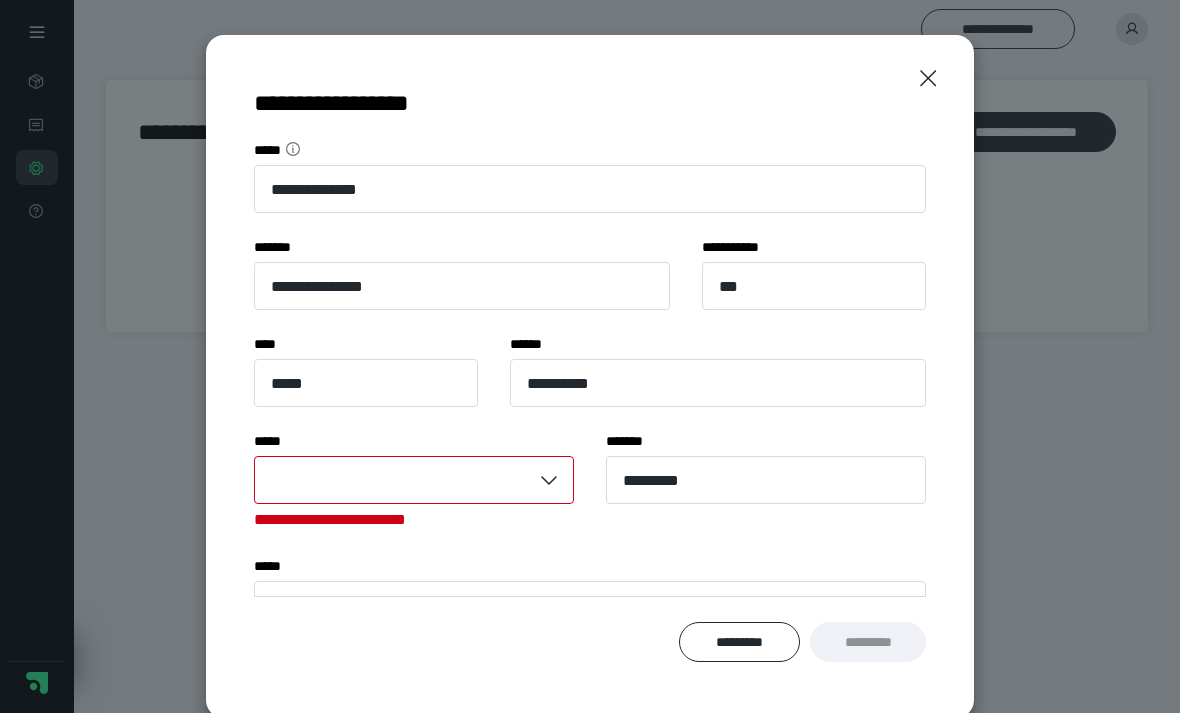 click on "**********" at bounding box center (590, 368) 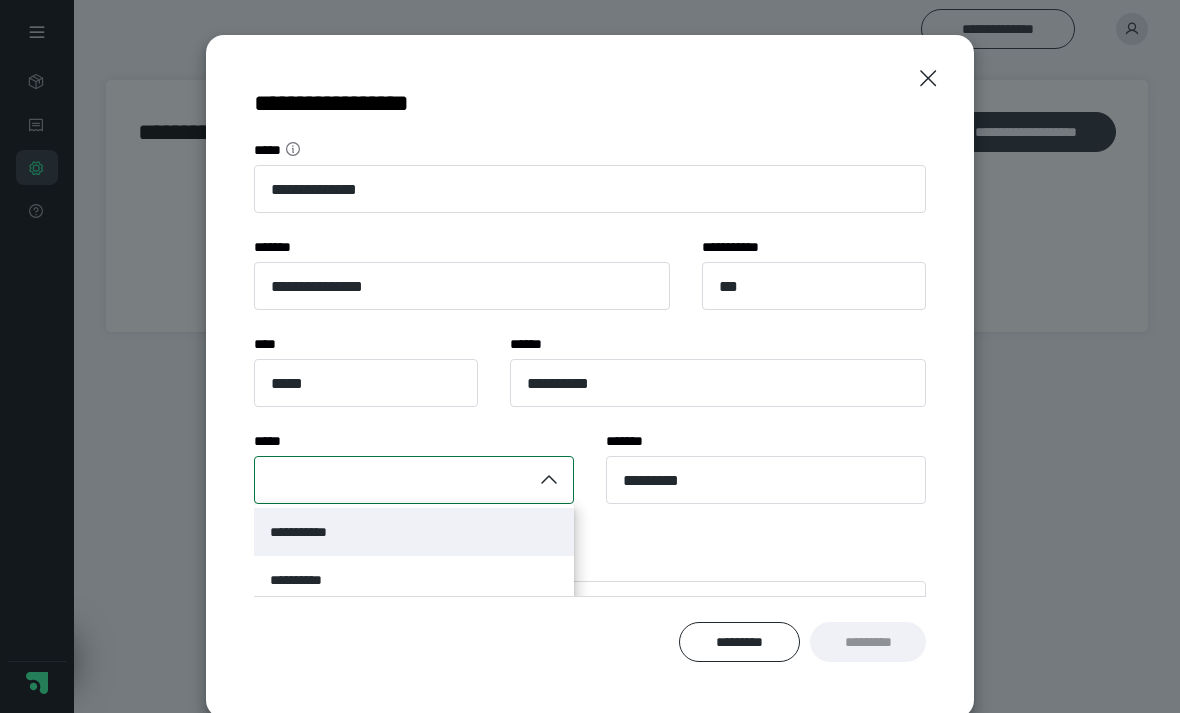 click on "**********" at bounding box center (414, 532) 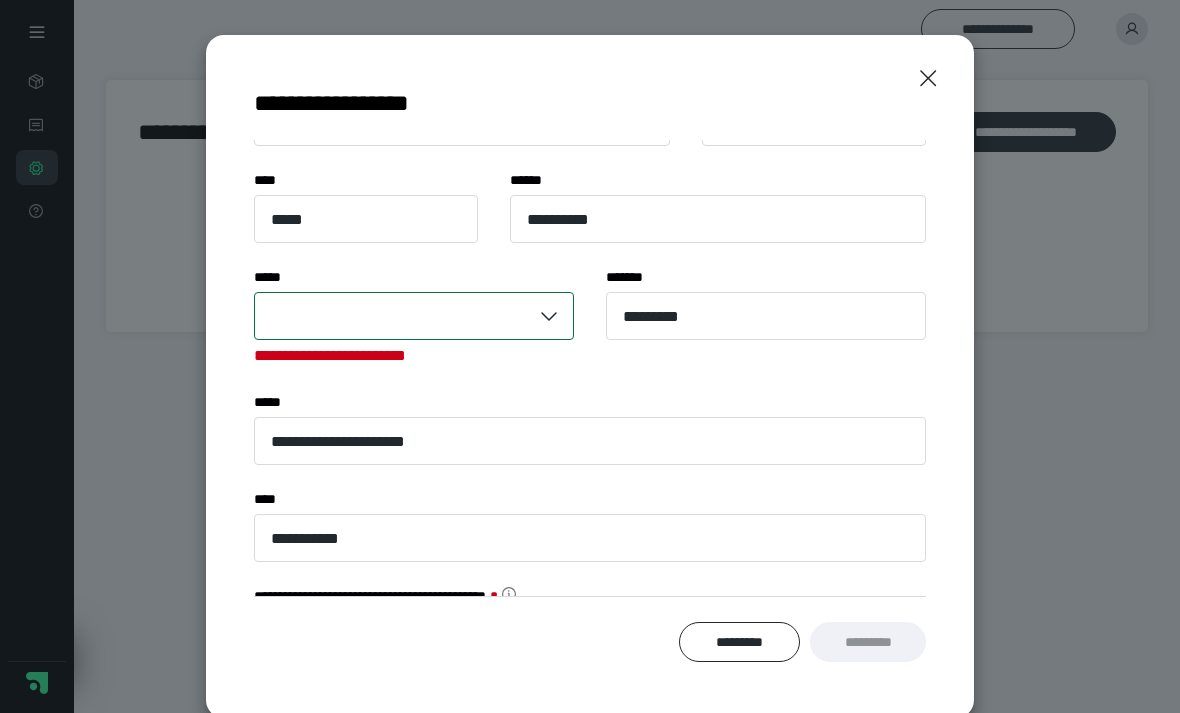 scroll, scrollTop: 166, scrollLeft: 0, axis: vertical 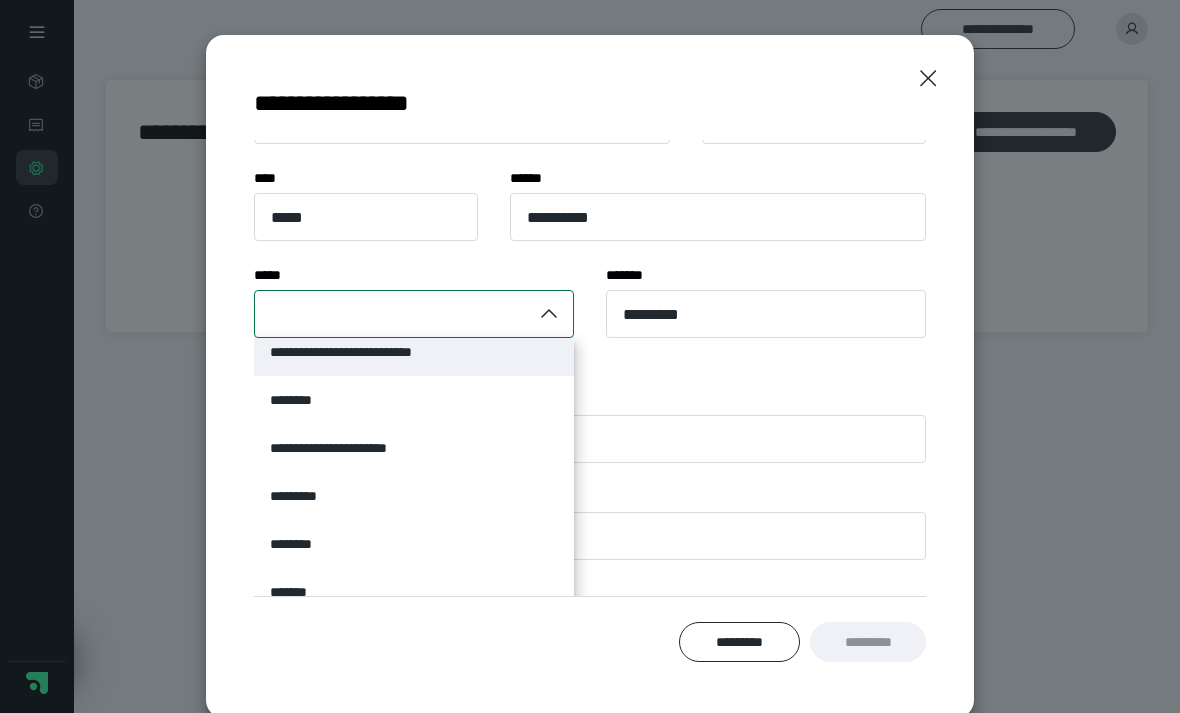 click on "**********" at bounding box center (414, 352) 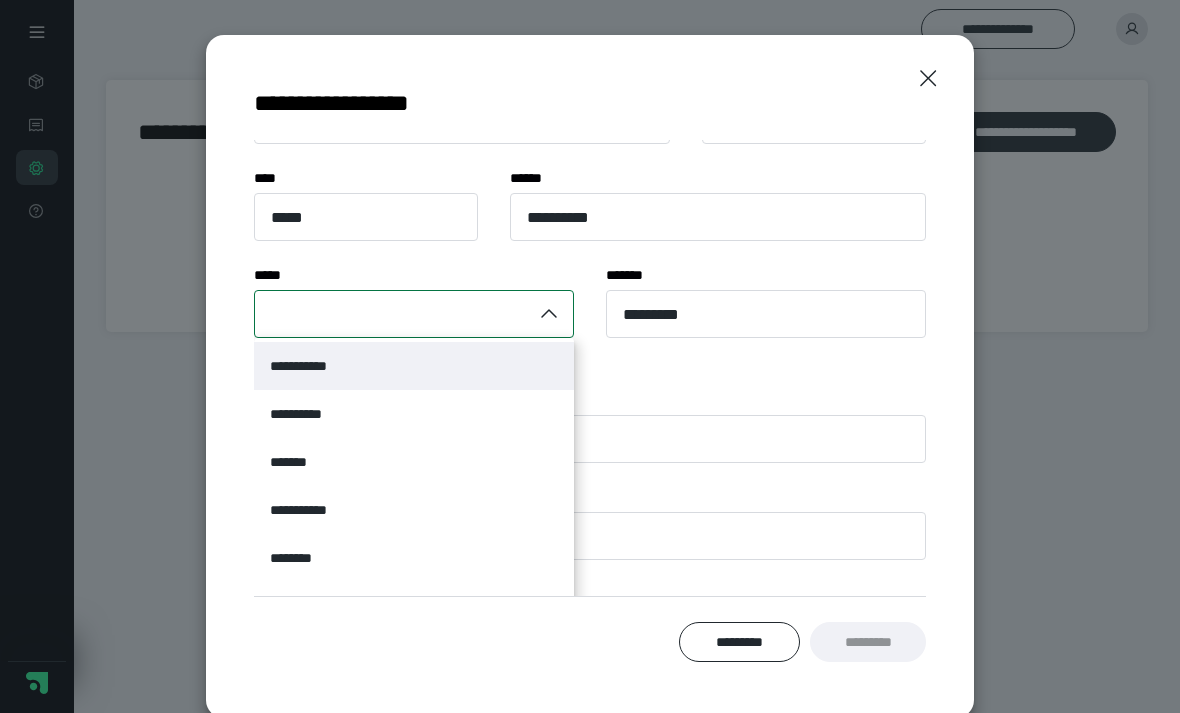 click on "**********" at bounding box center [414, 366] 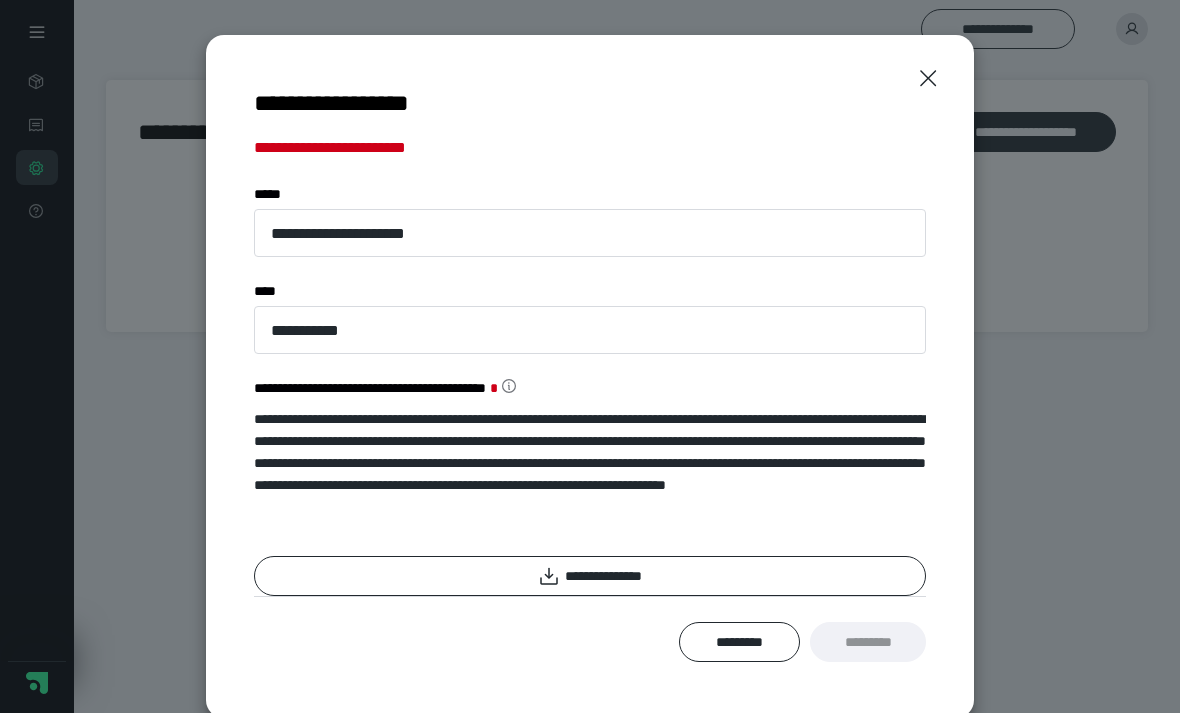 scroll, scrollTop: 372, scrollLeft: 0, axis: vertical 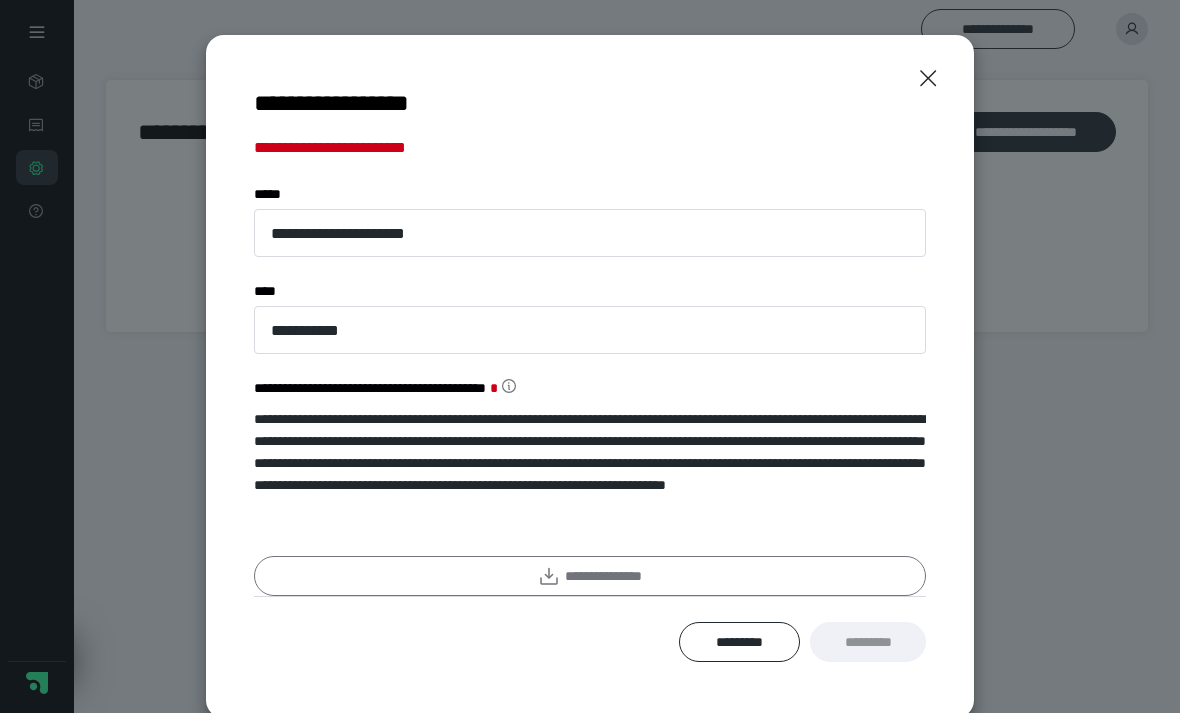 click on "**********" at bounding box center [590, 576] 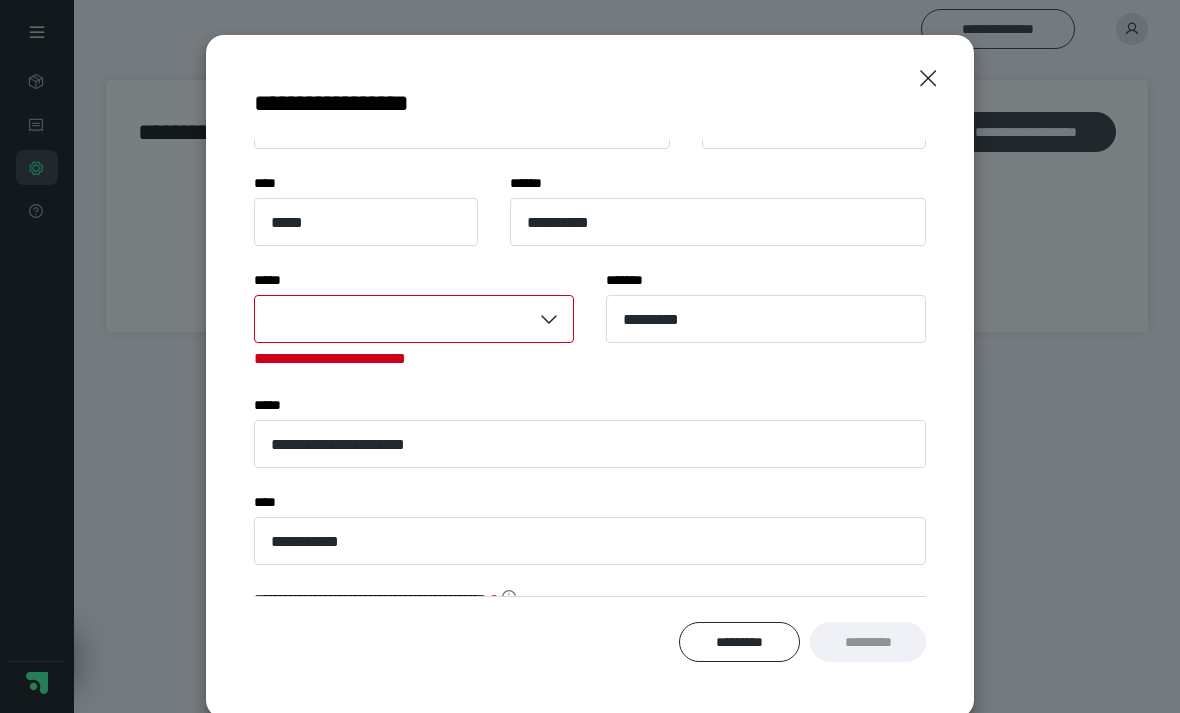 scroll, scrollTop: 159, scrollLeft: 0, axis: vertical 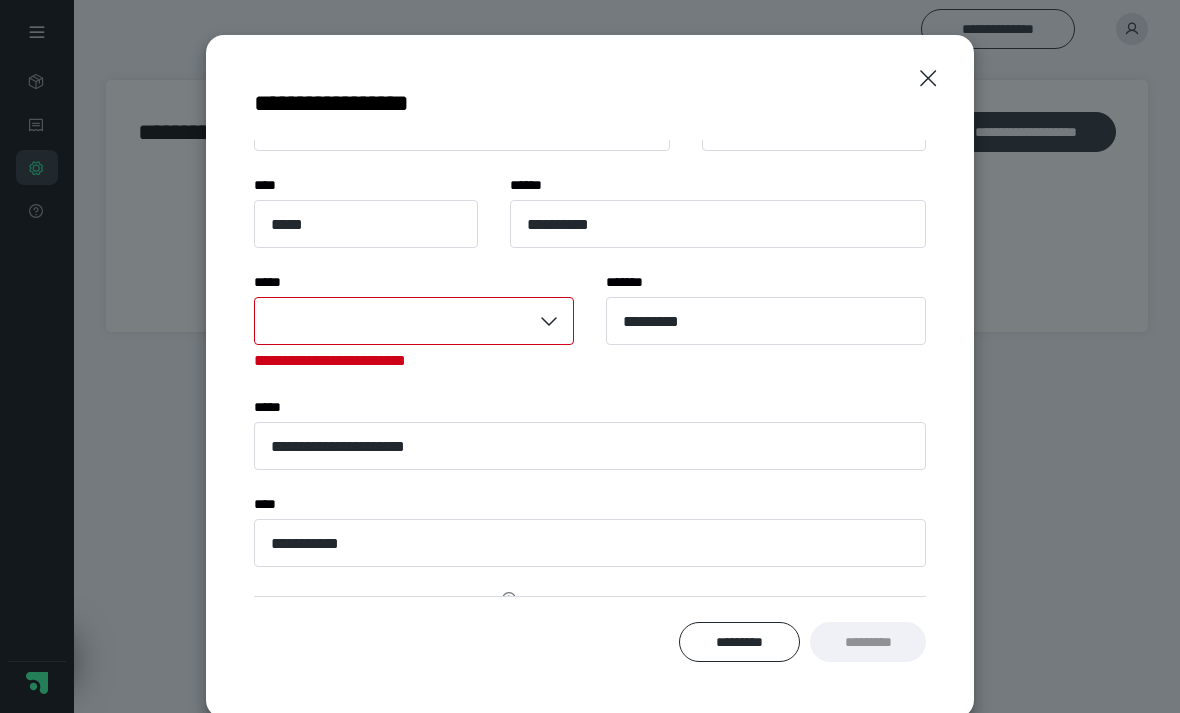 click at bounding box center (393, 321) 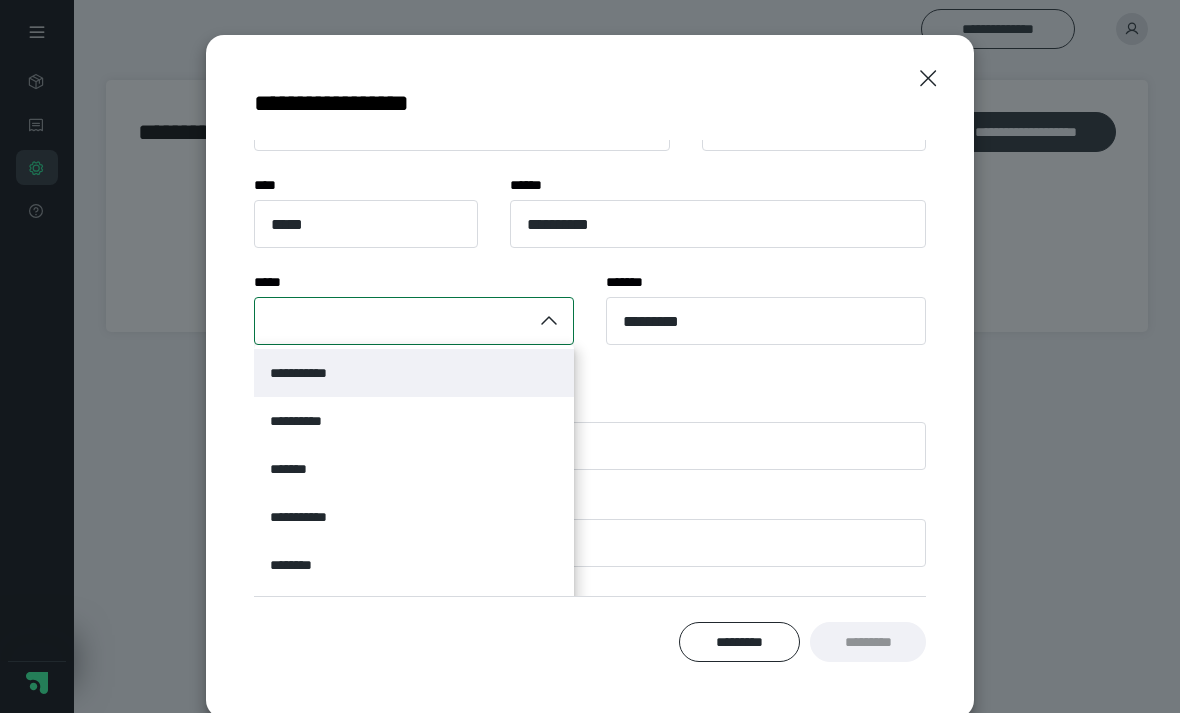 click on "**********" at bounding box center (311, 373) 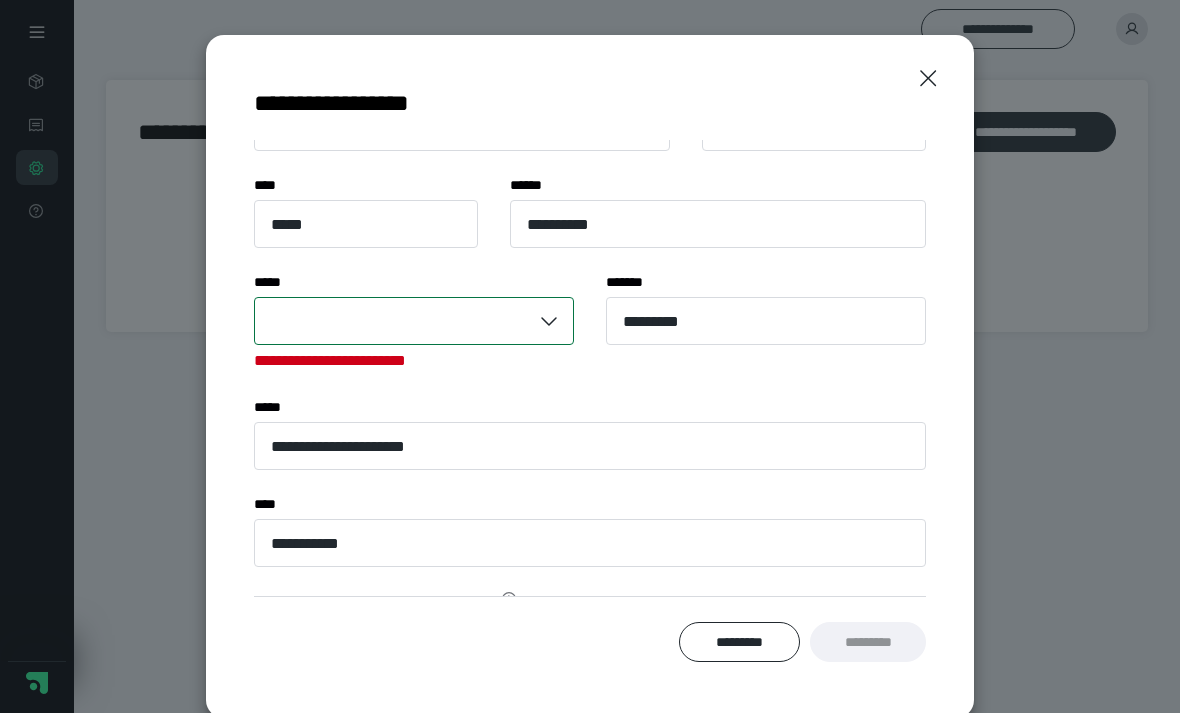click at bounding box center (393, 321) 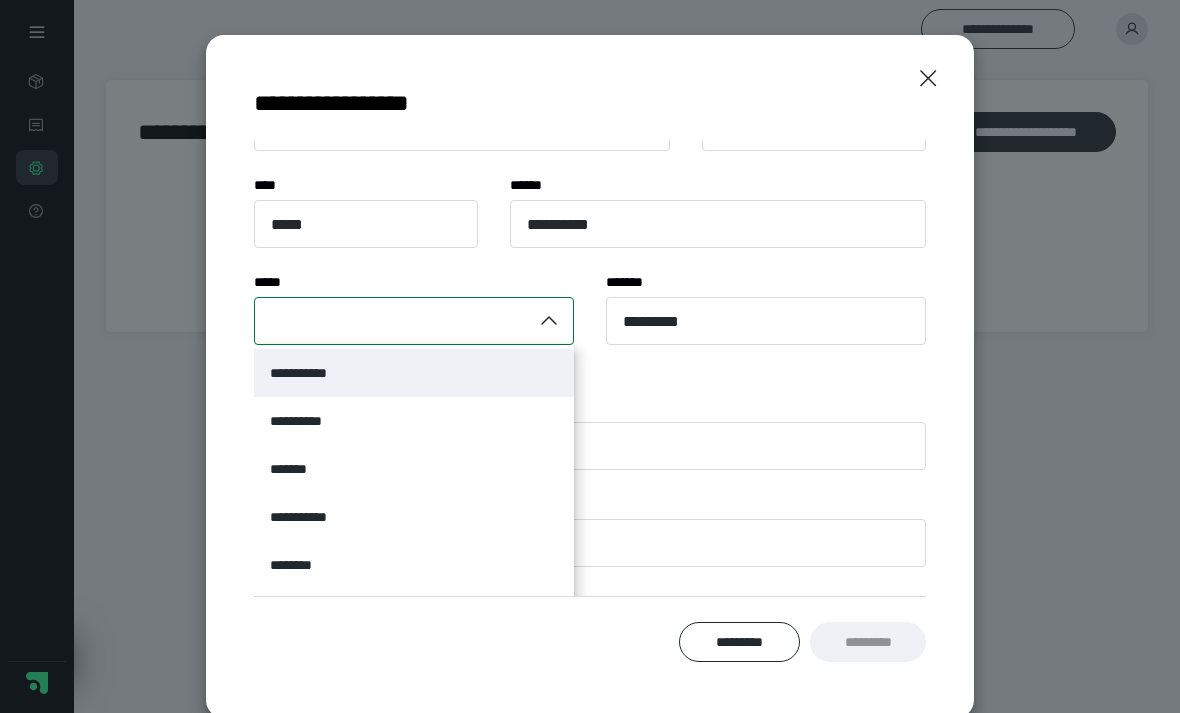 click at bounding box center [393, 321] 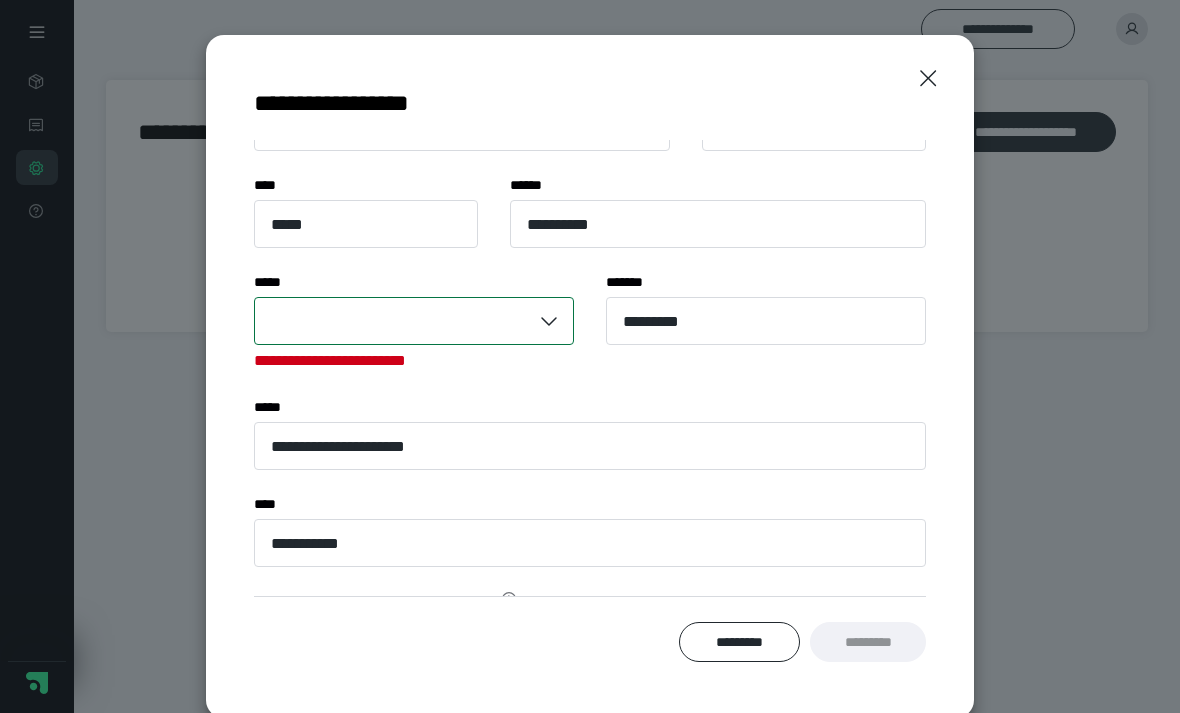 click at bounding box center (393, 321) 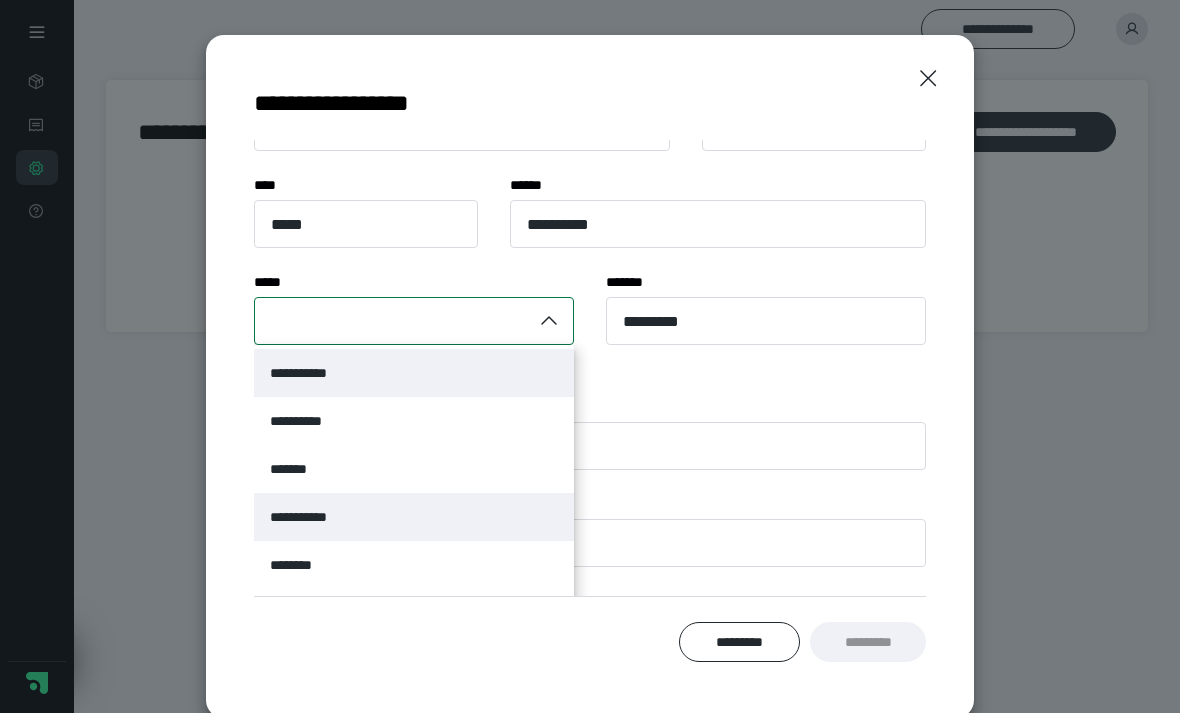 click on "**********" at bounding box center [414, 517] 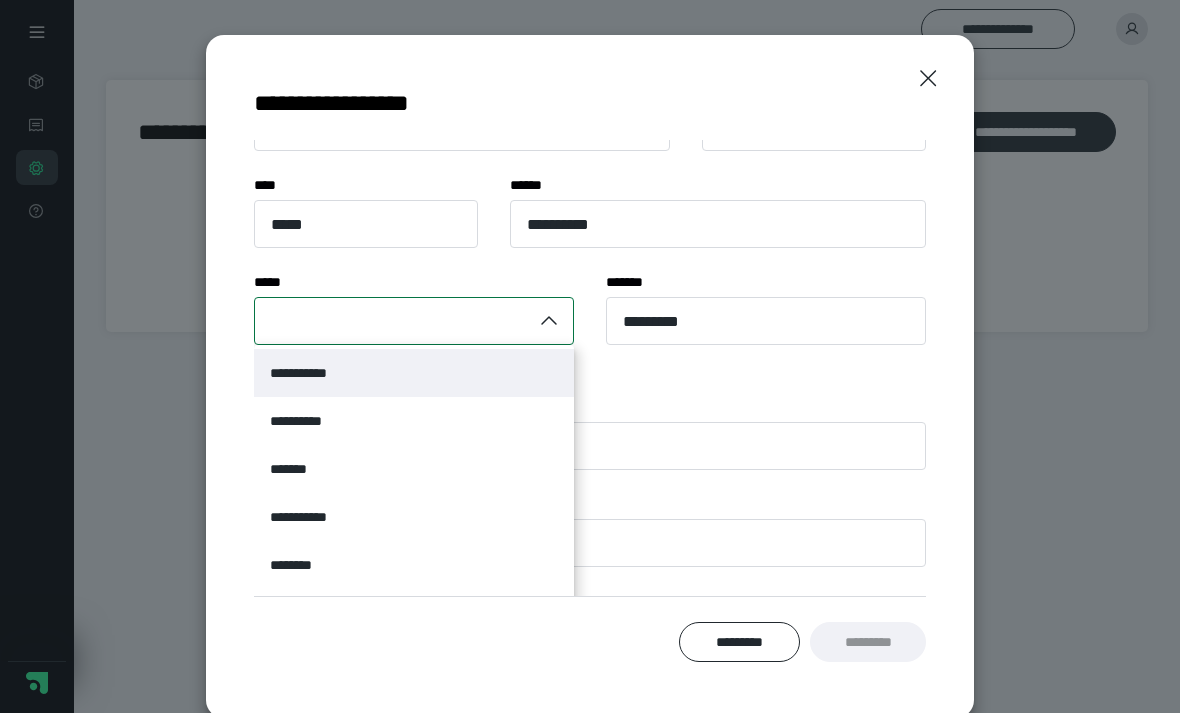 click on "**********" at bounding box center (414, 373) 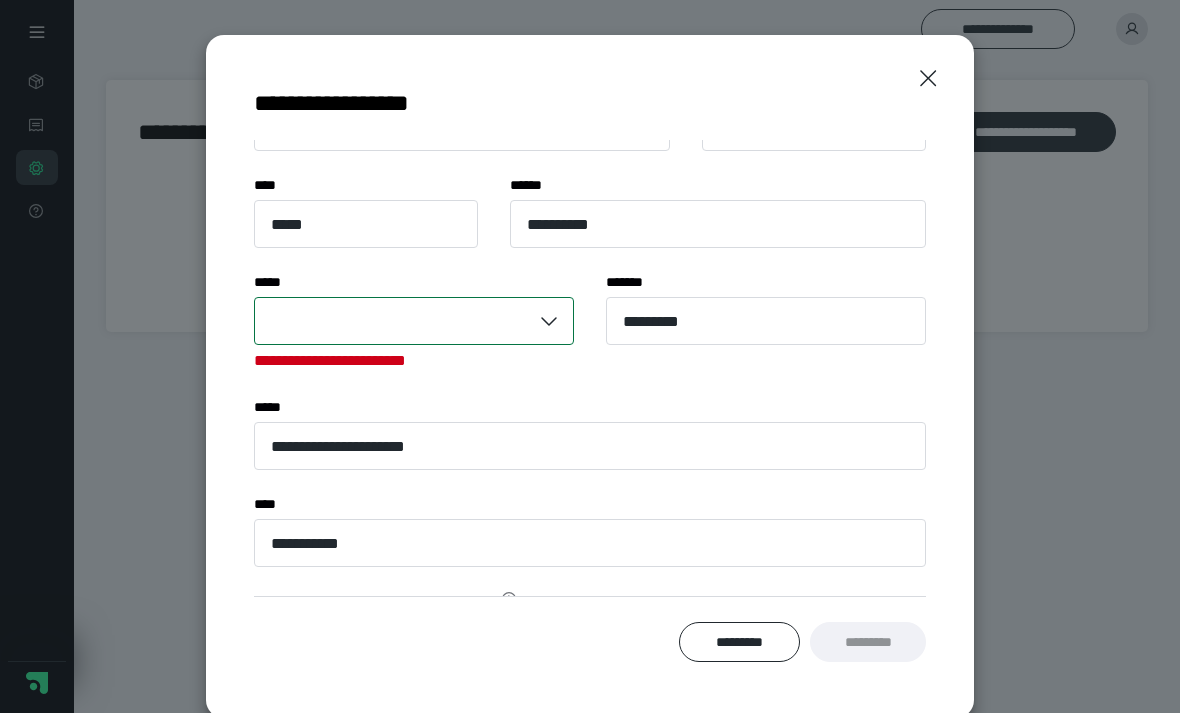 click on "**********" at bounding box center (590, 368) 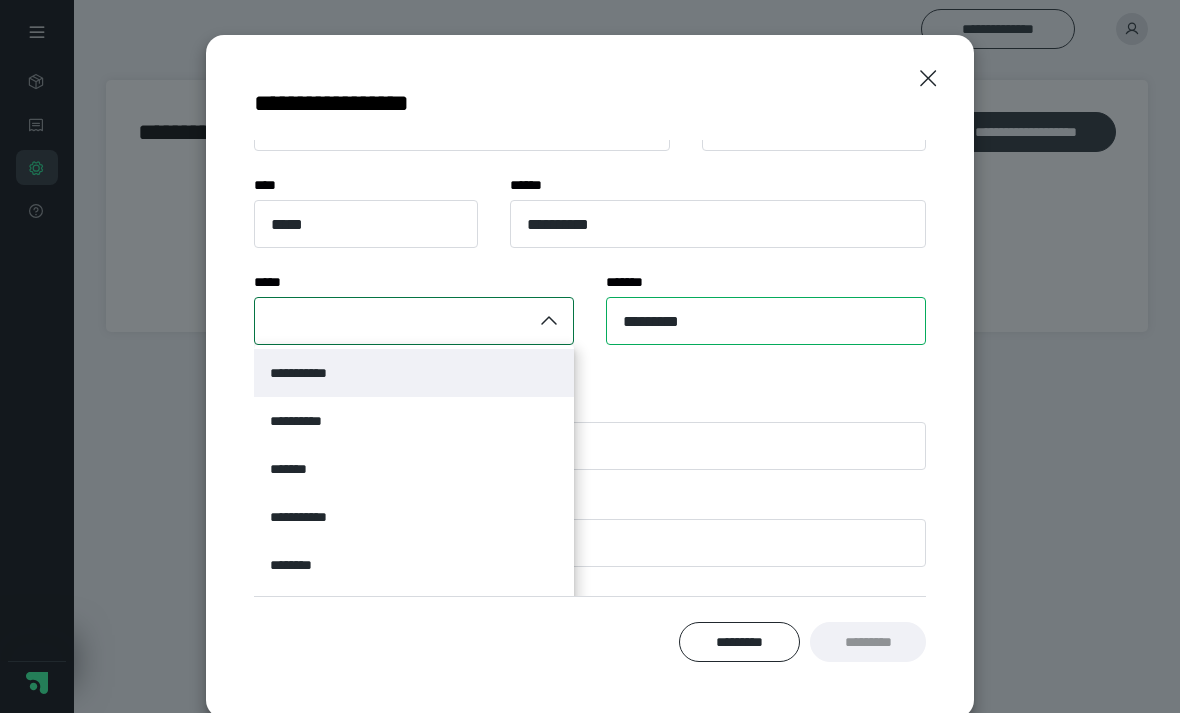 click on "*********" at bounding box center [766, 321] 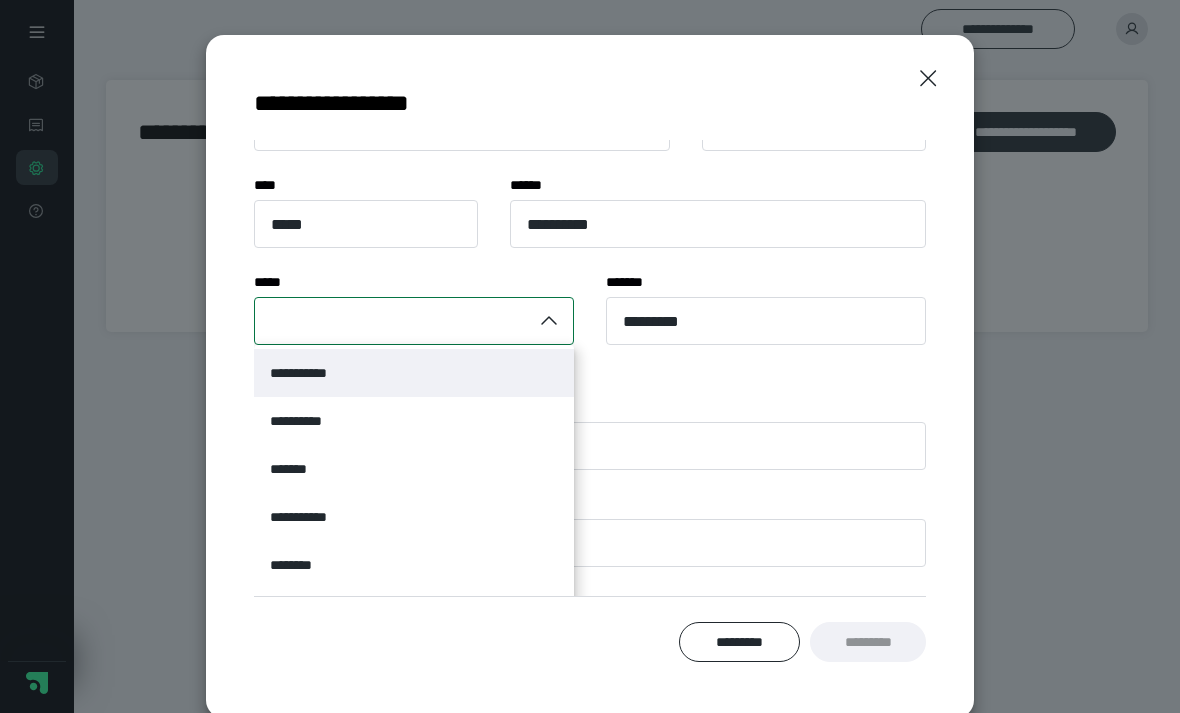 click on "**********" at bounding box center (414, 373) 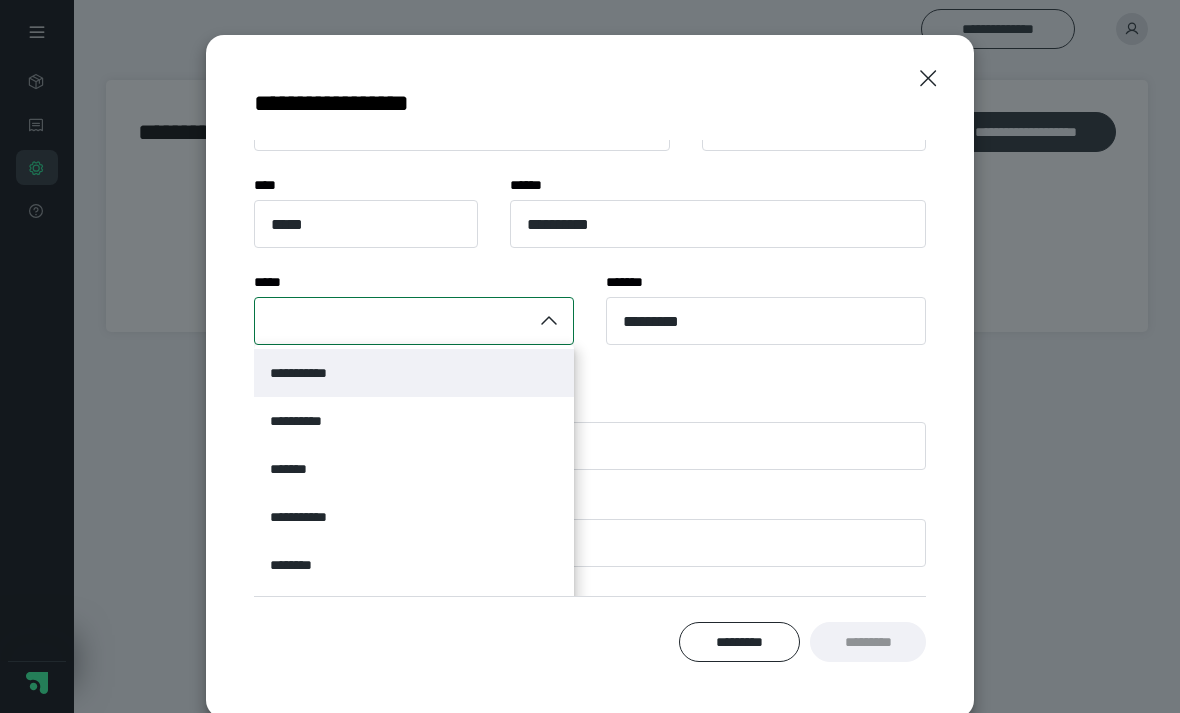 scroll, scrollTop: 0, scrollLeft: 0, axis: both 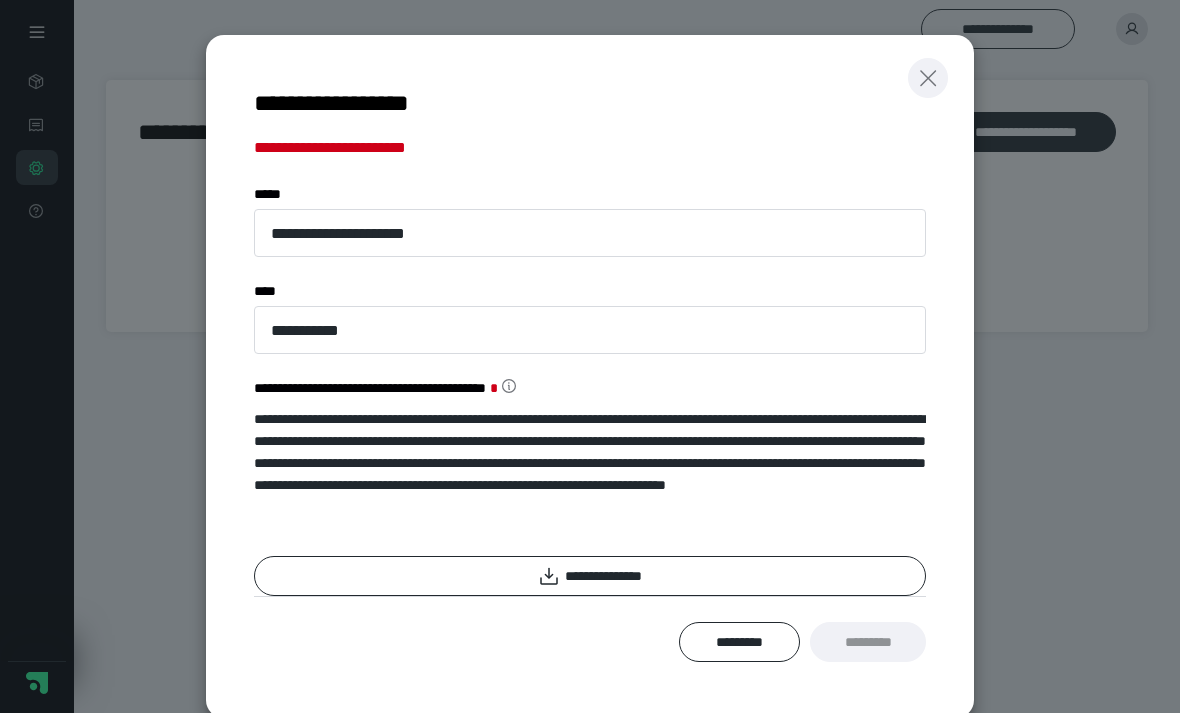 click 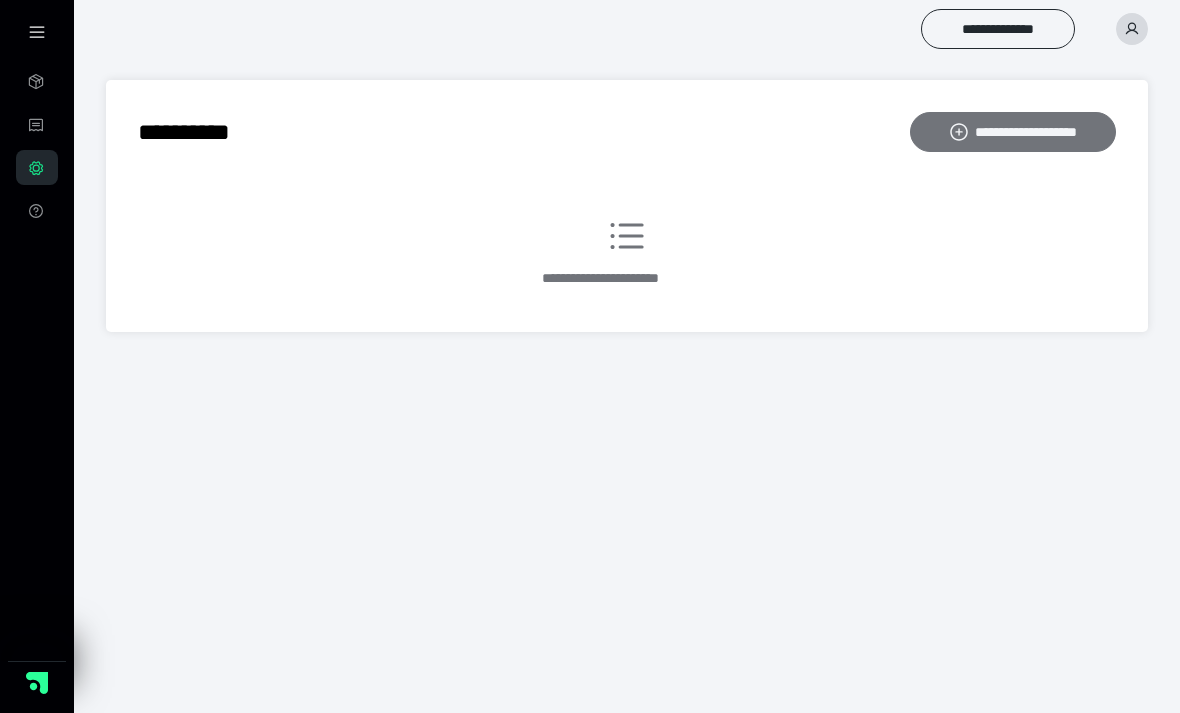 click on "**********" at bounding box center [1013, 132] 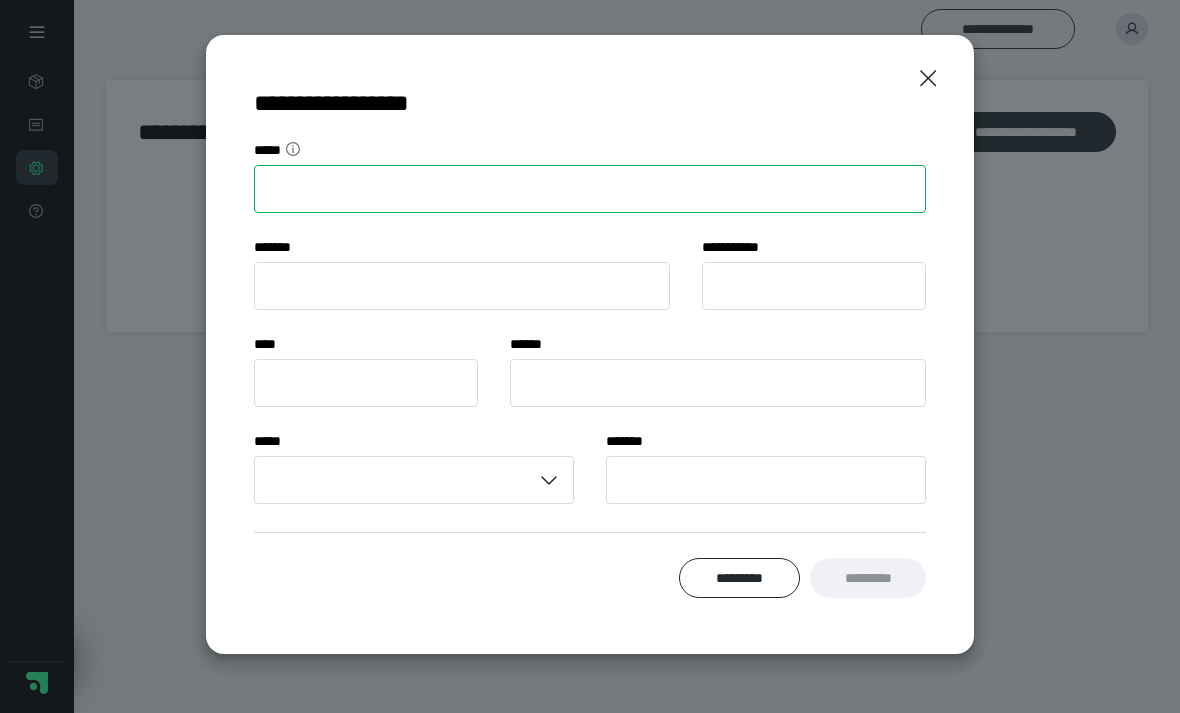 click on "**** *" at bounding box center [590, 189] 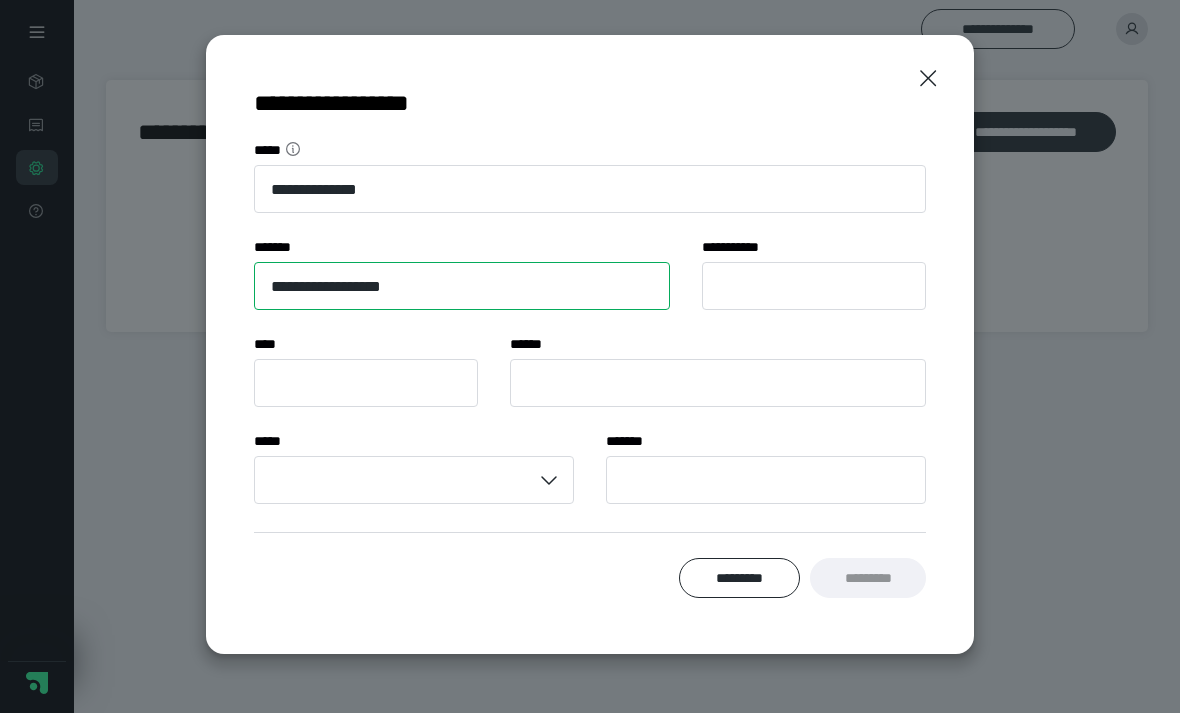 click on "**********" at bounding box center [462, 286] 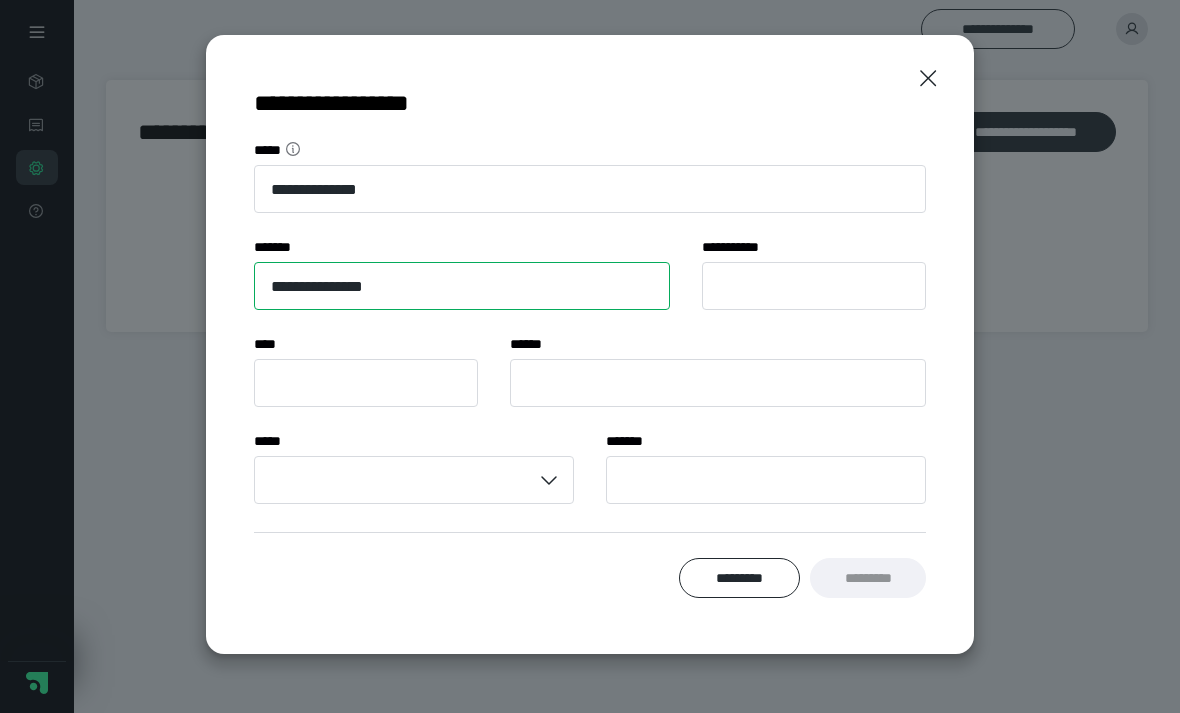 type on "**********" 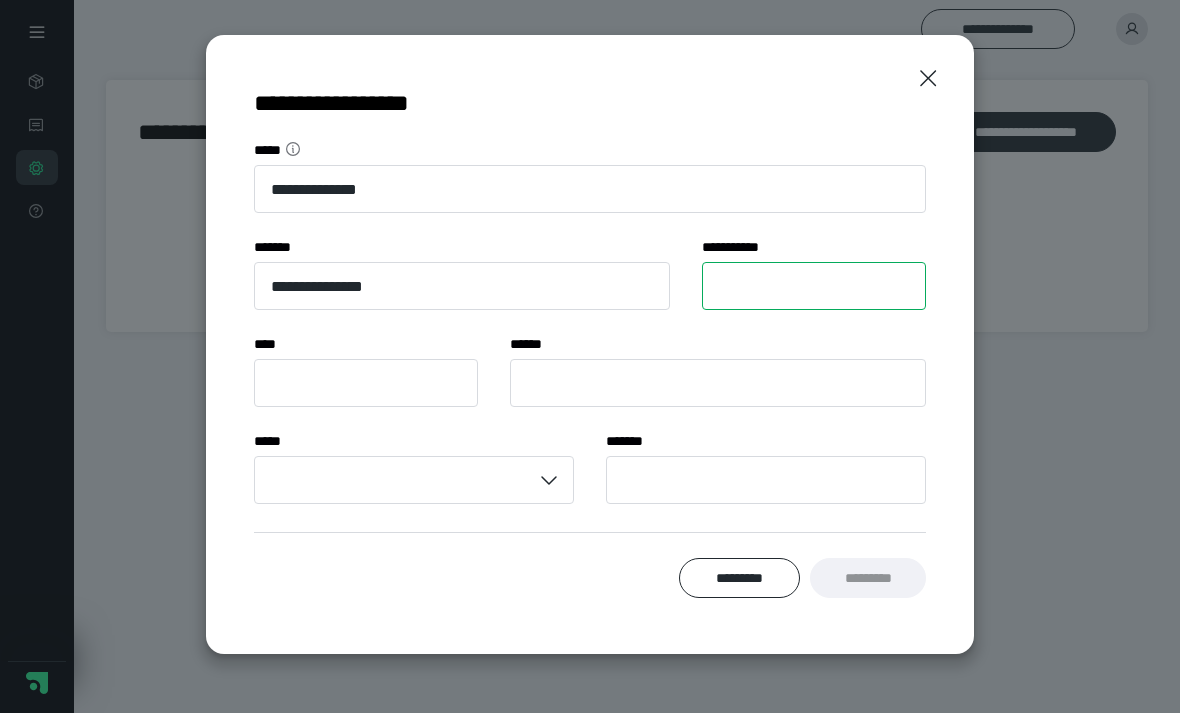 click on "**********" at bounding box center (814, 286) 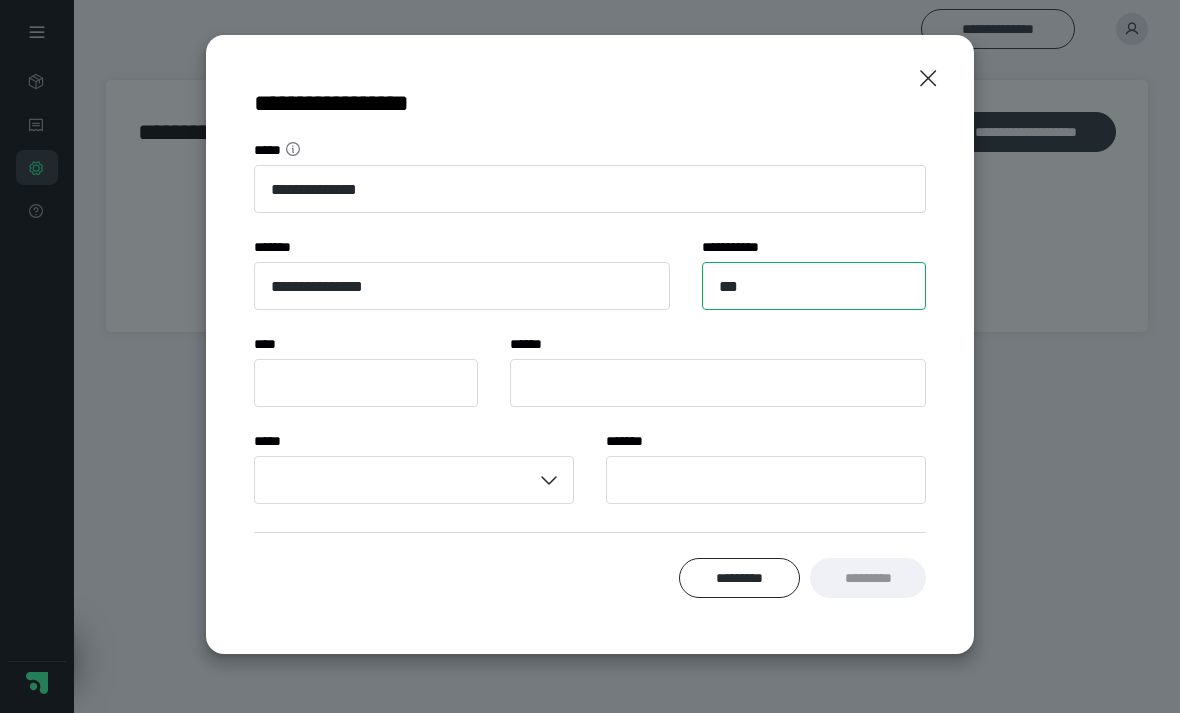 type on "***" 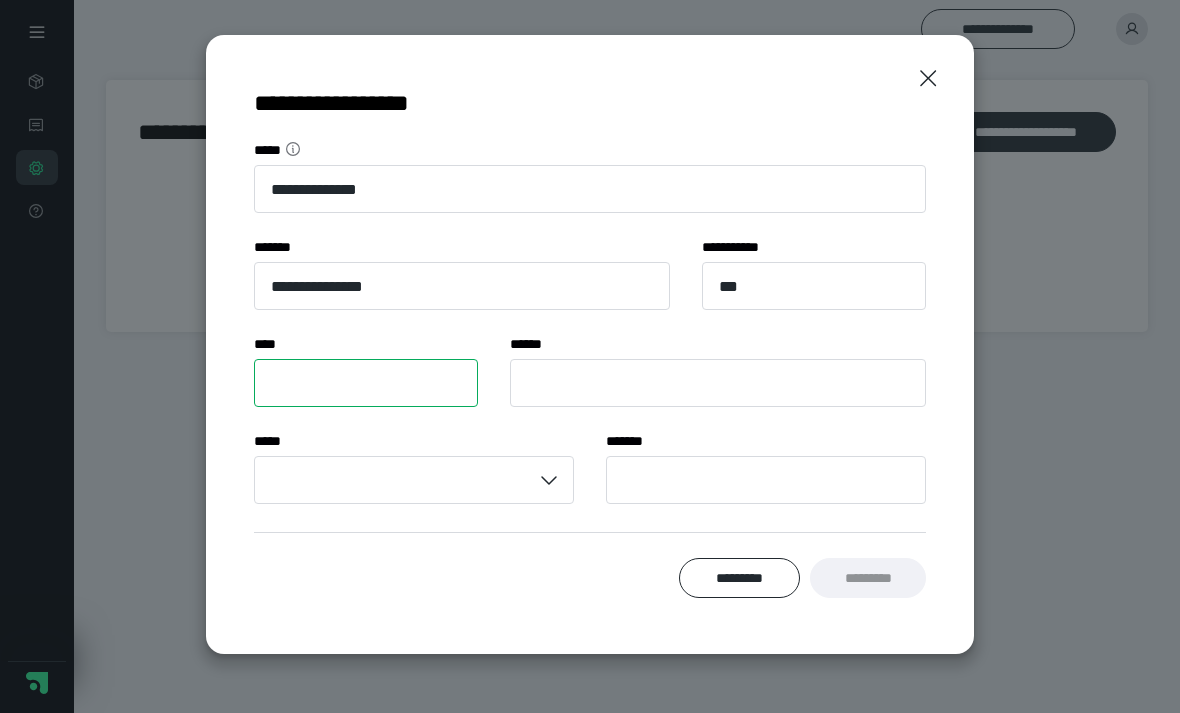 click on "*** *" at bounding box center (366, 383) 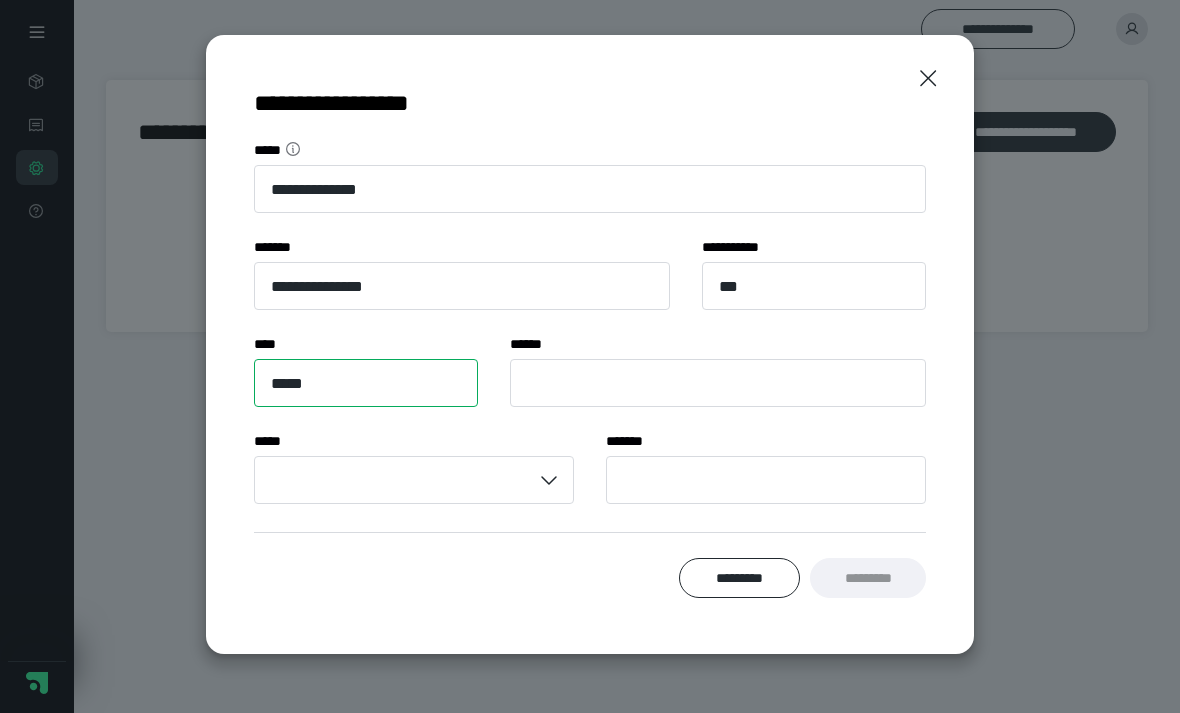 type on "*****" 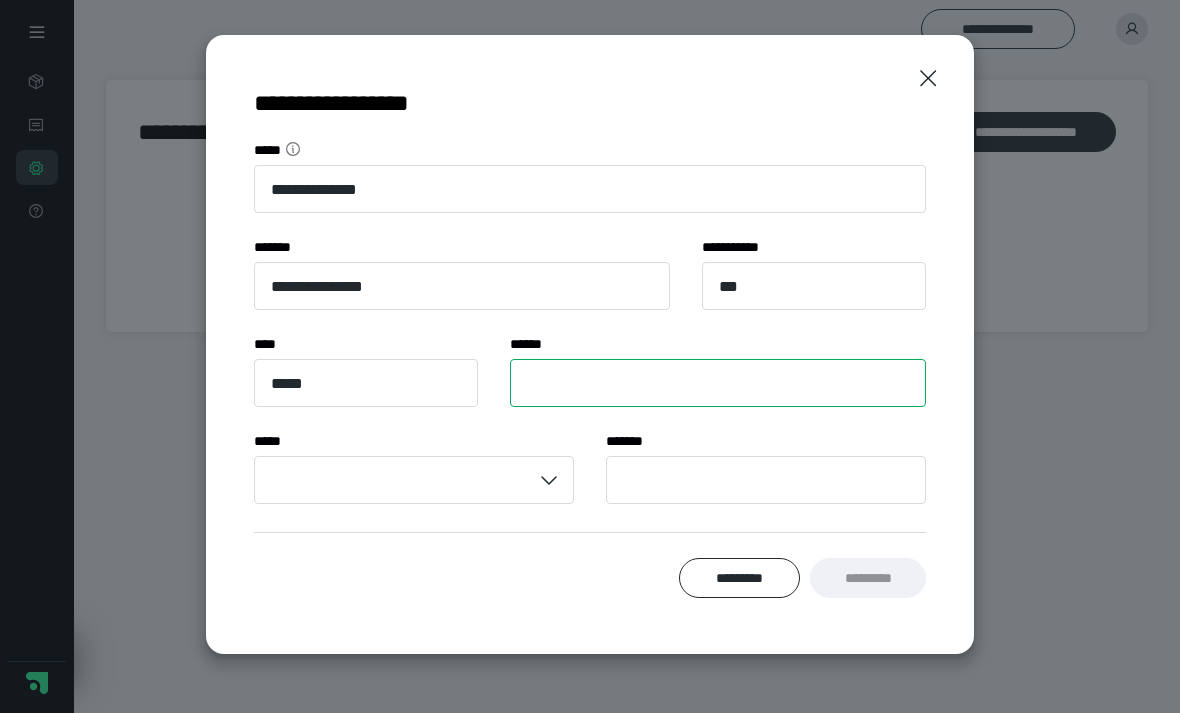 click on "***** *" at bounding box center [718, 383] 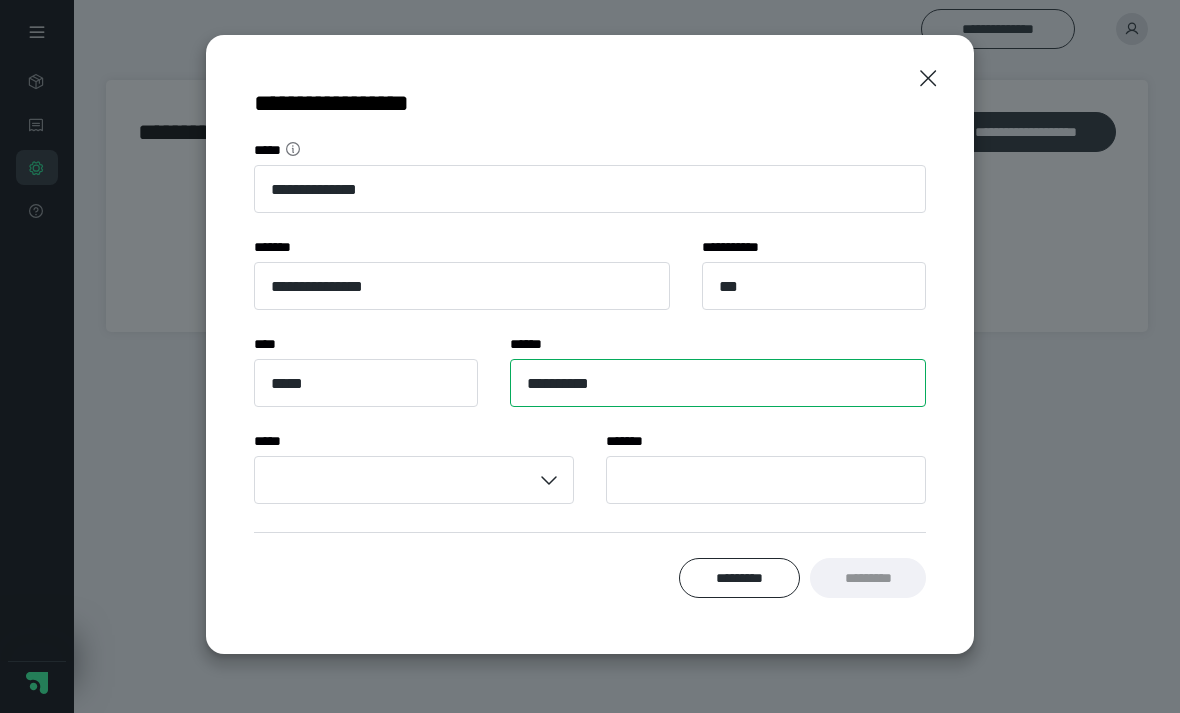 type on "**********" 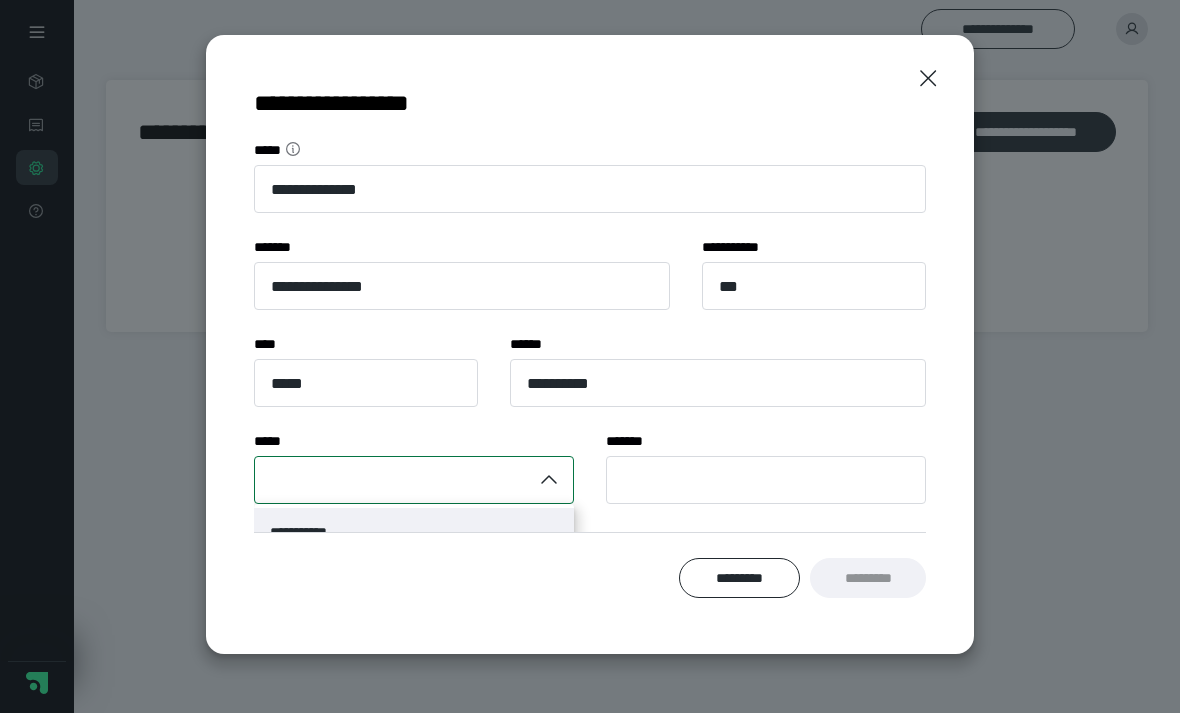 click on "**********" at bounding box center [414, 532] 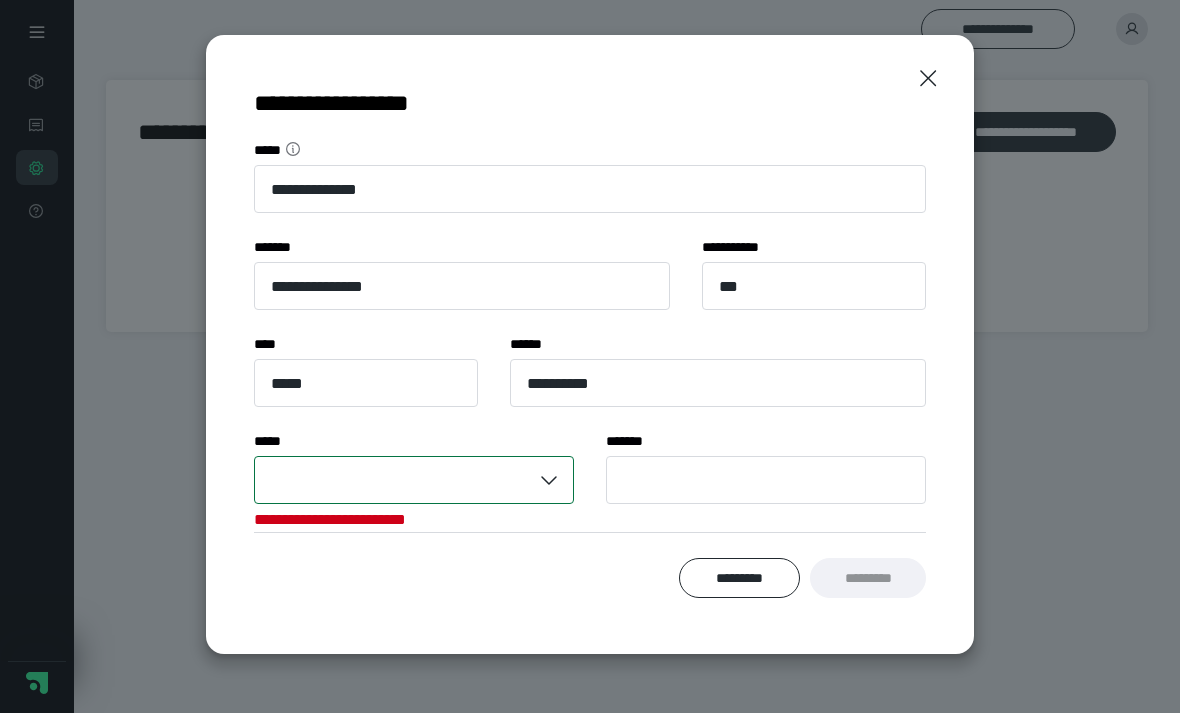 click on "**** *" at bounding box center [414, 441] 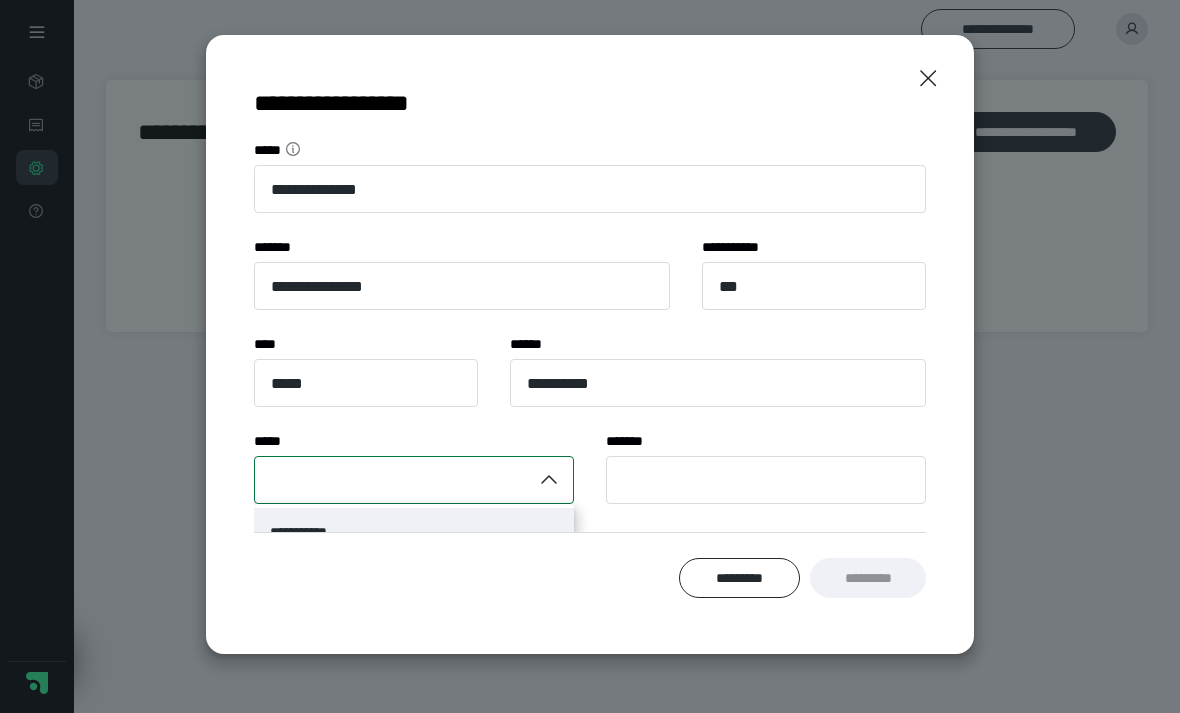 click on "**********" at bounding box center (414, 532) 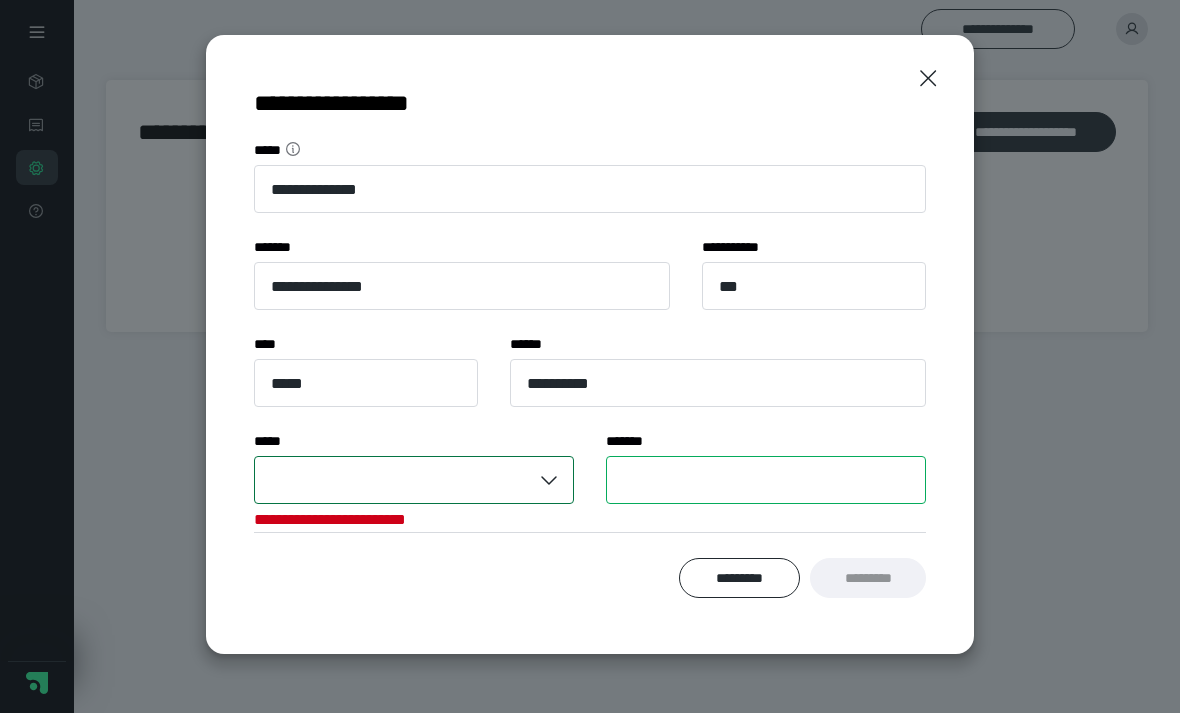 click on "****** *" at bounding box center [766, 480] 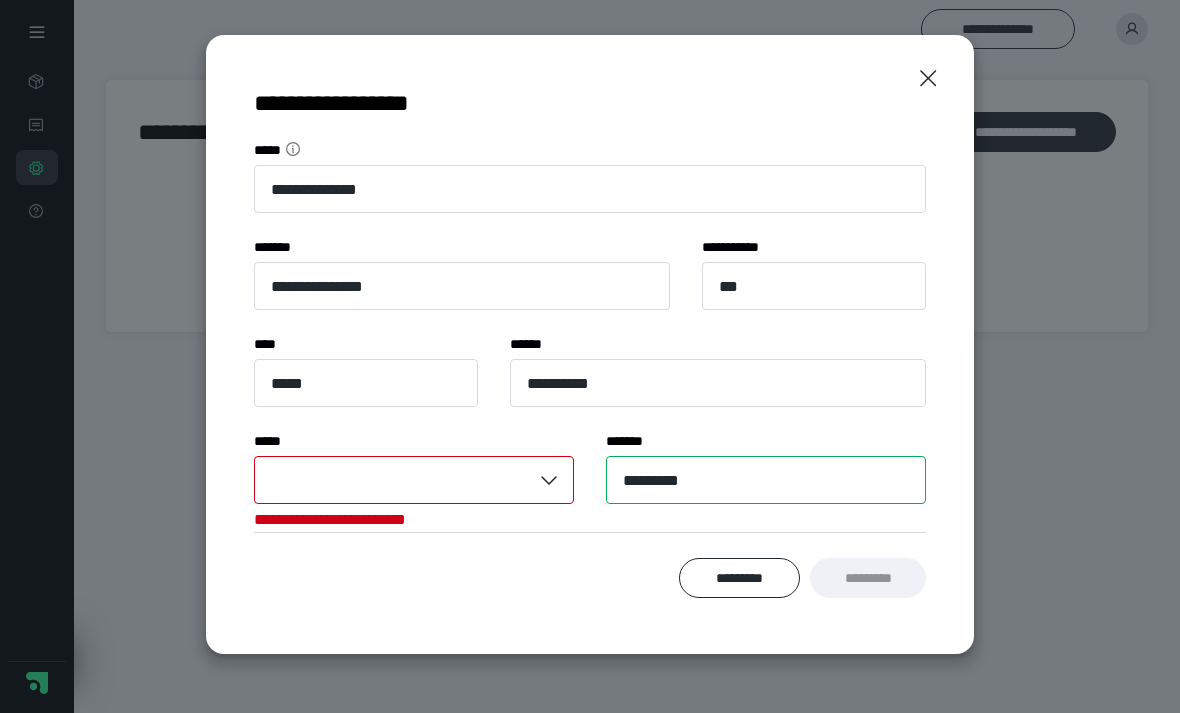 type on "*********" 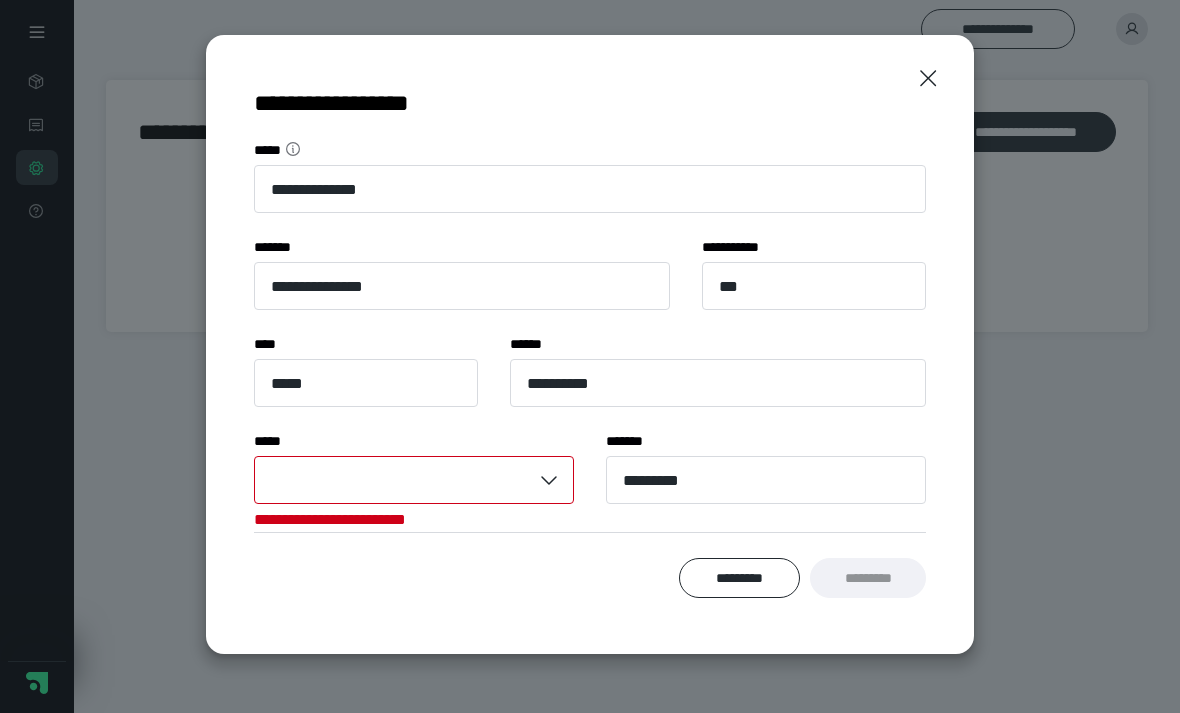 click on "**********" at bounding box center (590, 356) 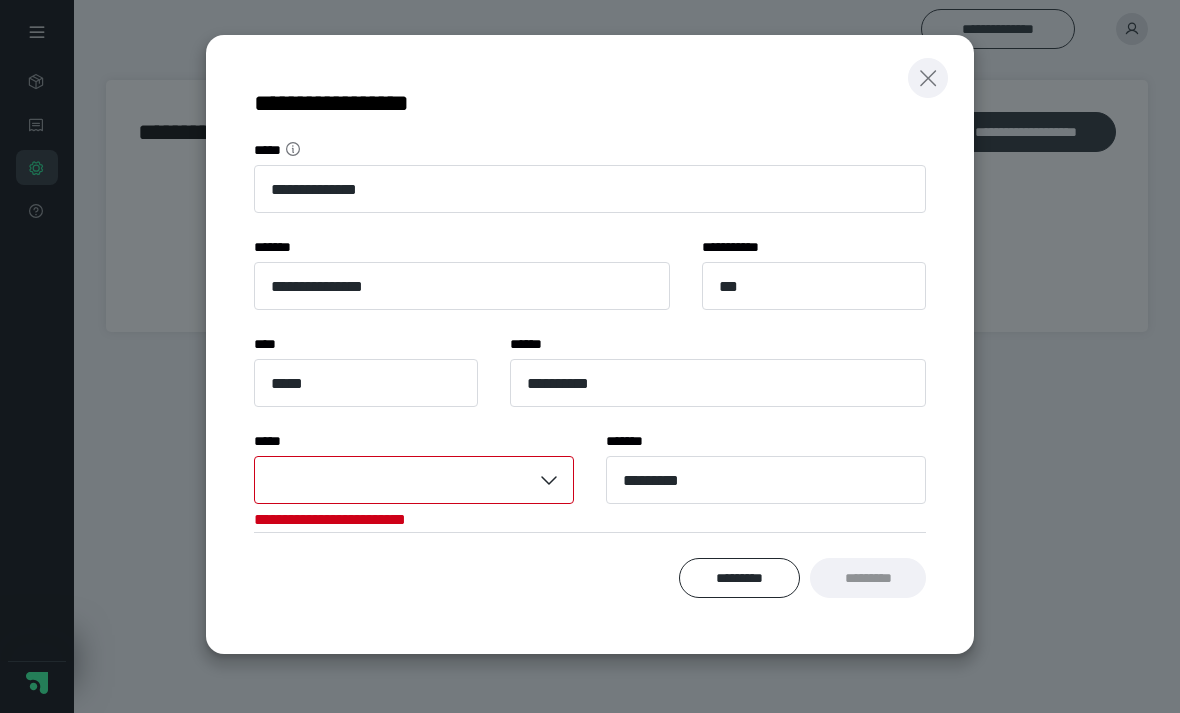 click 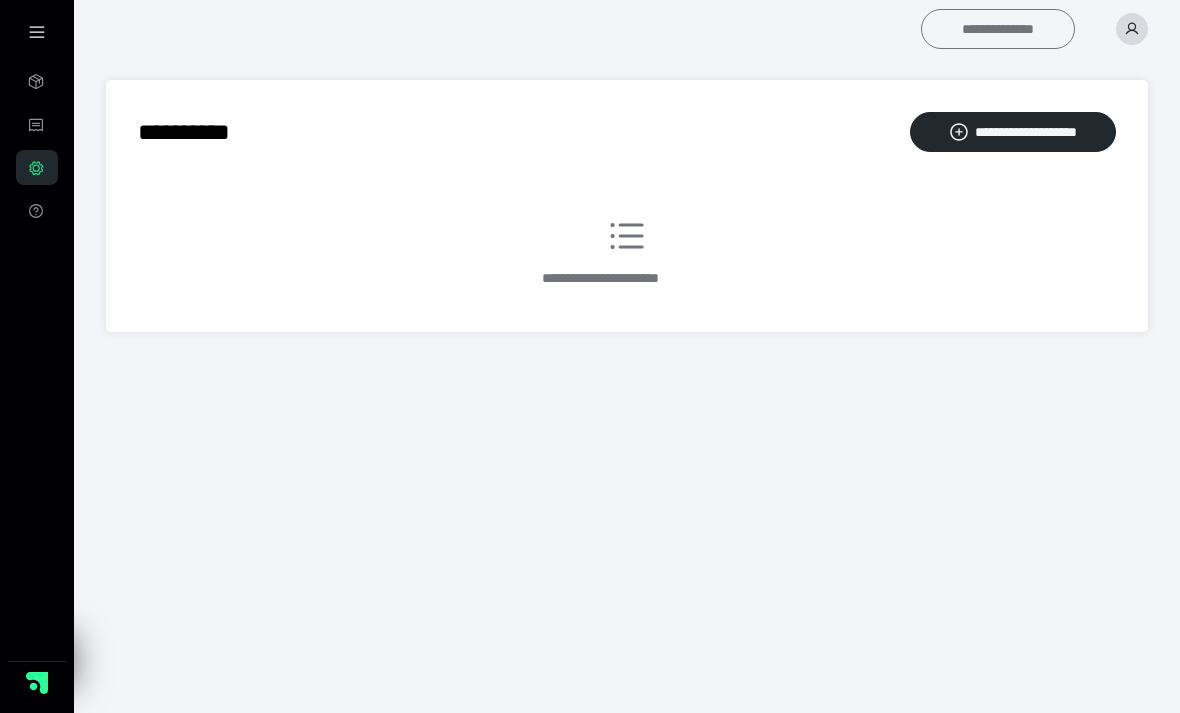 click on "**********" at bounding box center (998, 29) 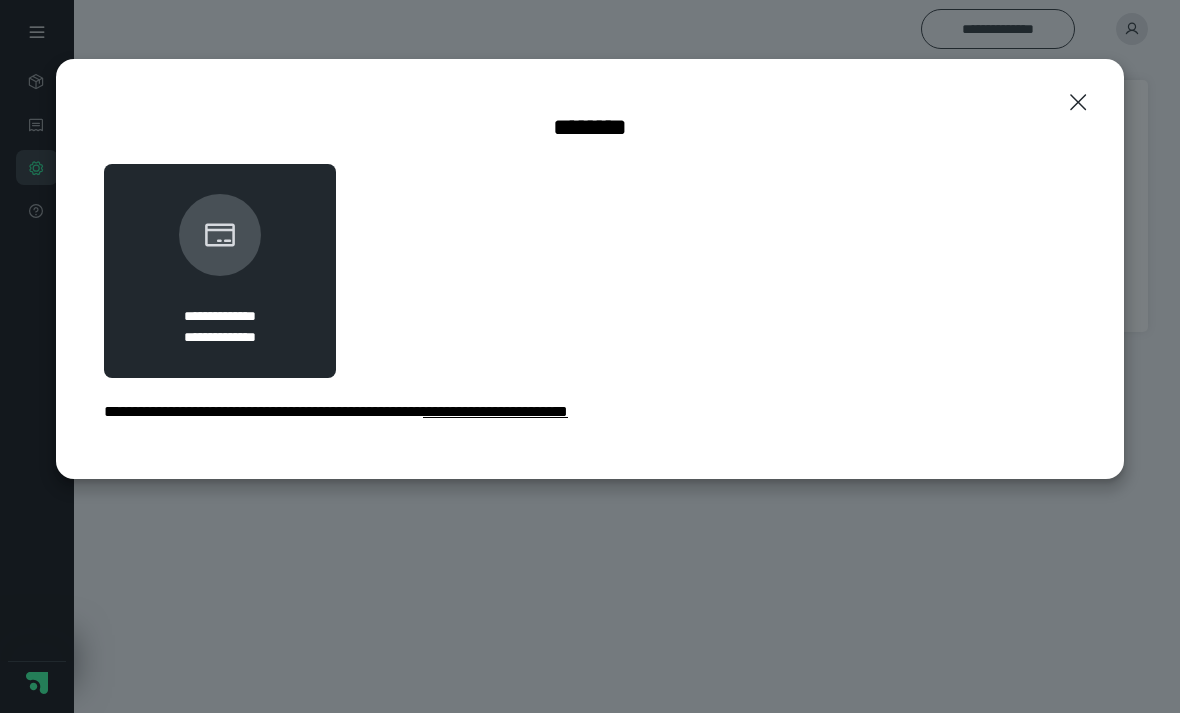 click on "**********" at bounding box center (495, 411) 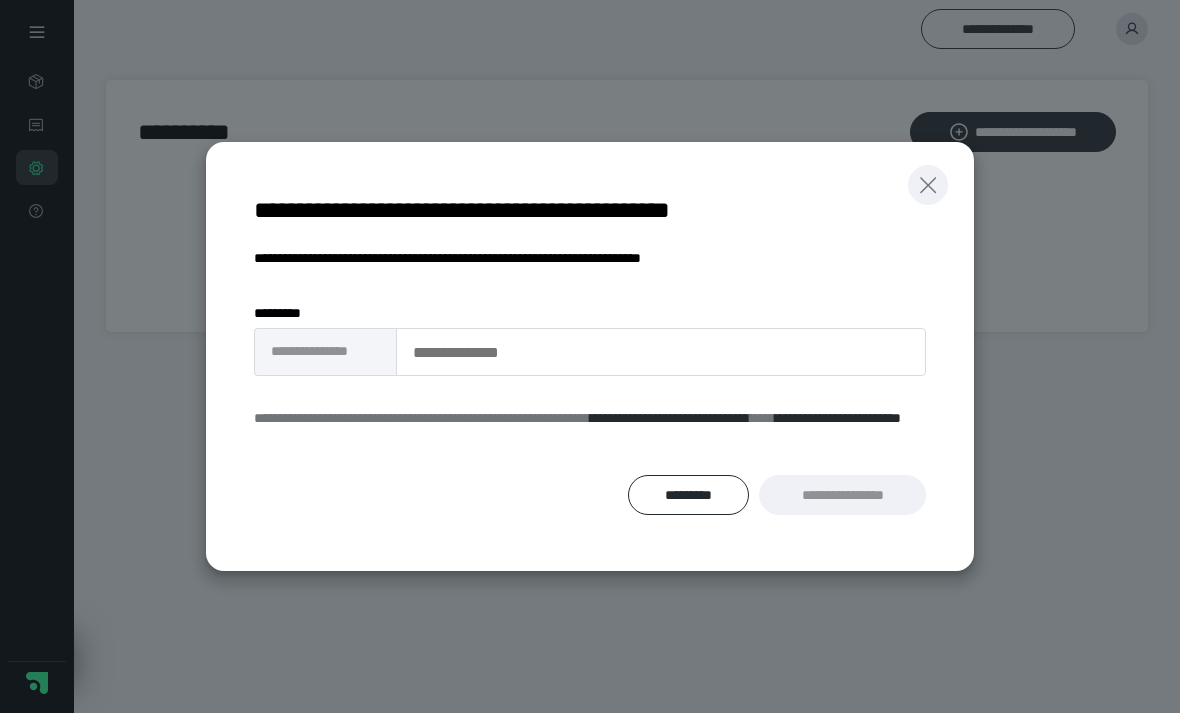 click 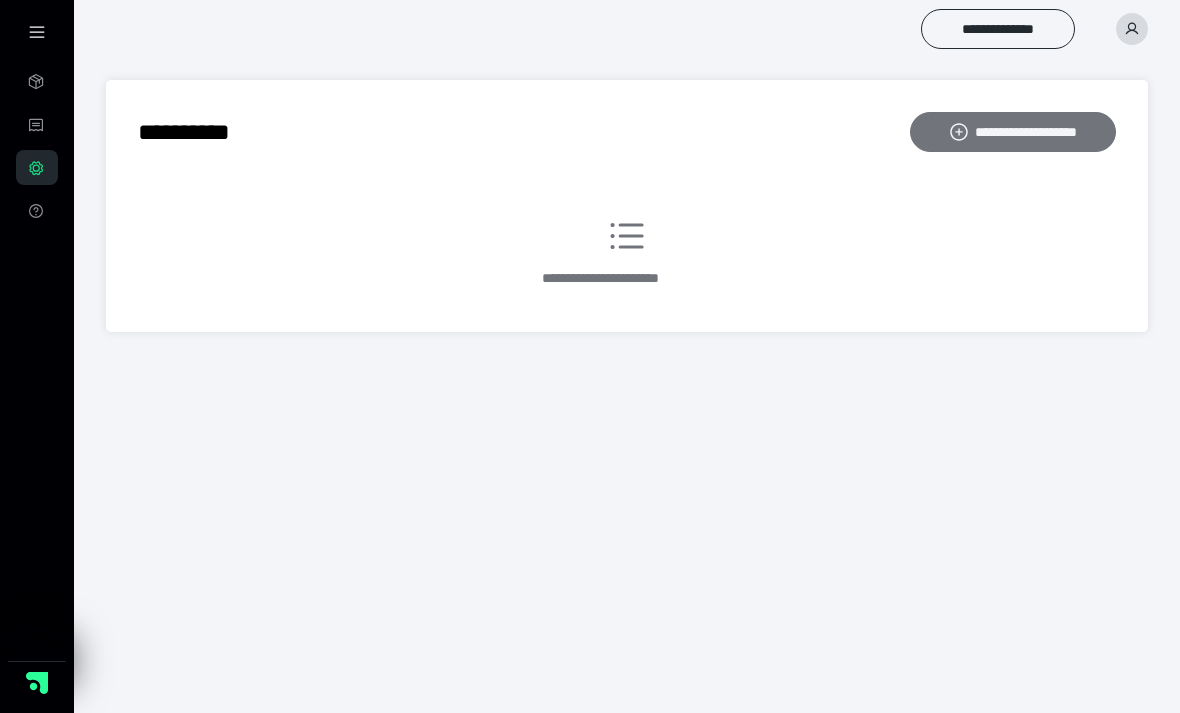 click on "**********" at bounding box center (1013, 132) 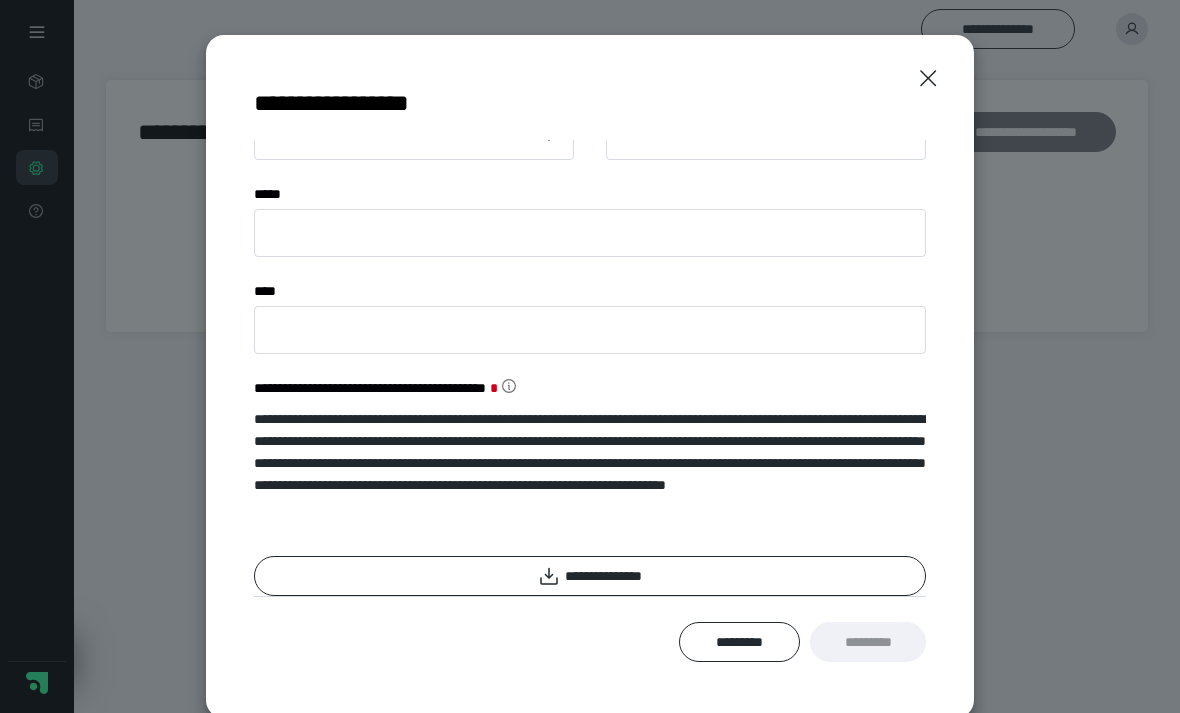 scroll, scrollTop: 344, scrollLeft: 0, axis: vertical 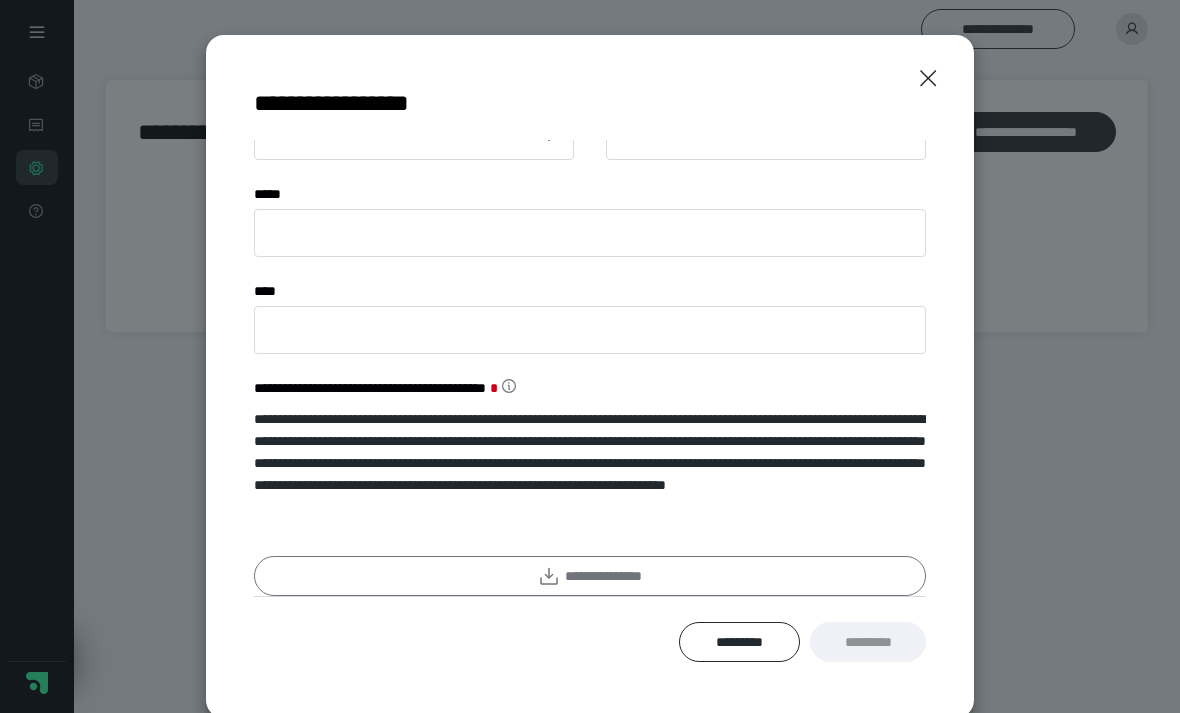 click on "**********" at bounding box center (590, 576) 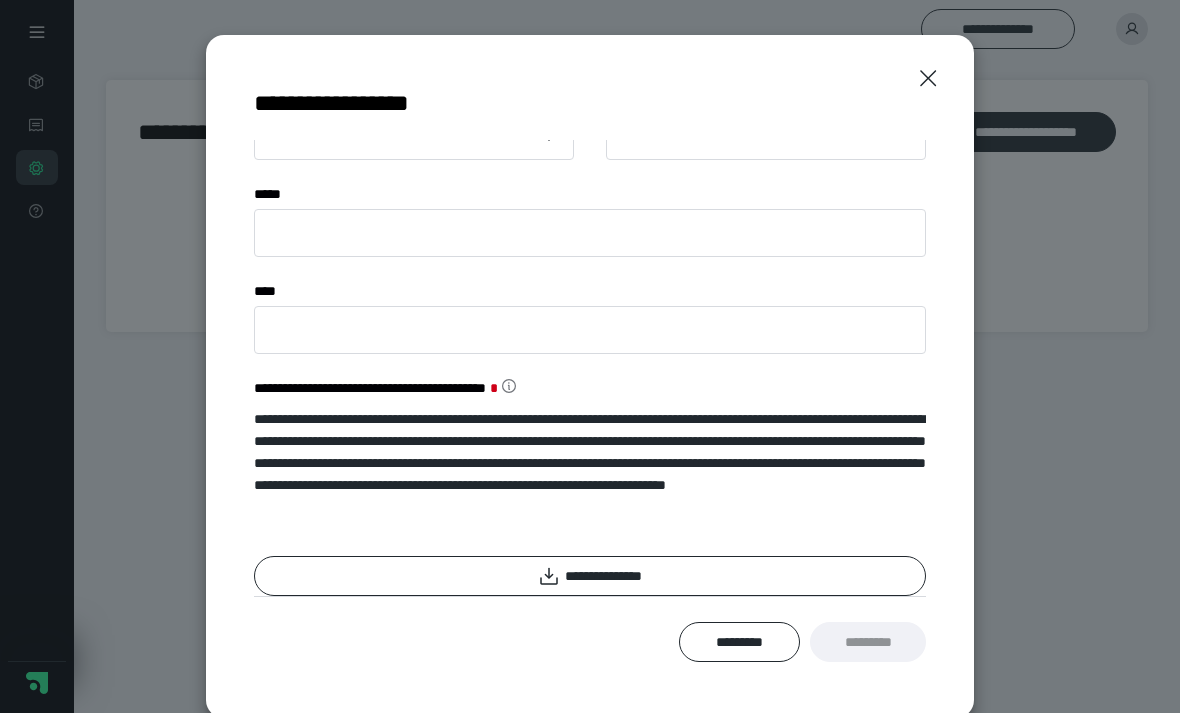 click on "**********" at bounding box center [590, 376] 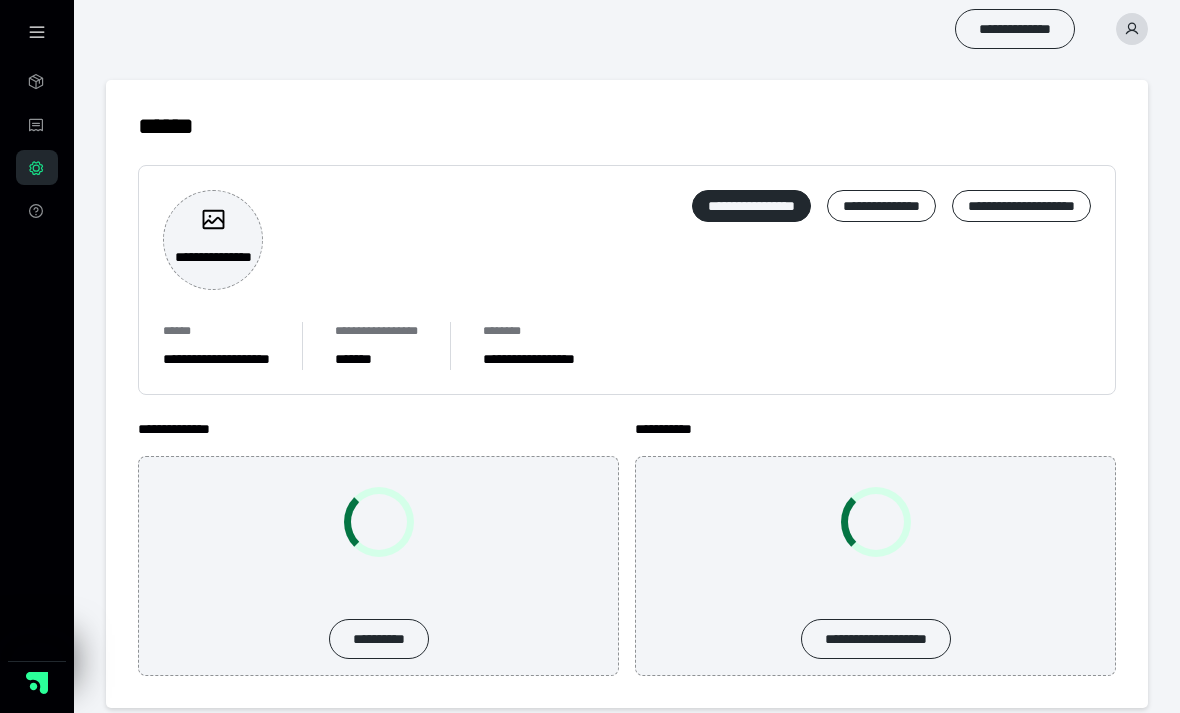 scroll, scrollTop: 0, scrollLeft: 0, axis: both 